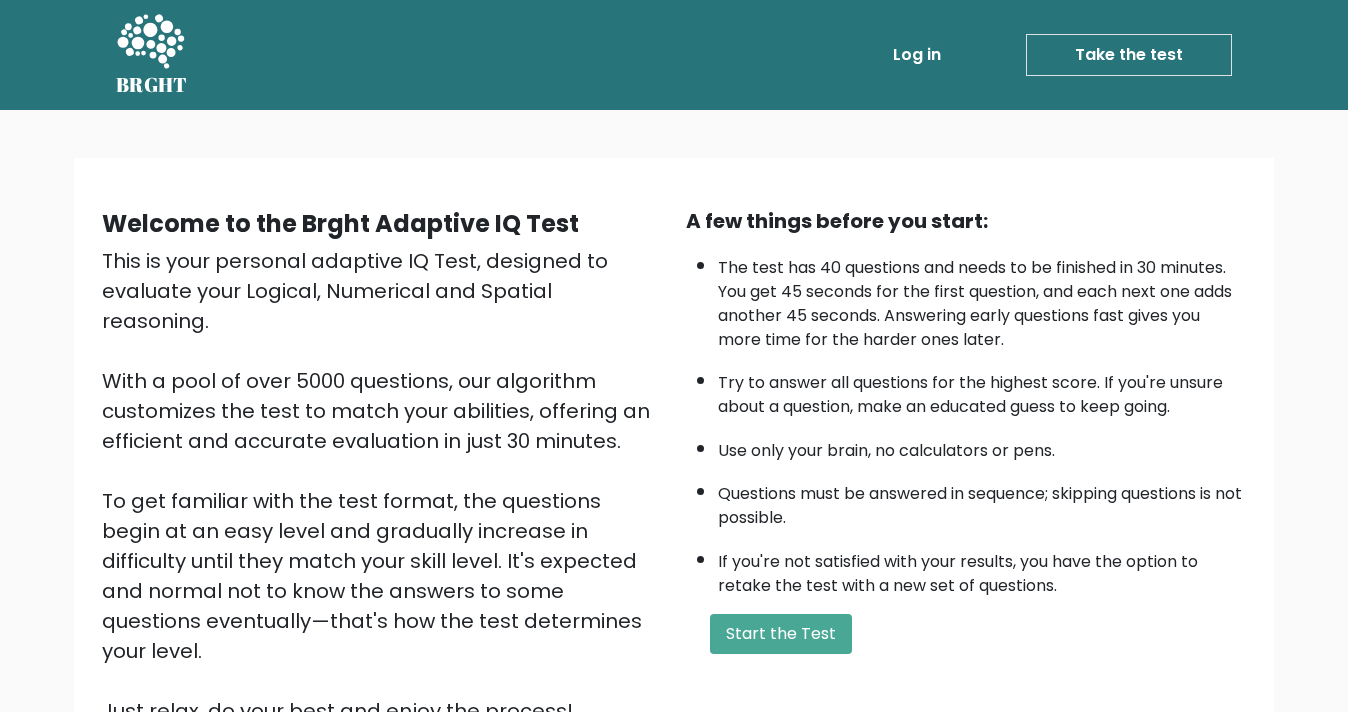 scroll, scrollTop: 122, scrollLeft: 0, axis: vertical 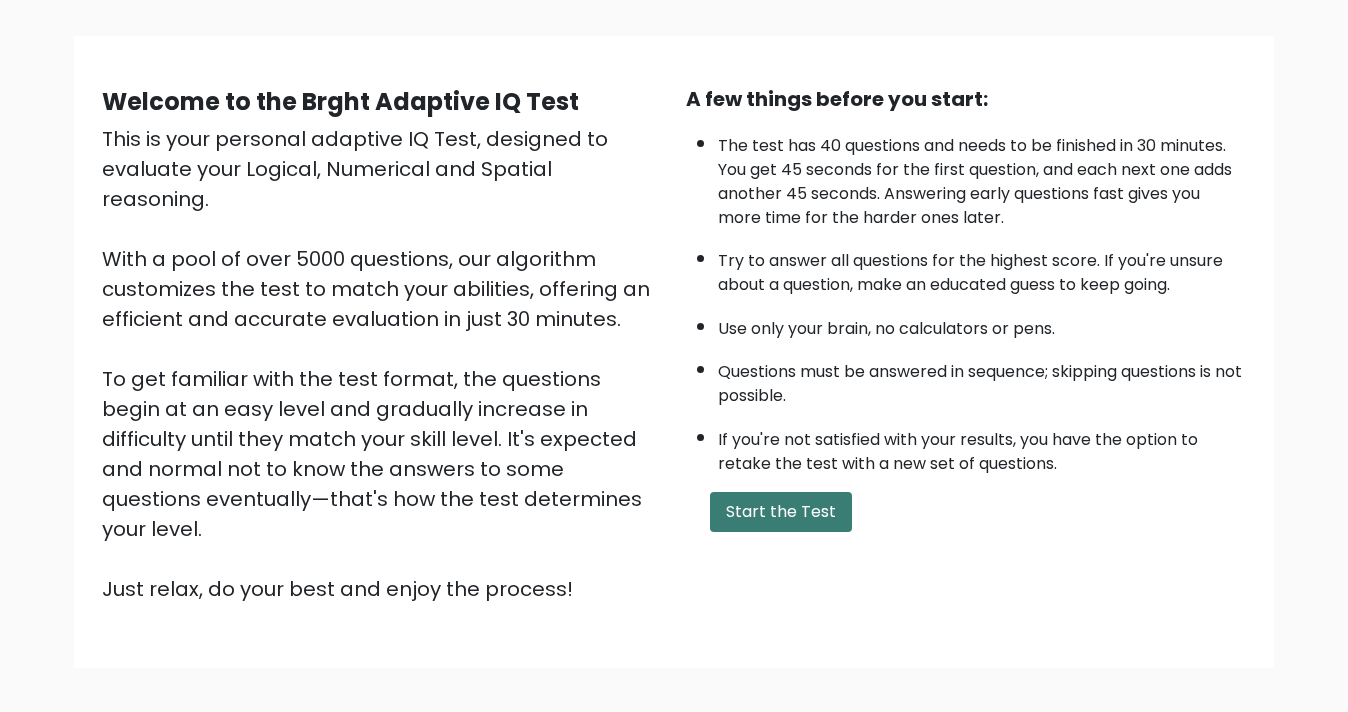 click on "Start the Test" at bounding box center (781, 512) 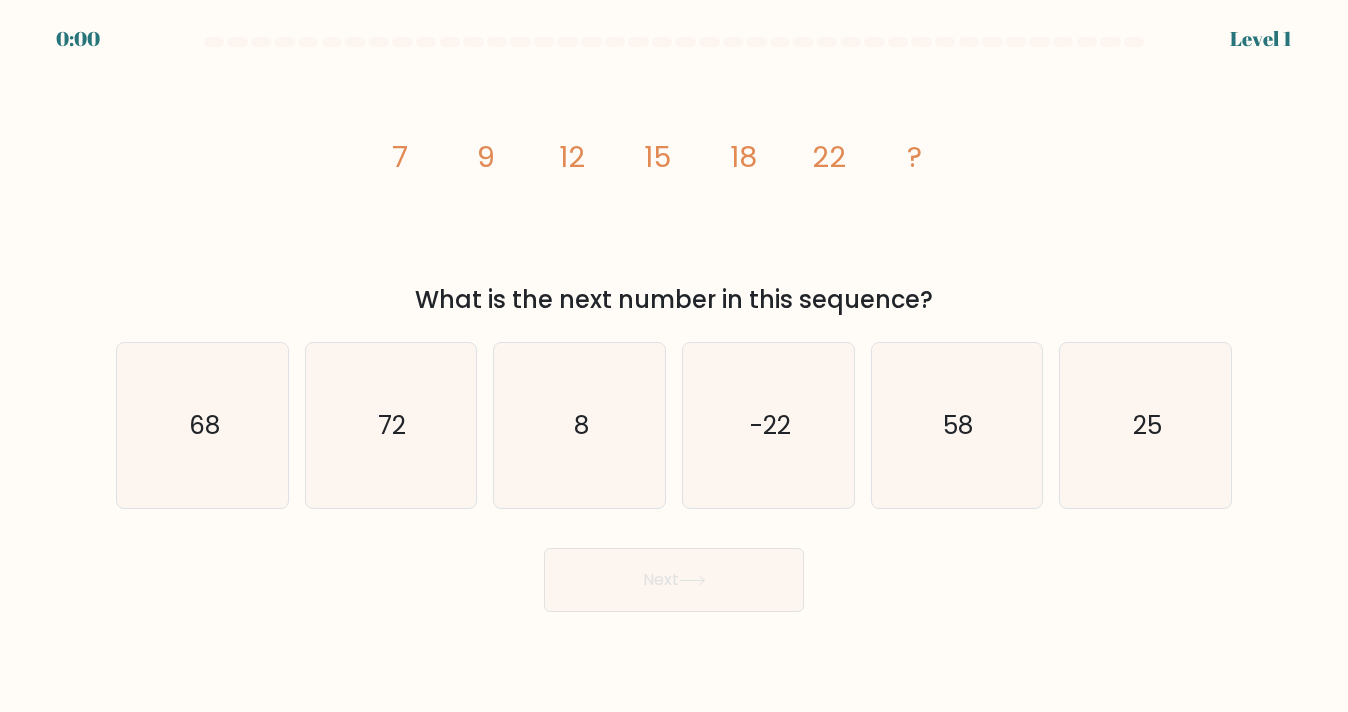 scroll, scrollTop: 0, scrollLeft: 0, axis: both 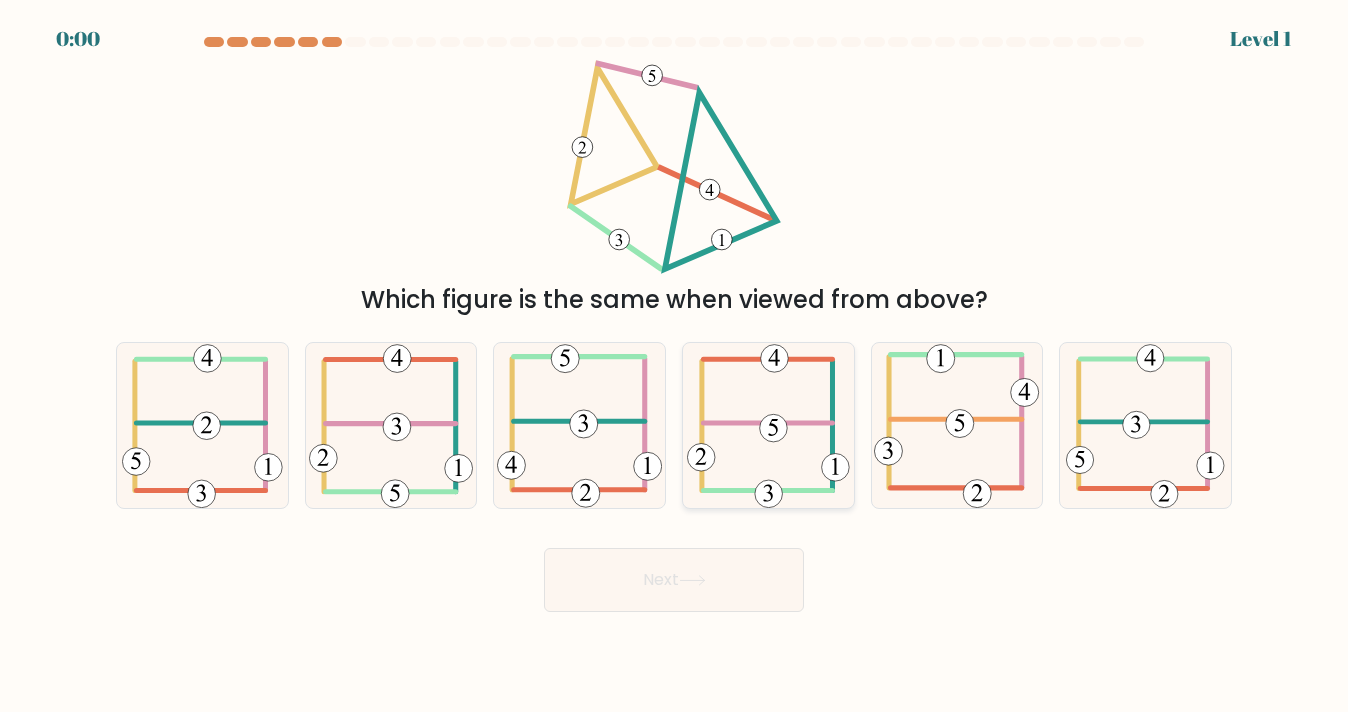 click 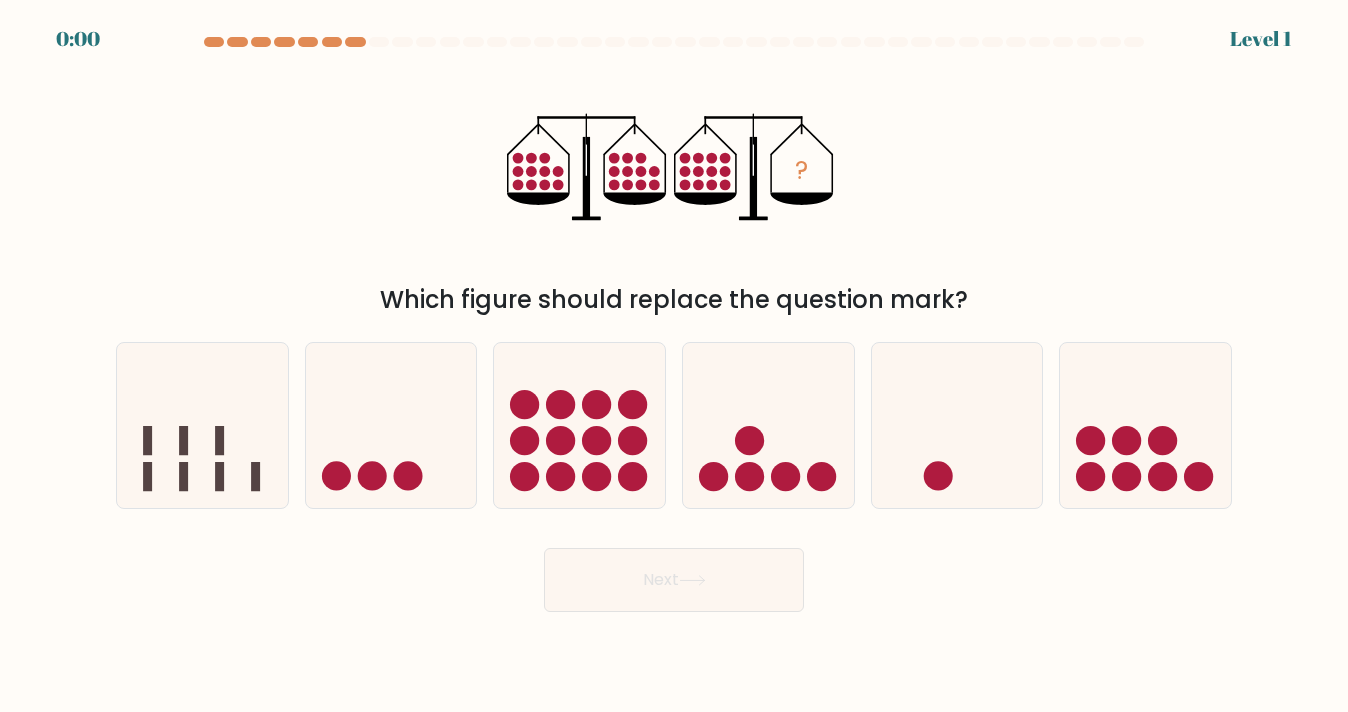 scroll, scrollTop: 0, scrollLeft: 0, axis: both 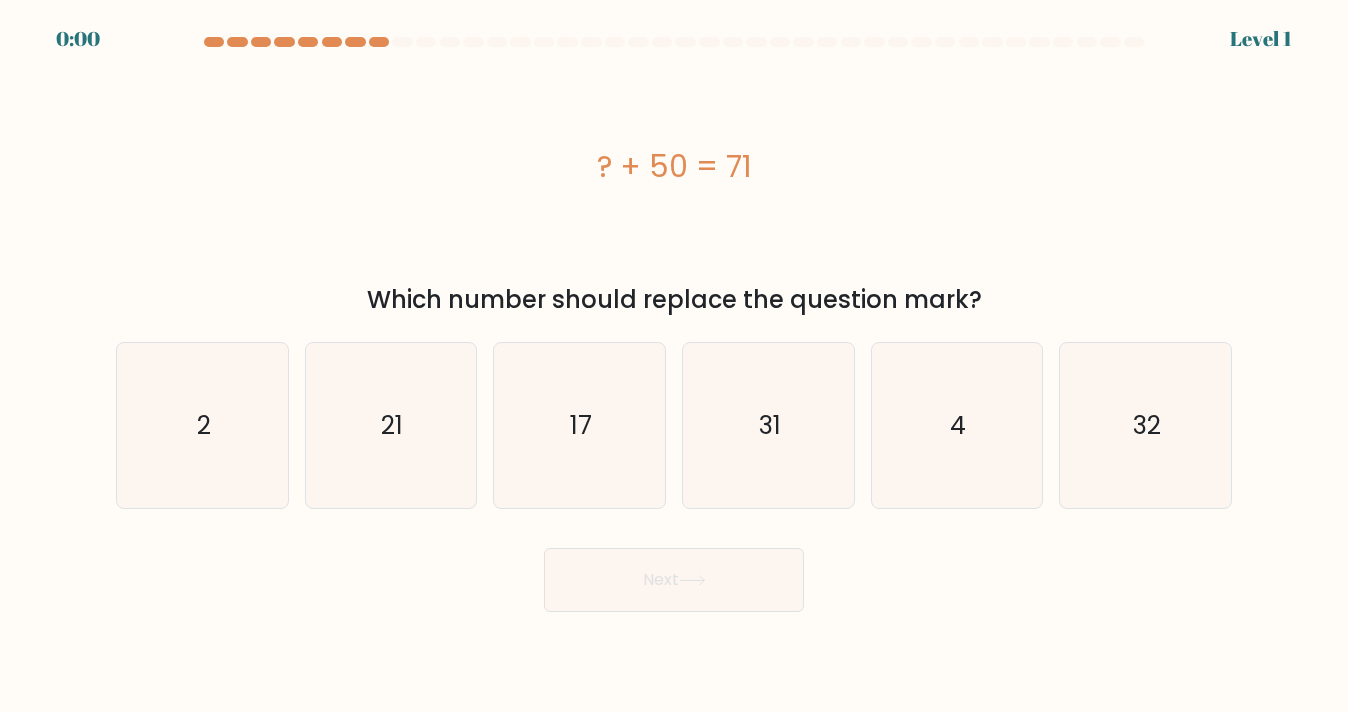 click on "31" 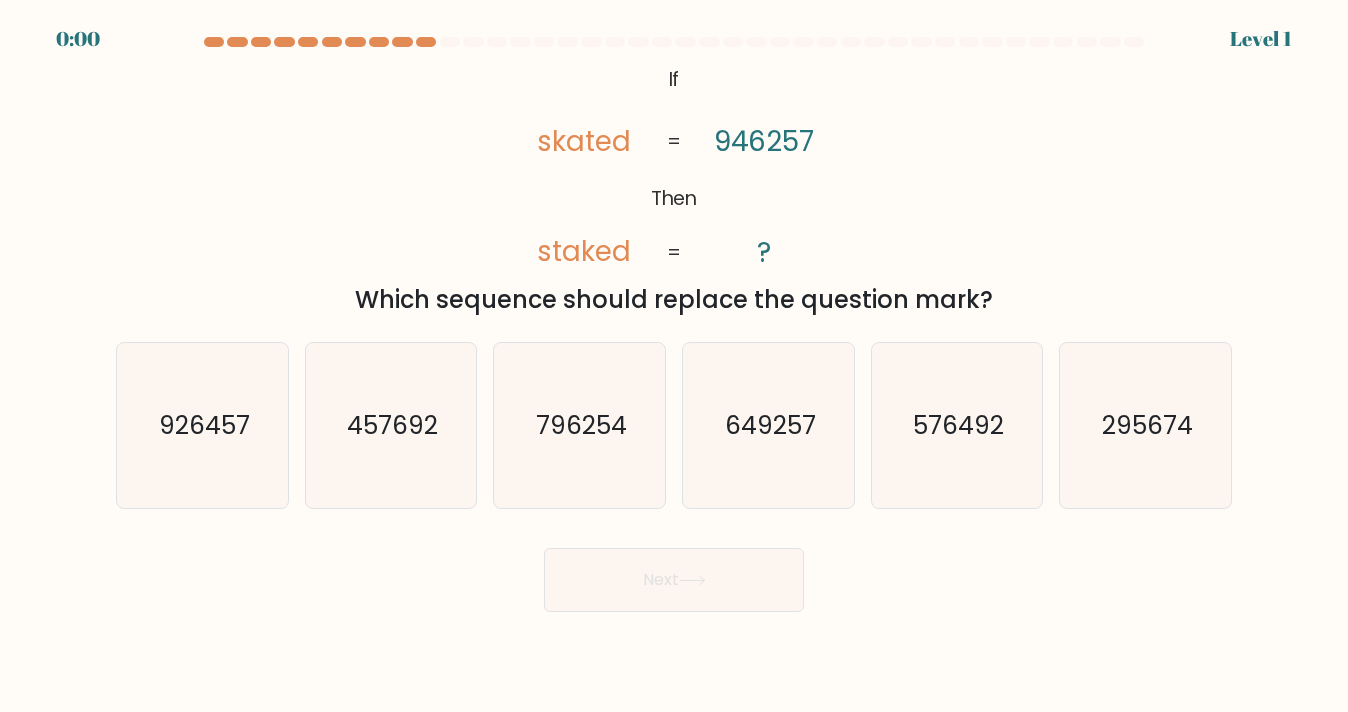 scroll, scrollTop: 0, scrollLeft: 0, axis: both 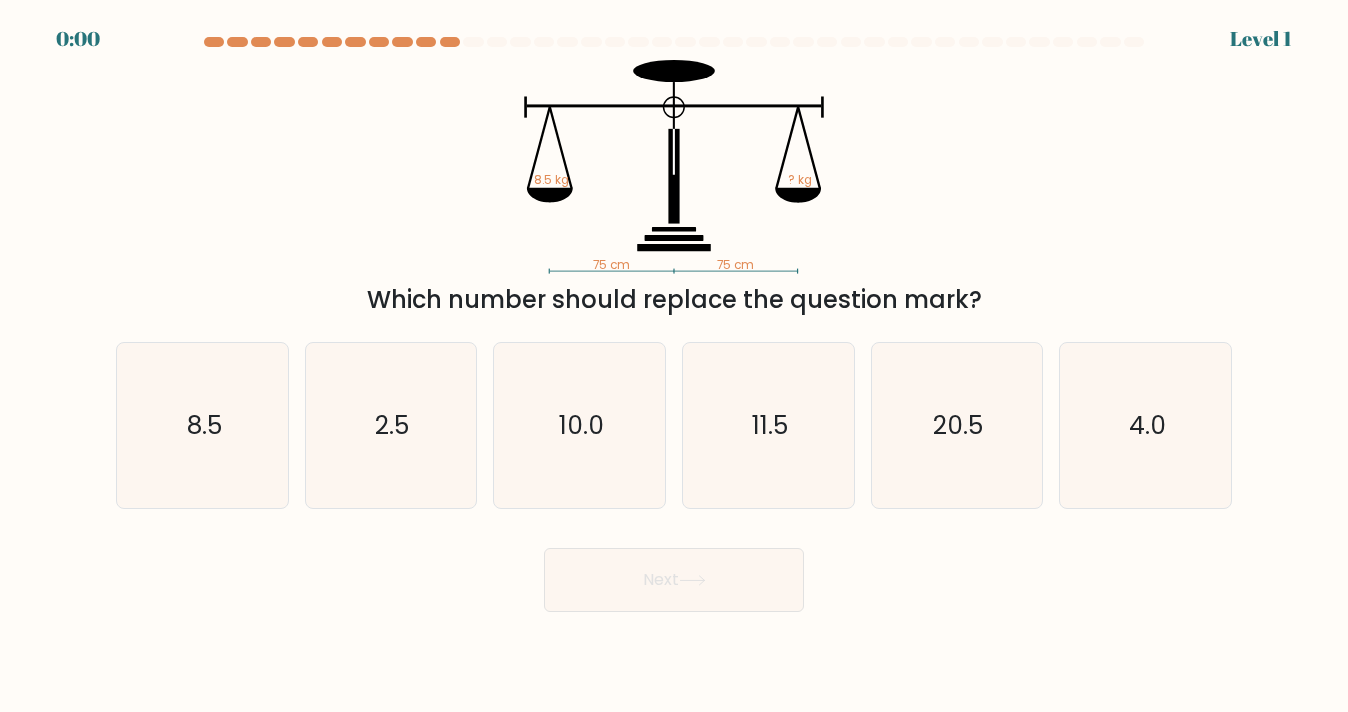 click on "11.5" 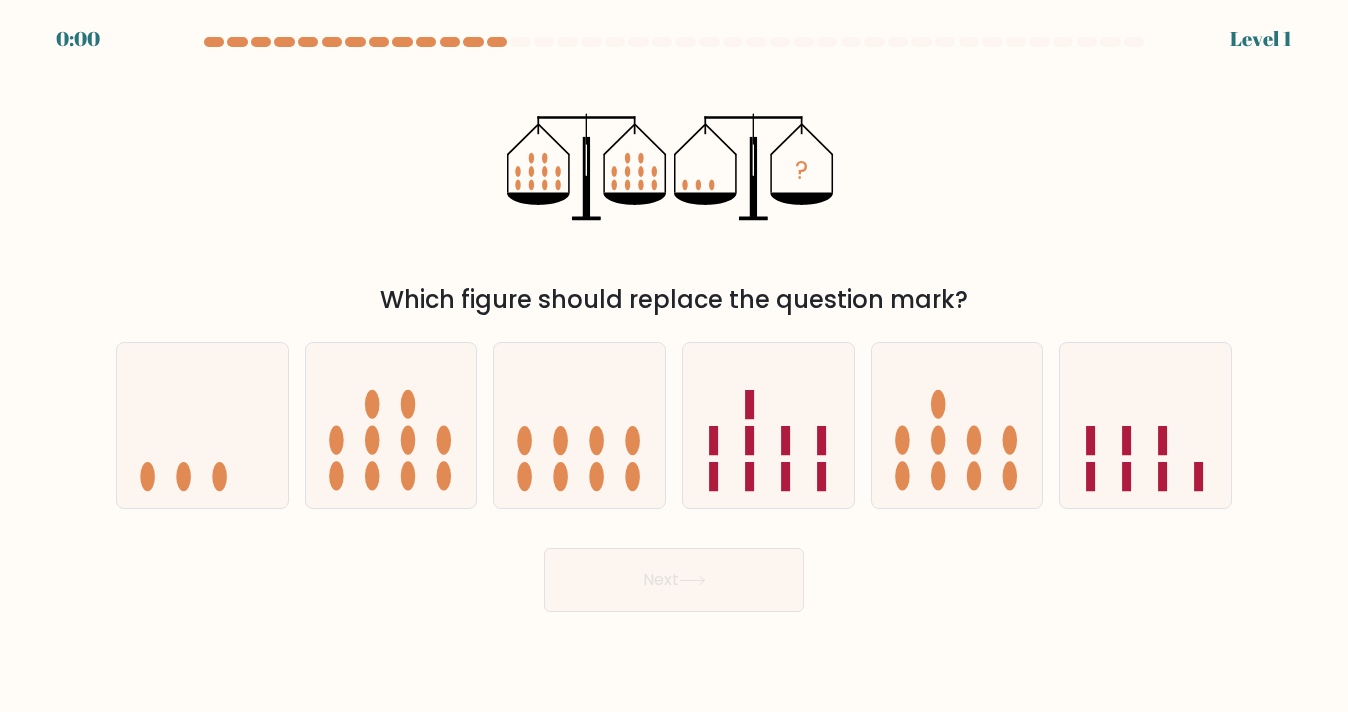 scroll, scrollTop: 0, scrollLeft: 0, axis: both 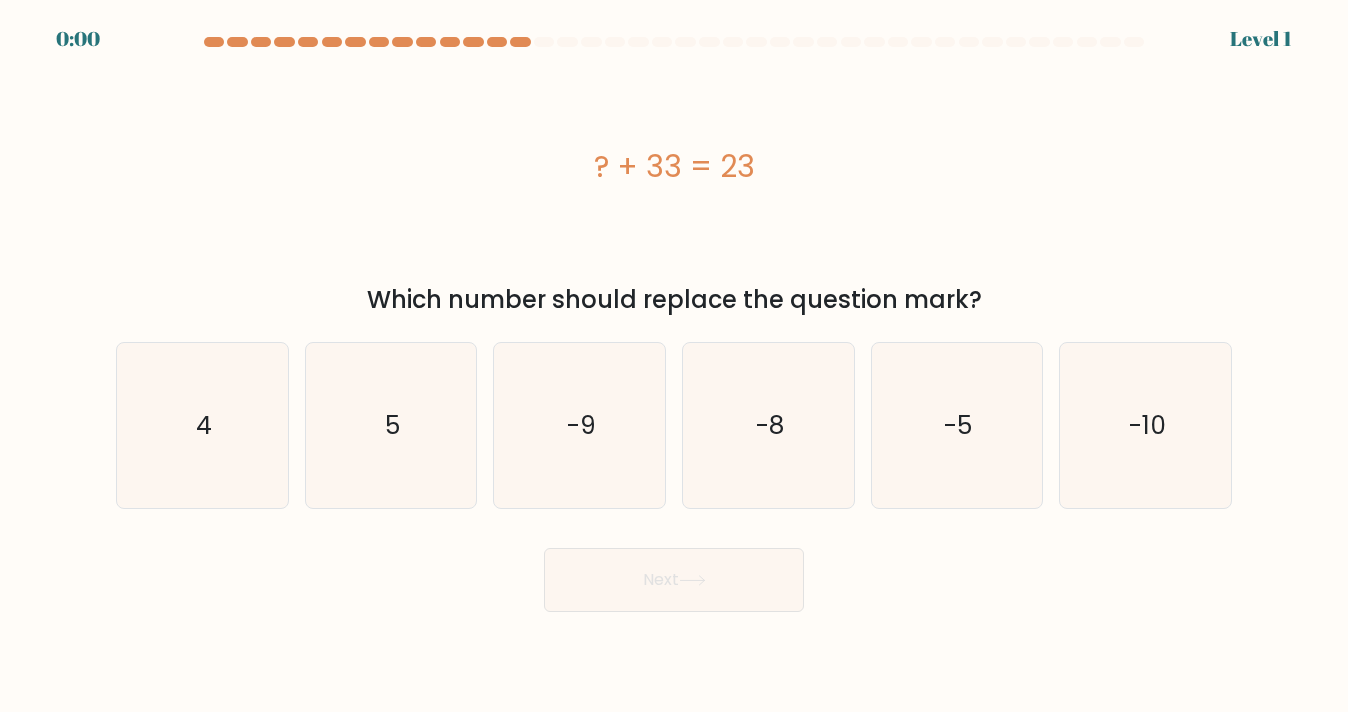 click on "-8" 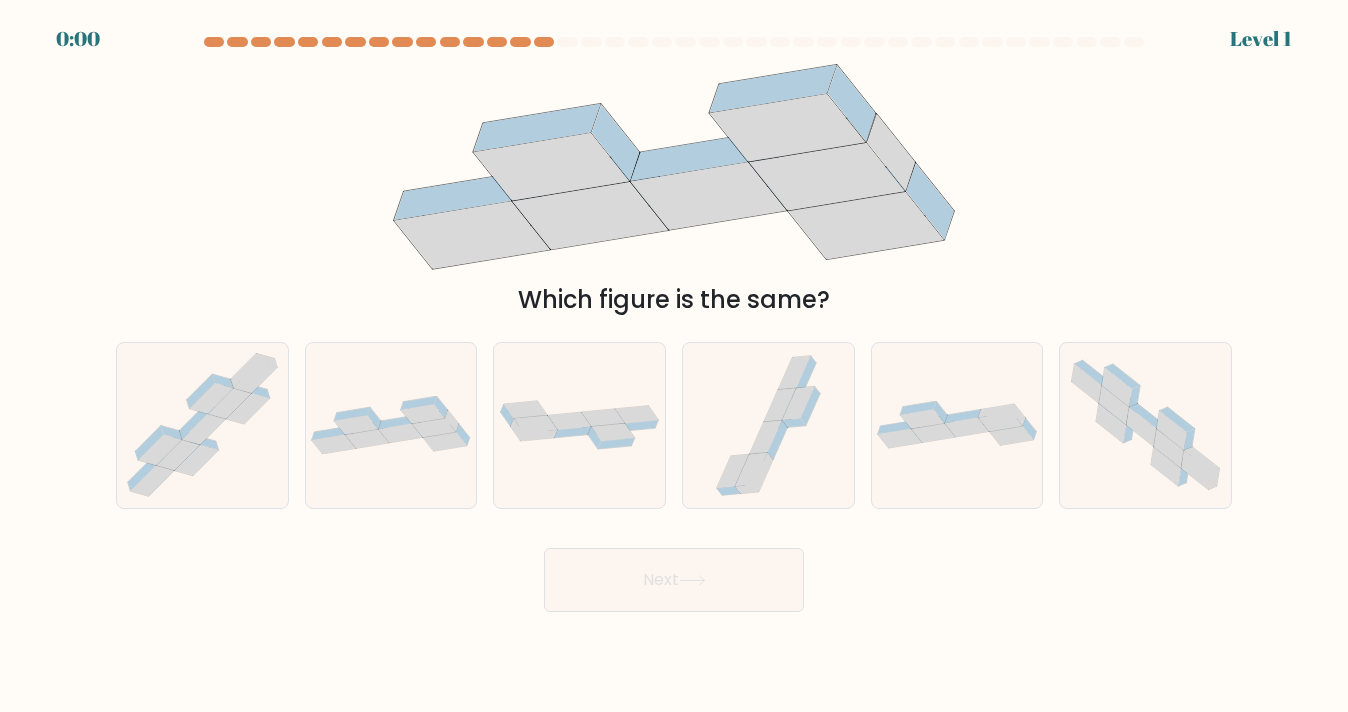 scroll, scrollTop: 0, scrollLeft: 0, axis: both 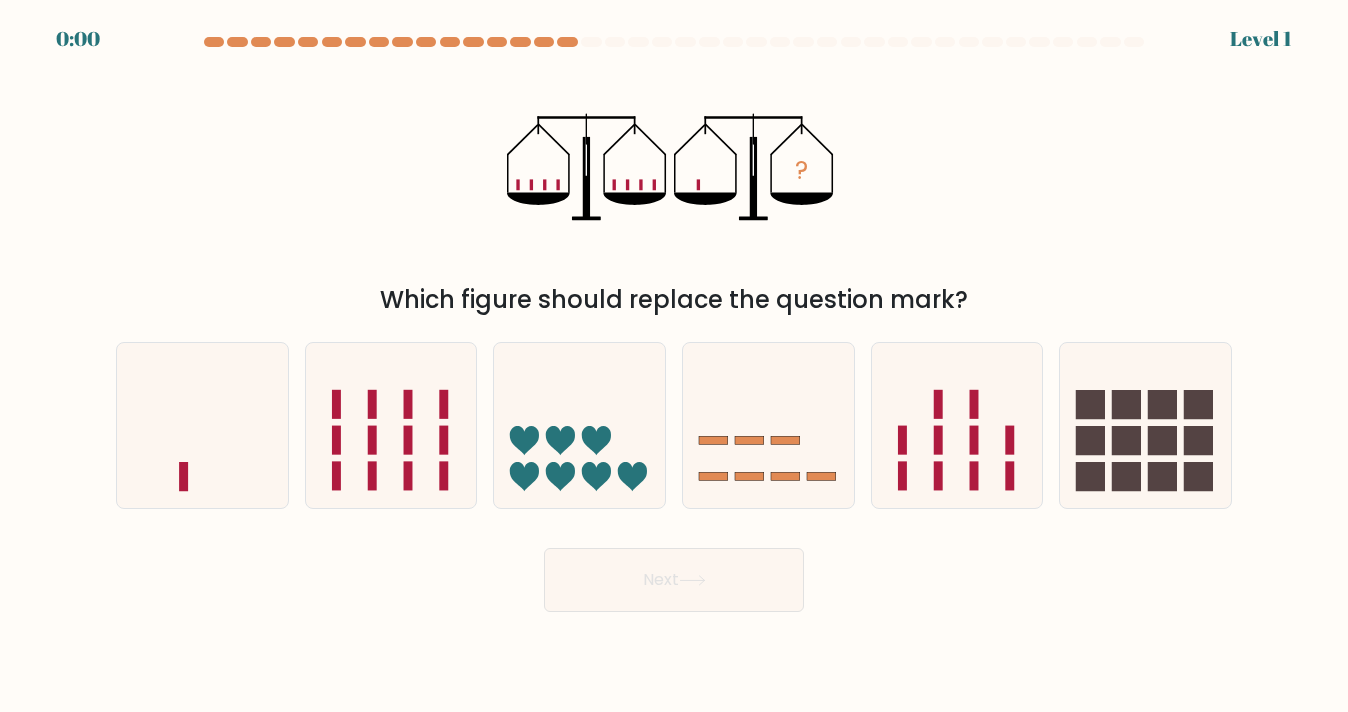 click 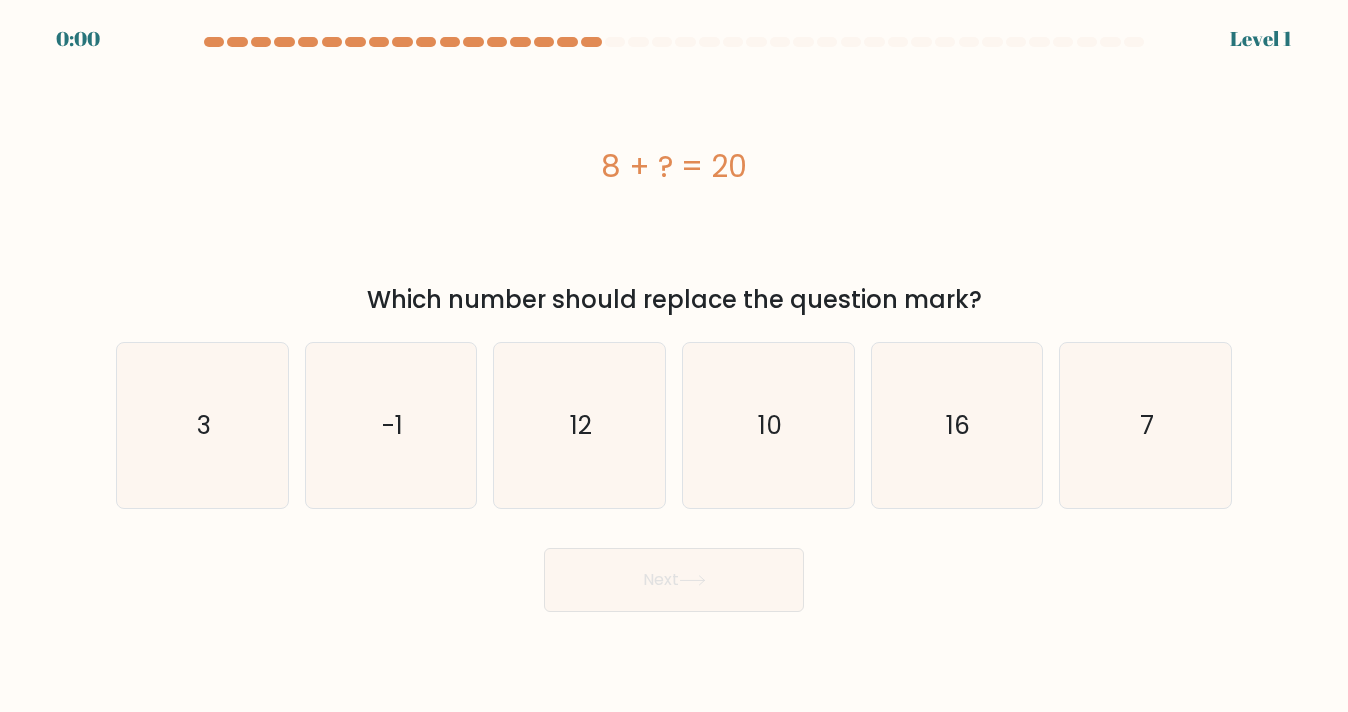 scroll, scrollTop: 0, scrollLeft: 0, axis: both 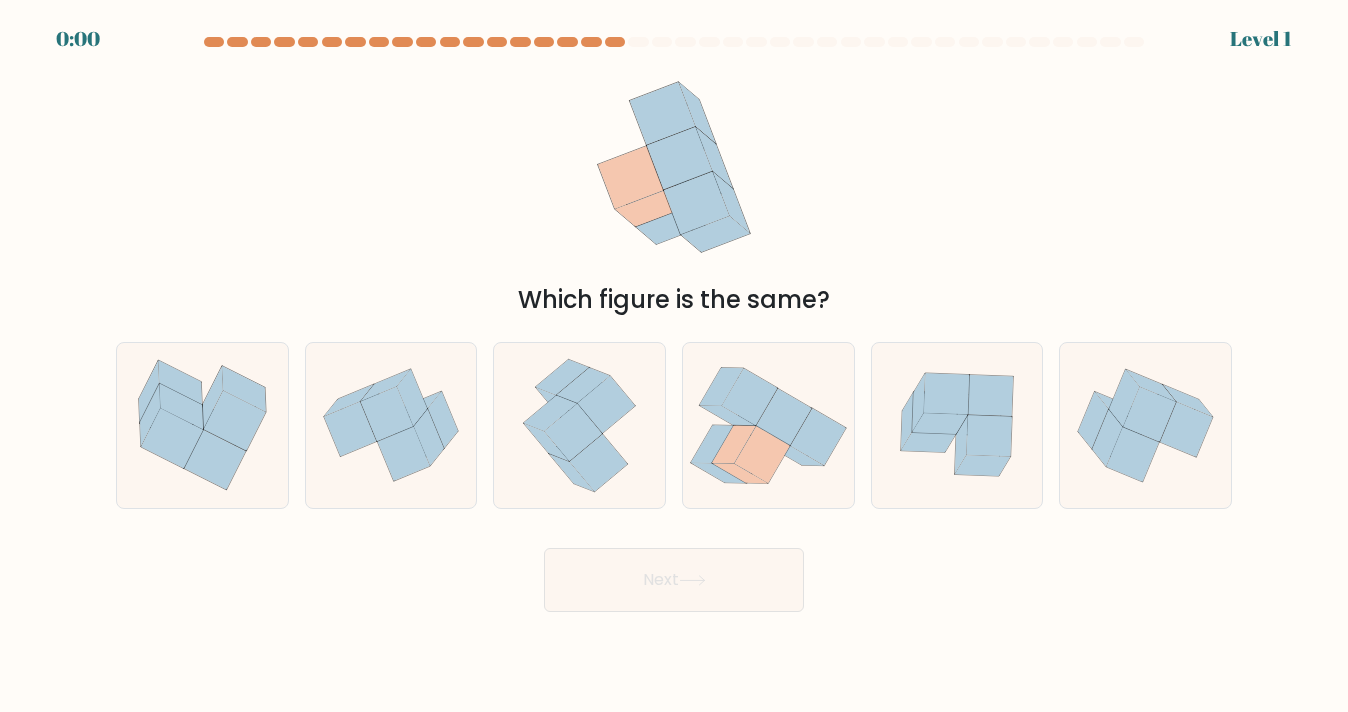 click 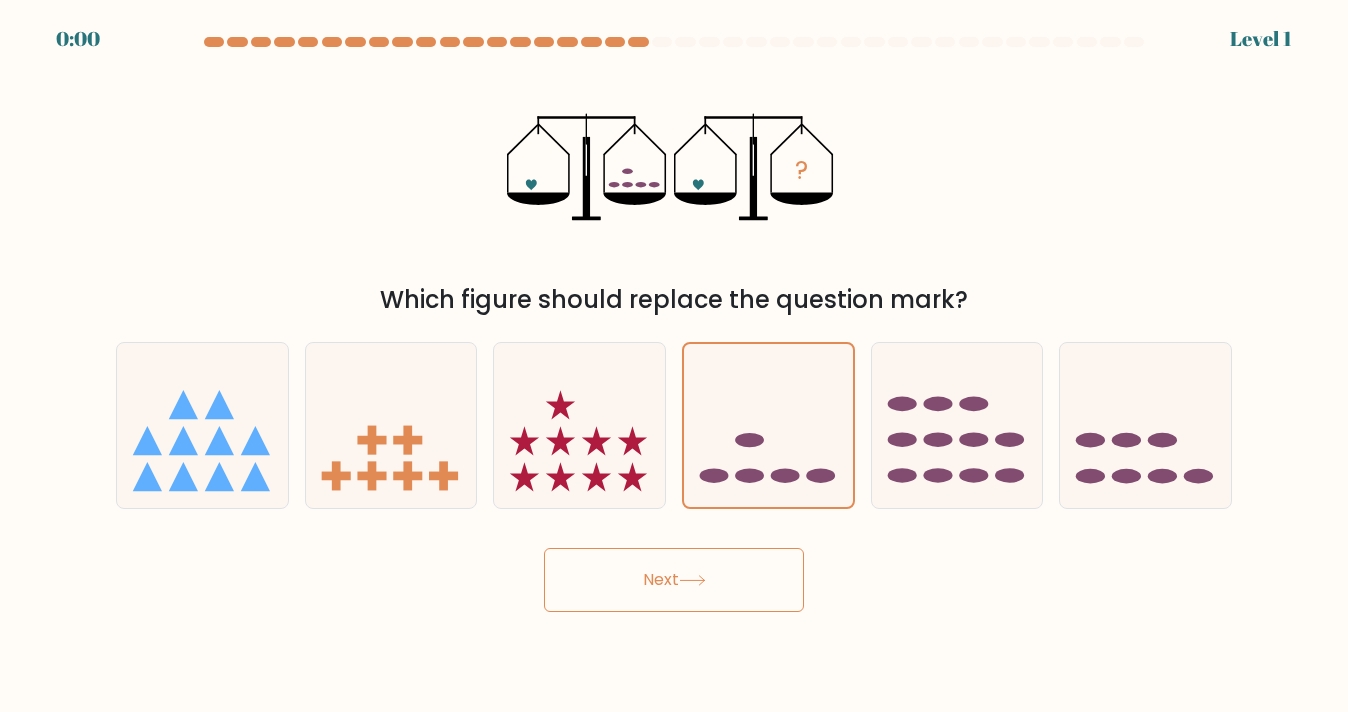 scroll, scrollTop: 0, scrollLeft: 0, axis: both 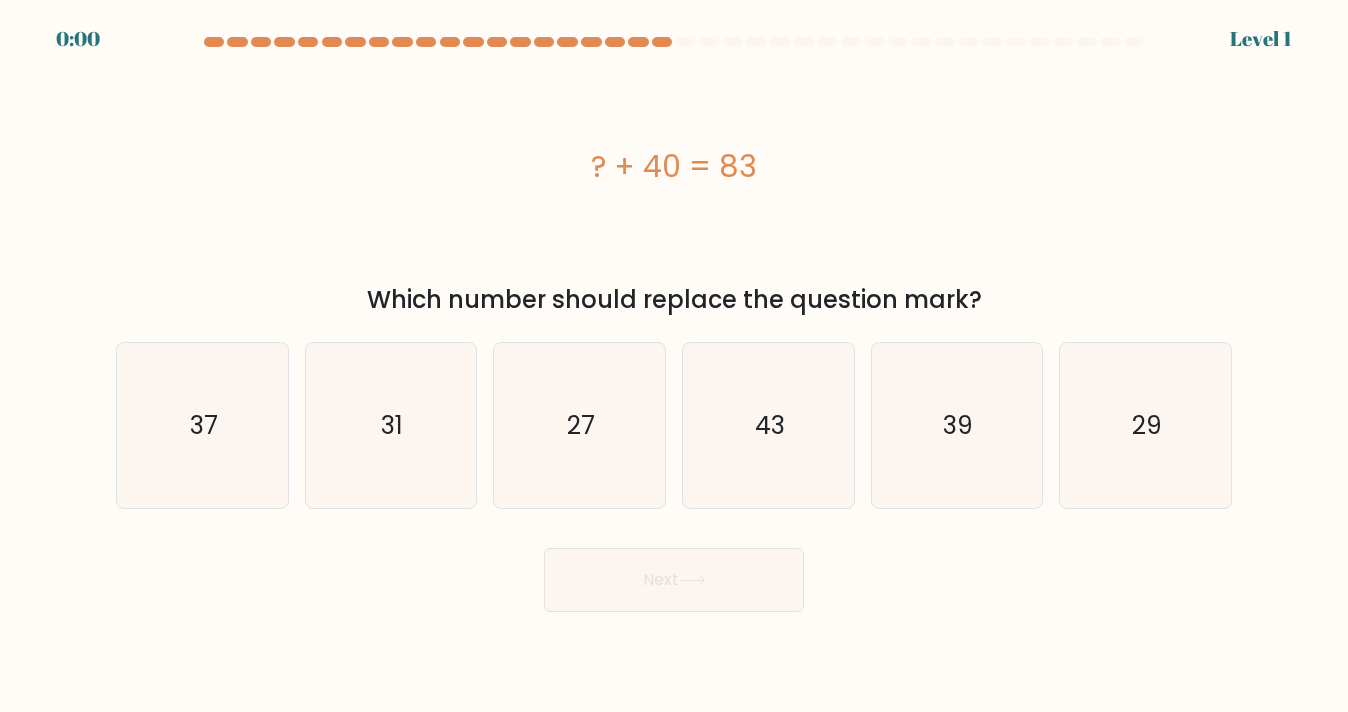 click on "43" 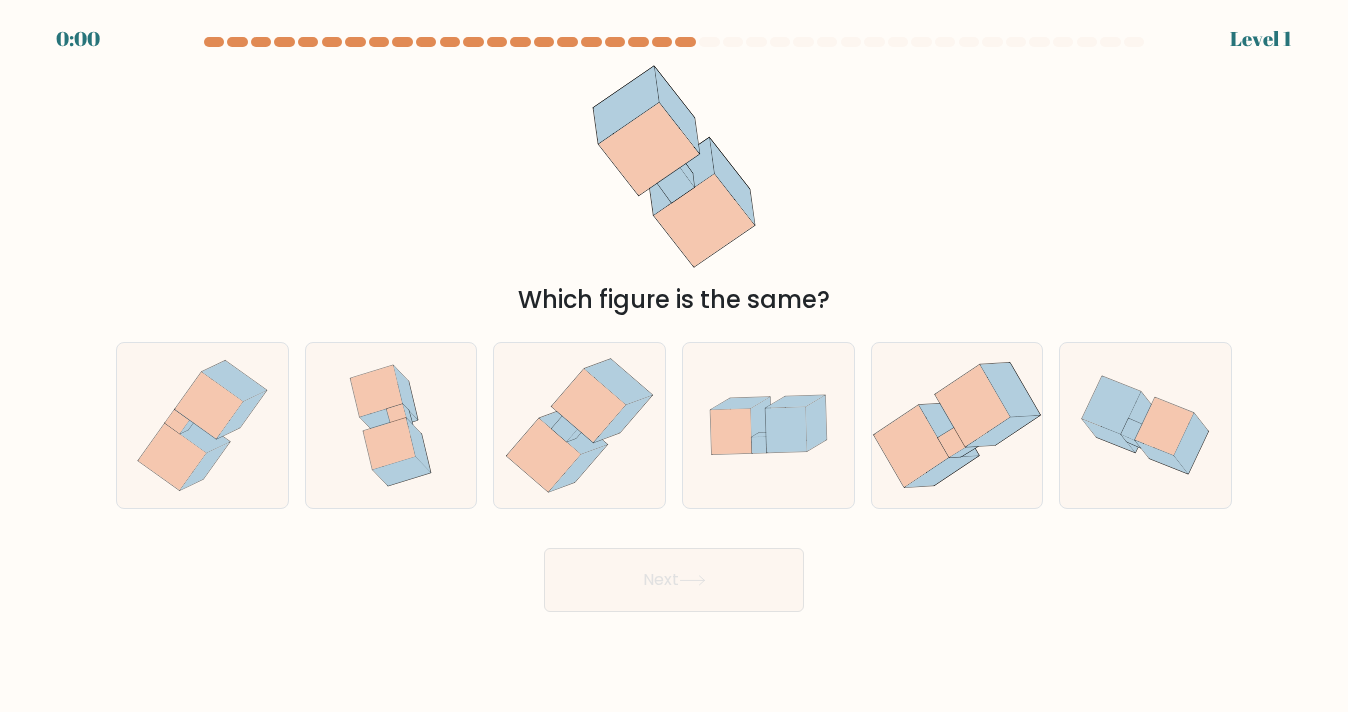 scroll, scrollTop: 0, scrollLeft: 0, axis: both 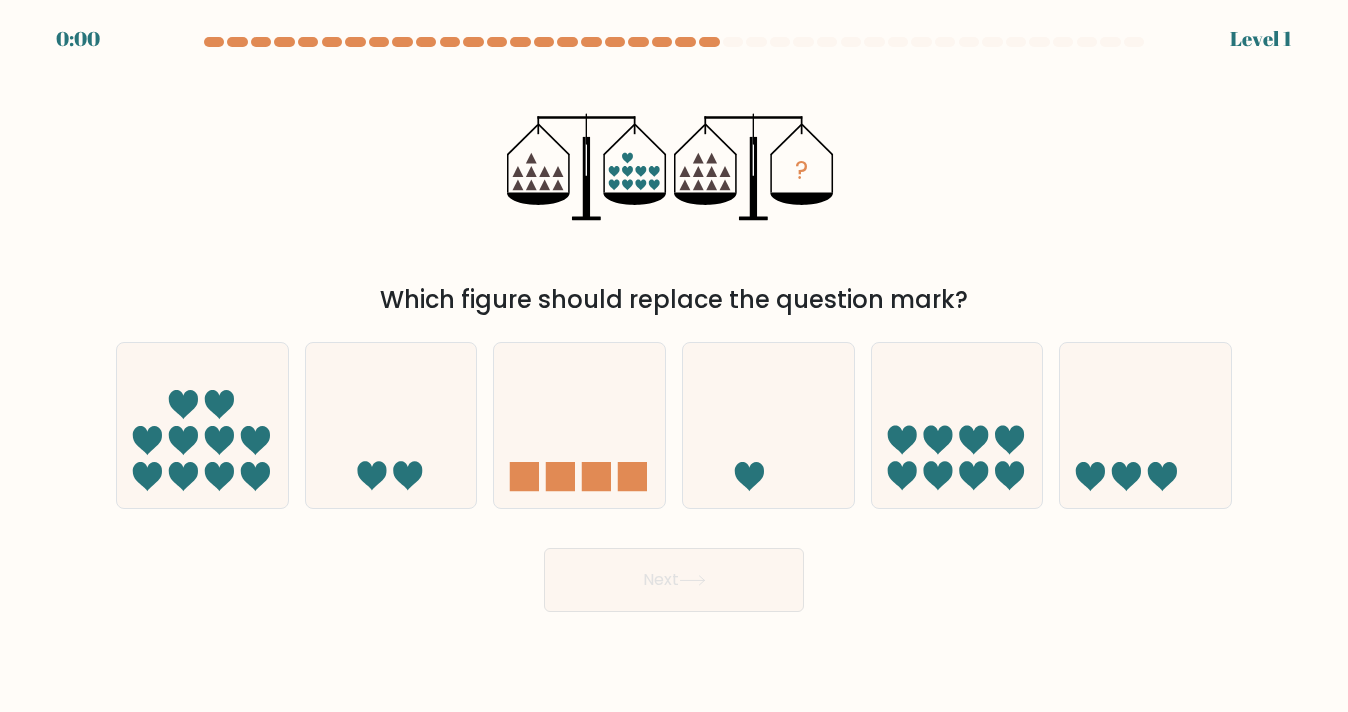 click 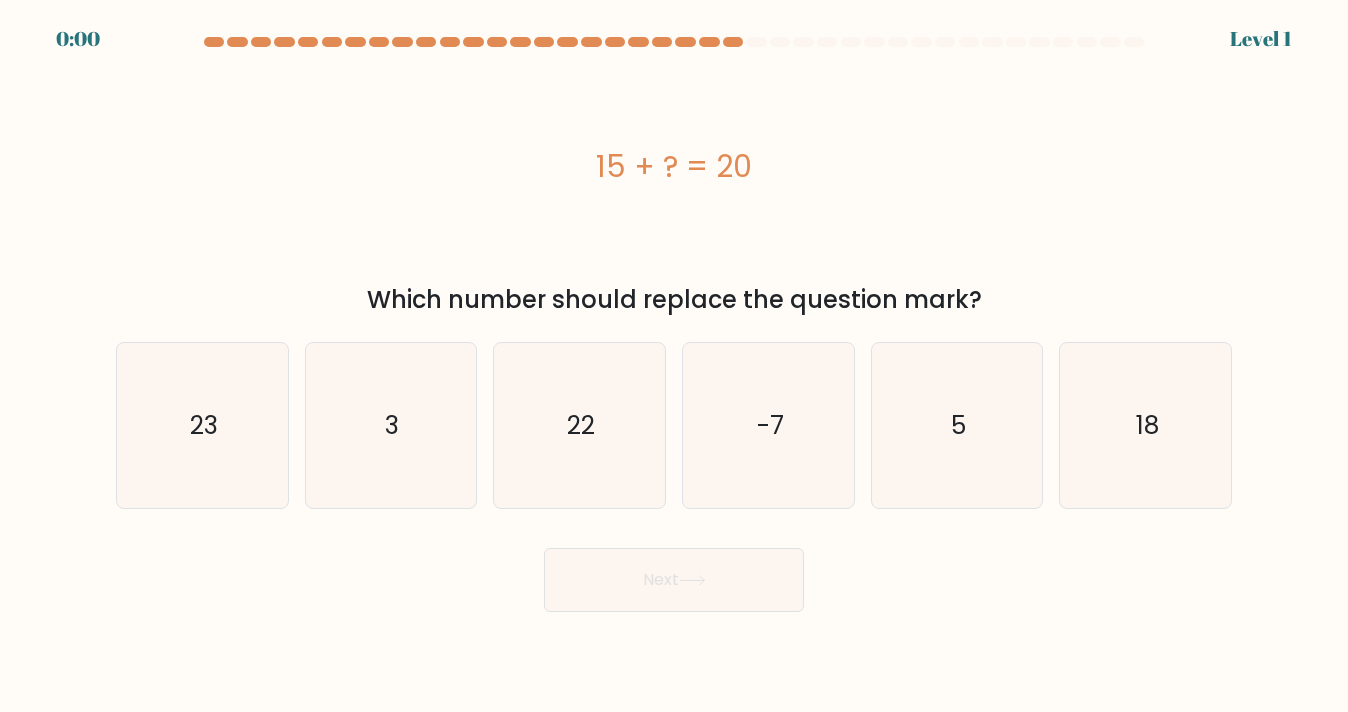 click on "-7" 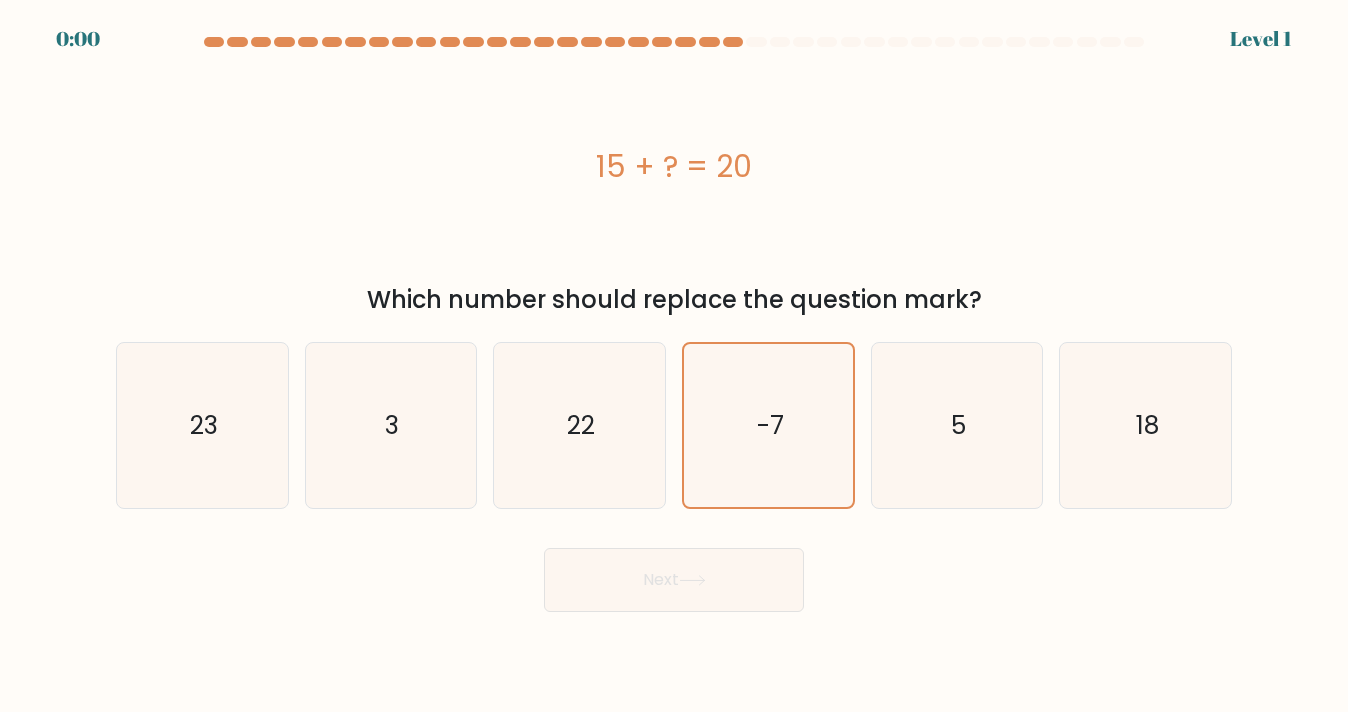 scroll, scrollTop: 0, scrollLeft: 0, axis: both 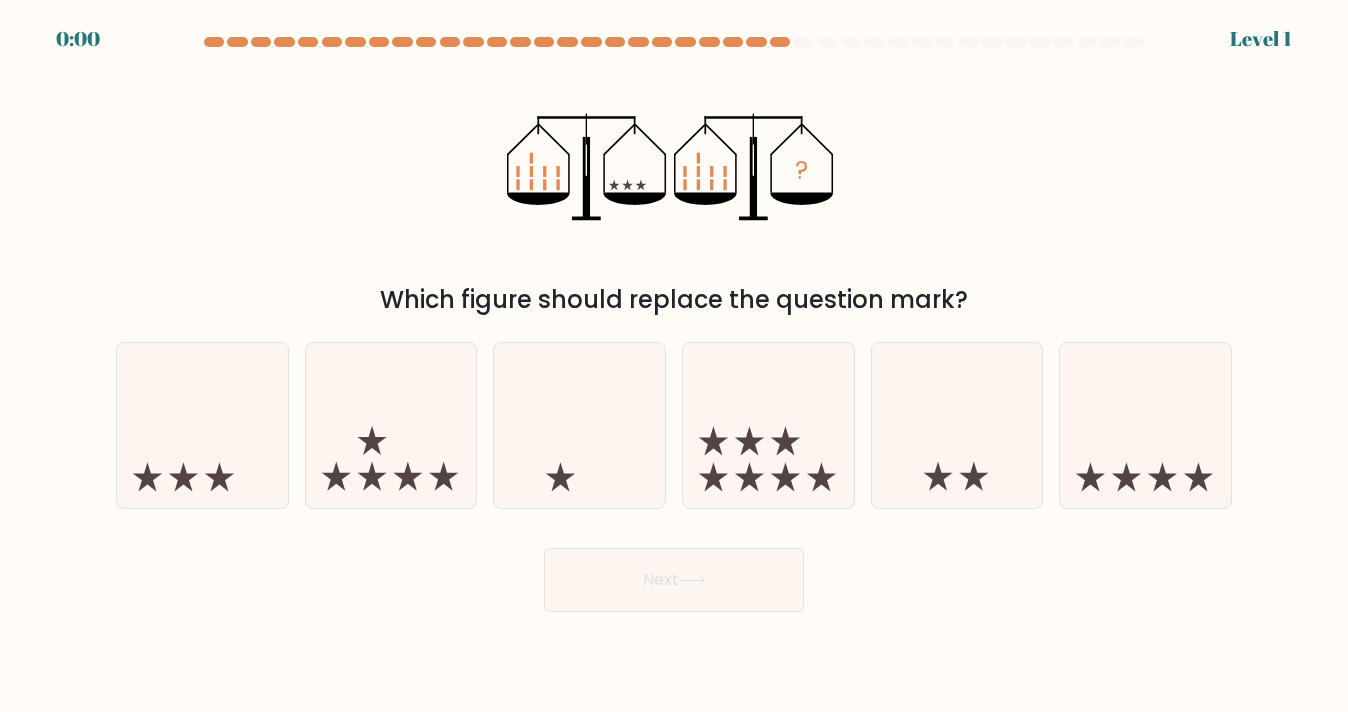 click 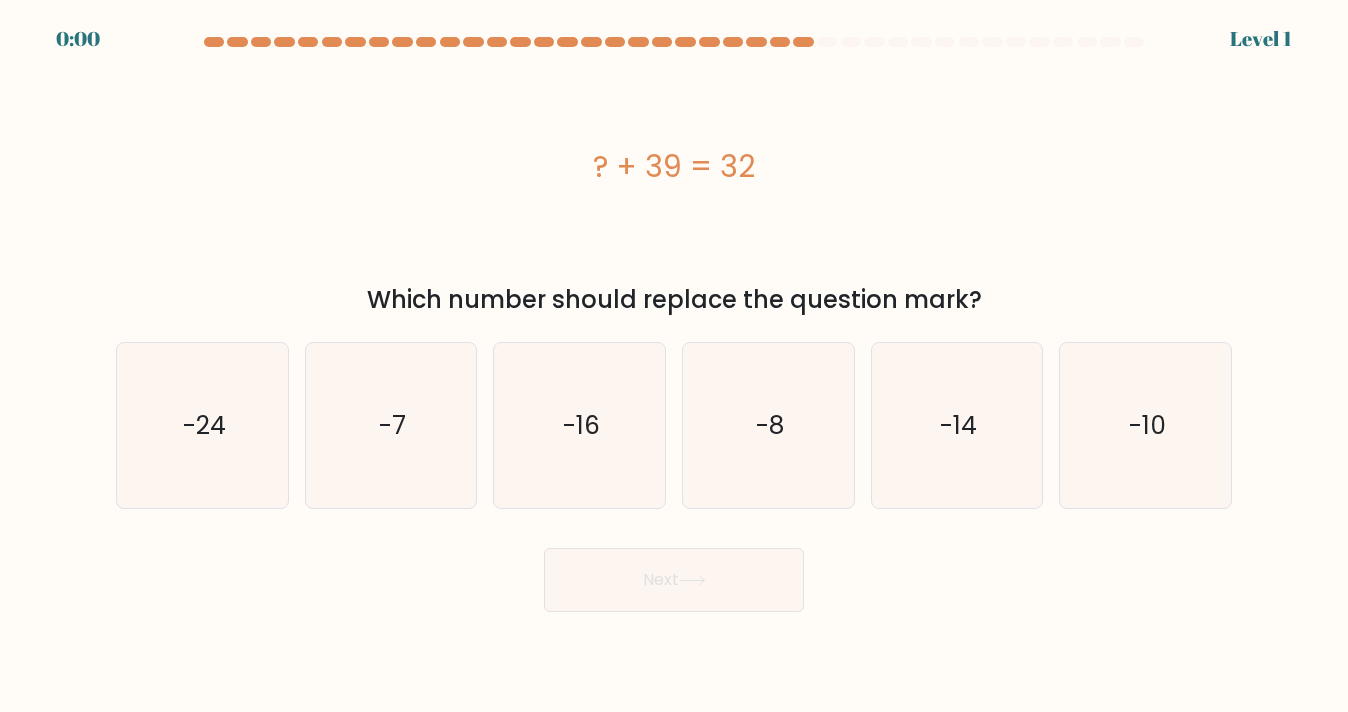 scroll, scrollTop: 0, scrollLeft: 0, axis: both 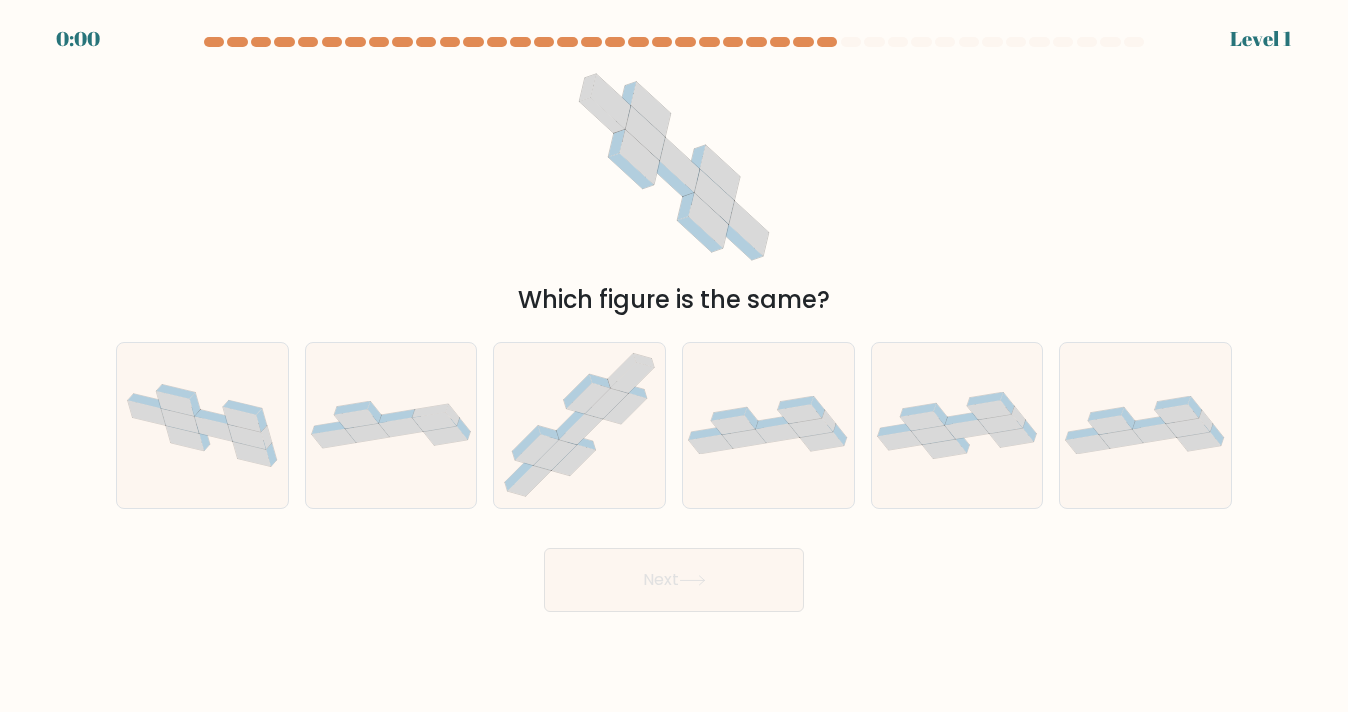 click at bounding box center (768, 425) 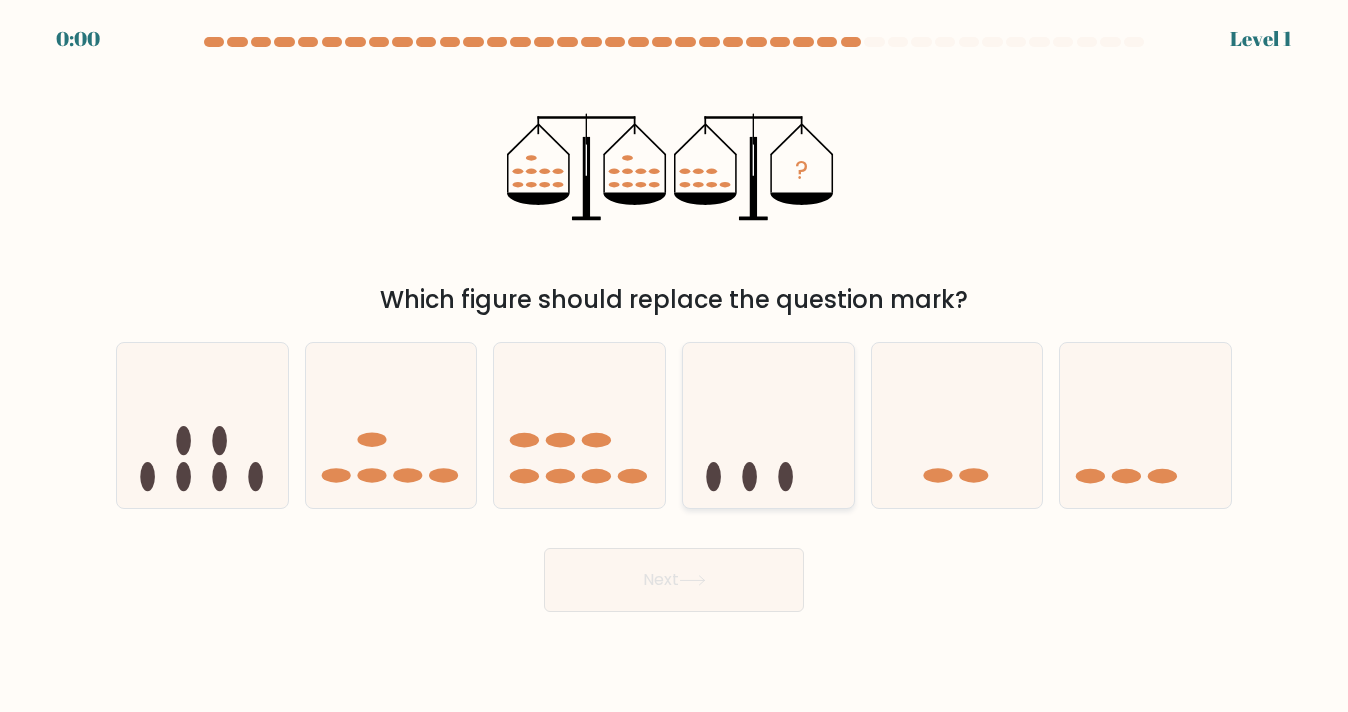 scroll, scrollTop: 0, scrollLeft: 0, axis: both 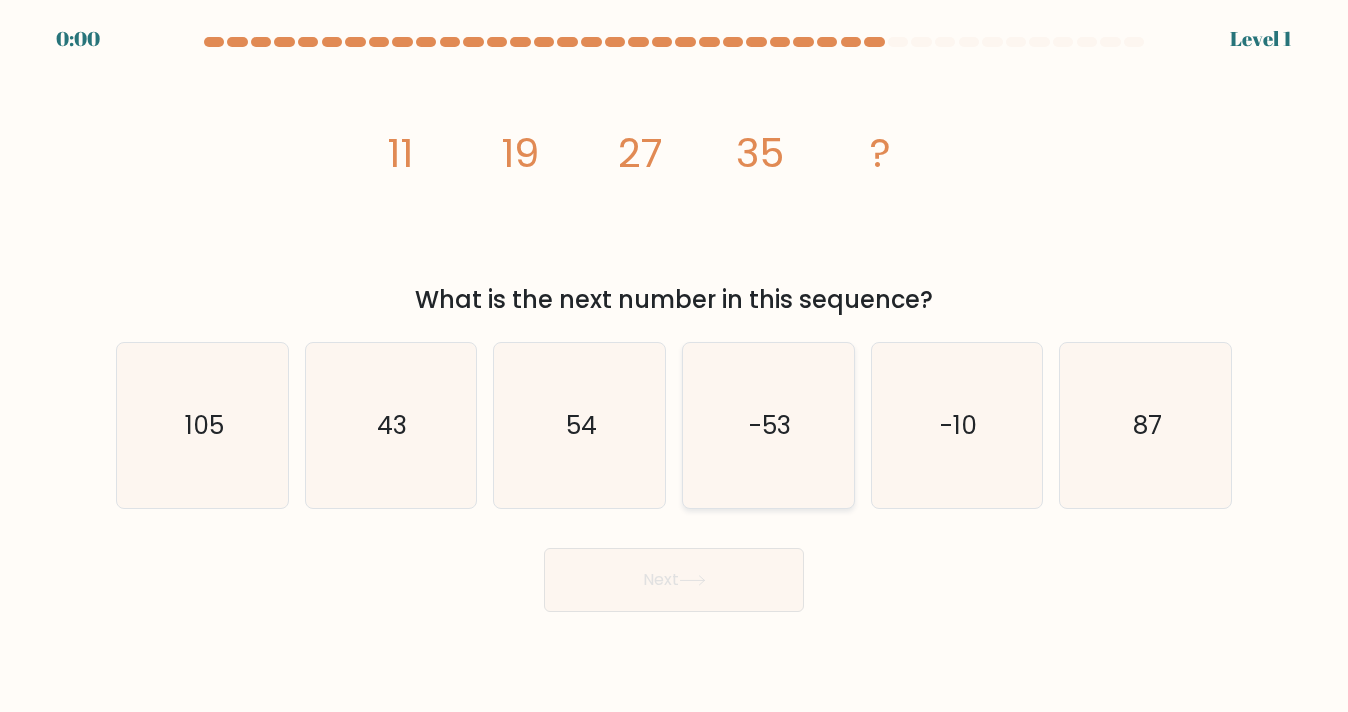 click on "-53" 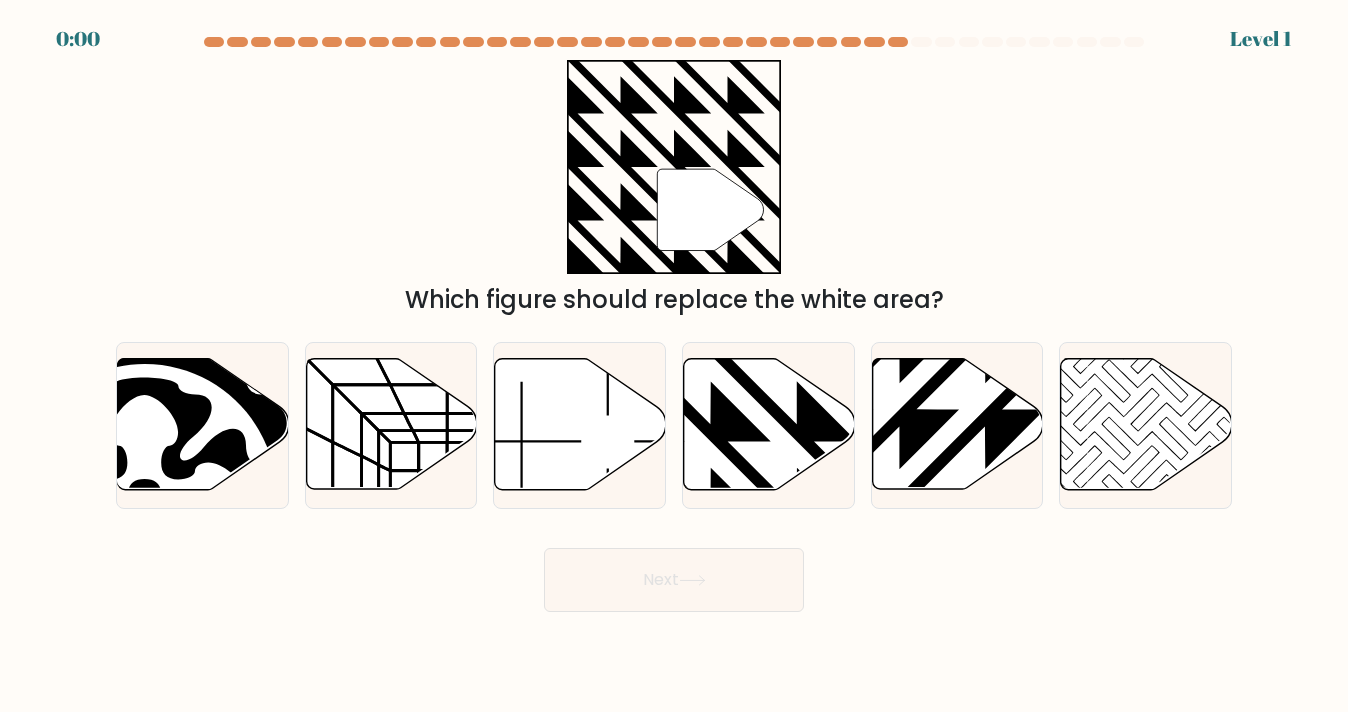 scroll, scrollTop: 0, scrollLeft: 0, axis: both 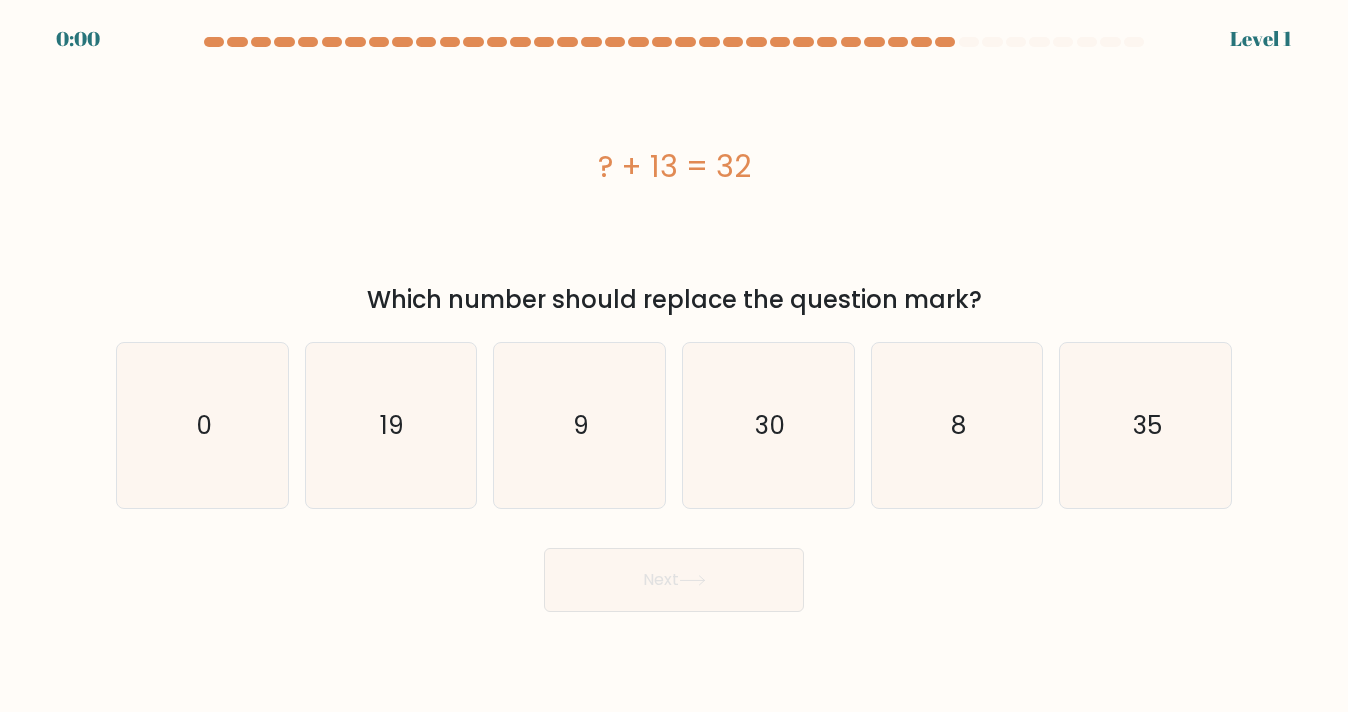 click on "30" 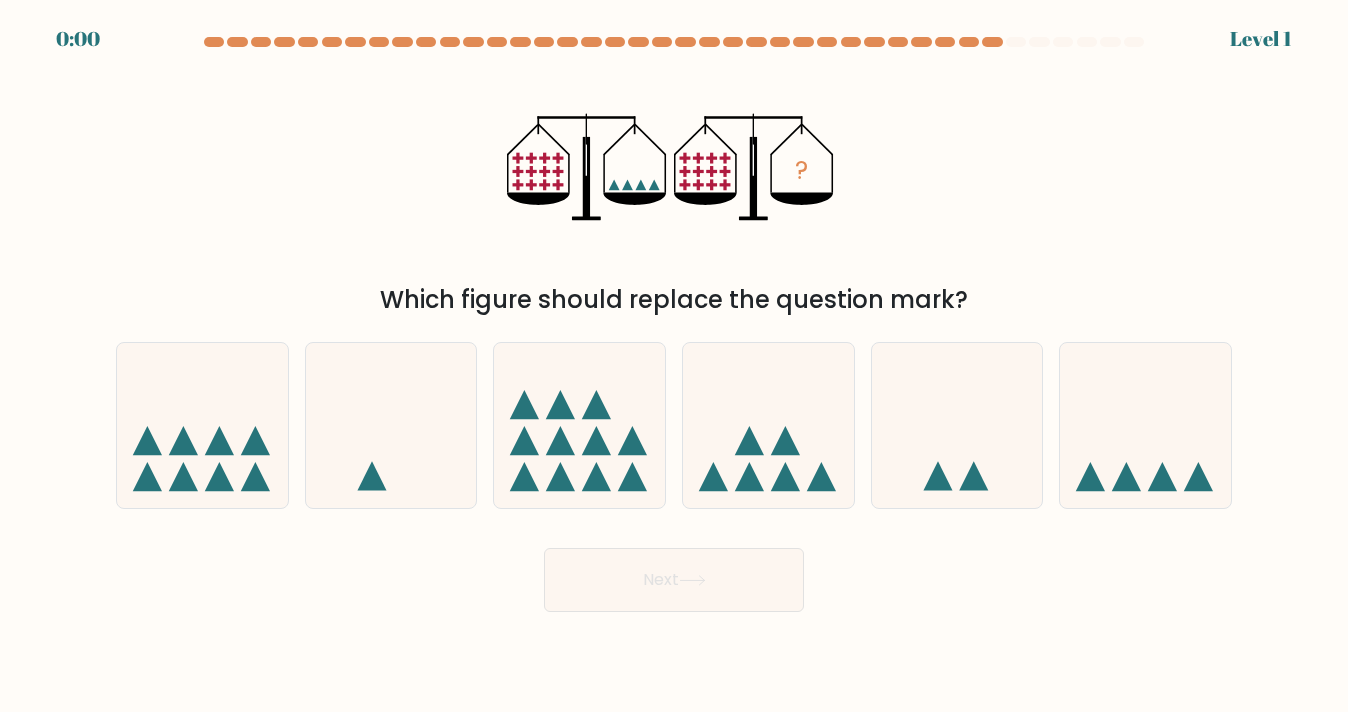 scroll, scrollTop: 0, scrollLeft: 0, axis: both 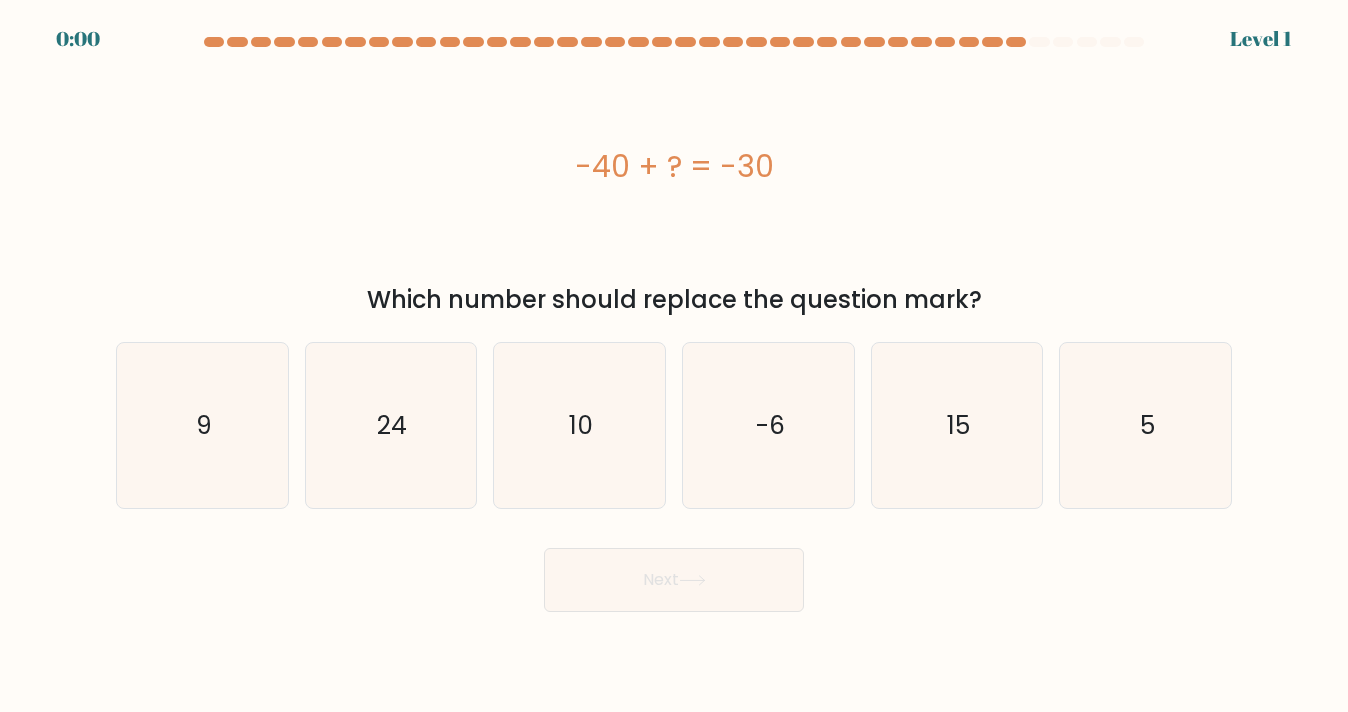 click on "-6" 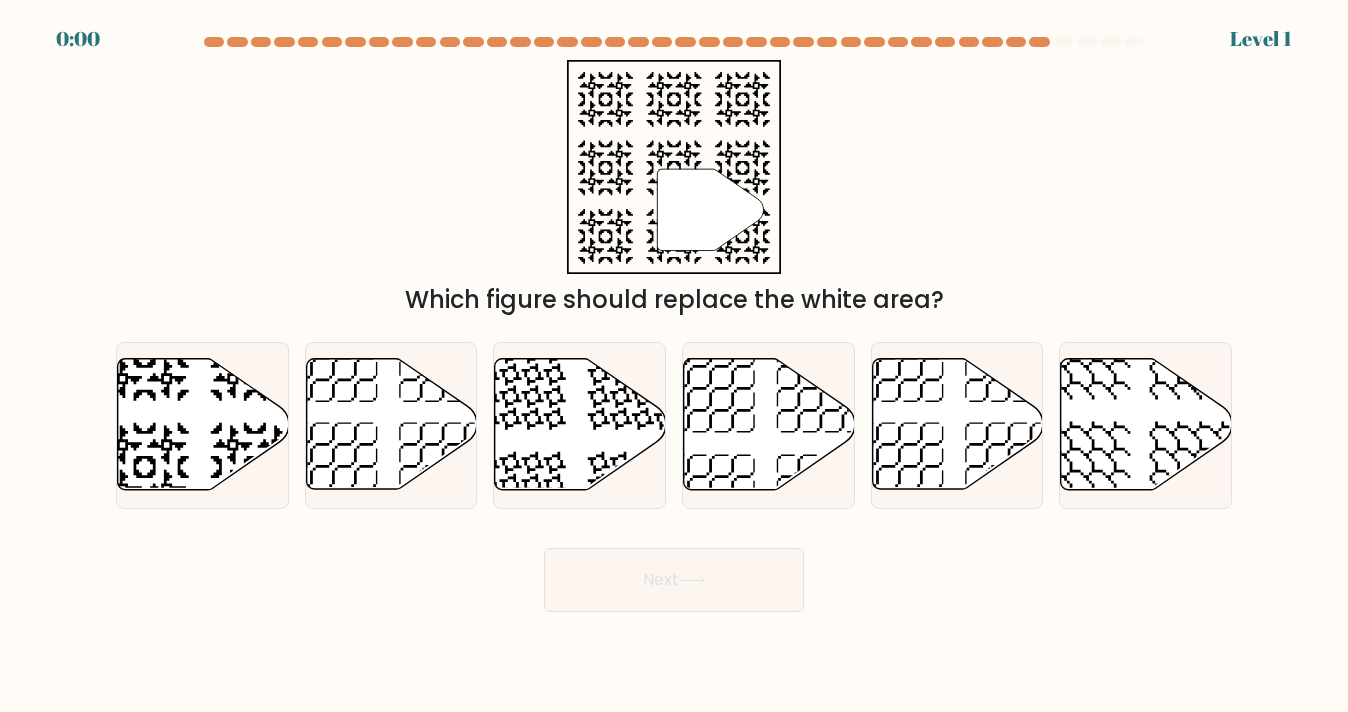 scroll, scrollTop: 0, scrollLeft: 0, axis: both 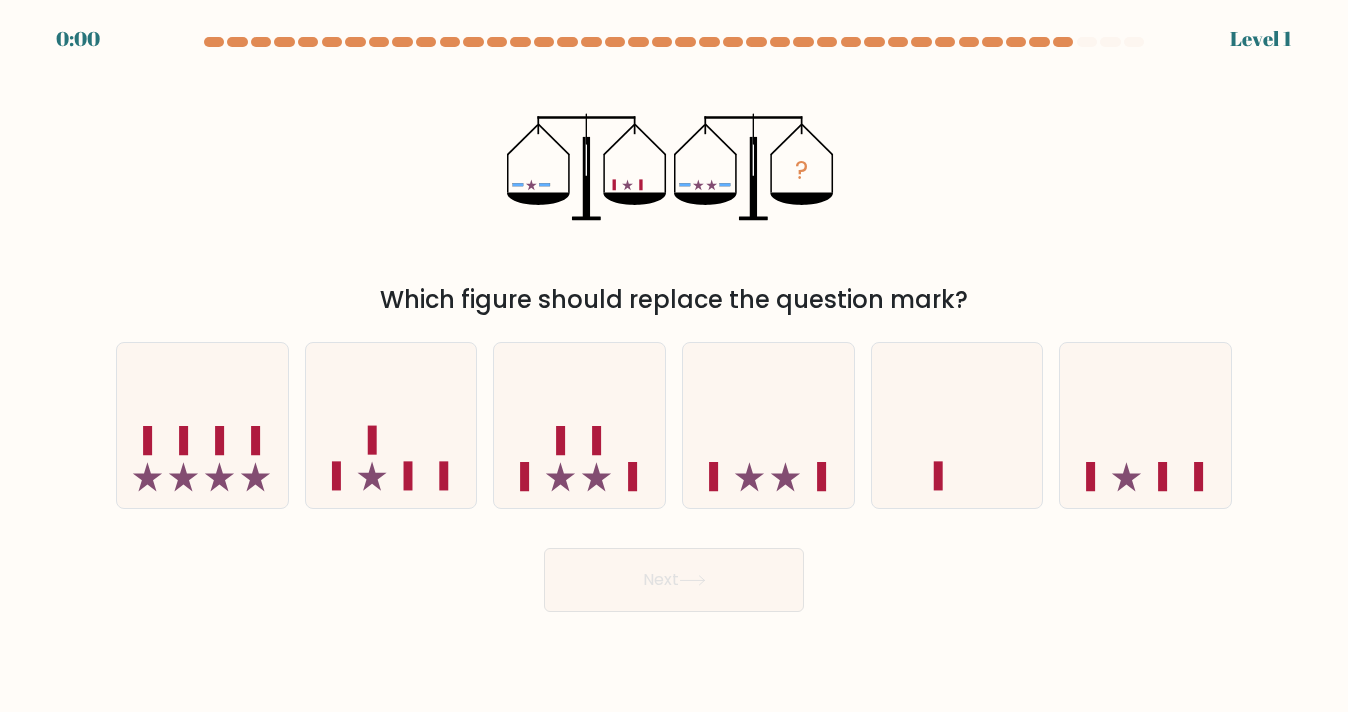 click 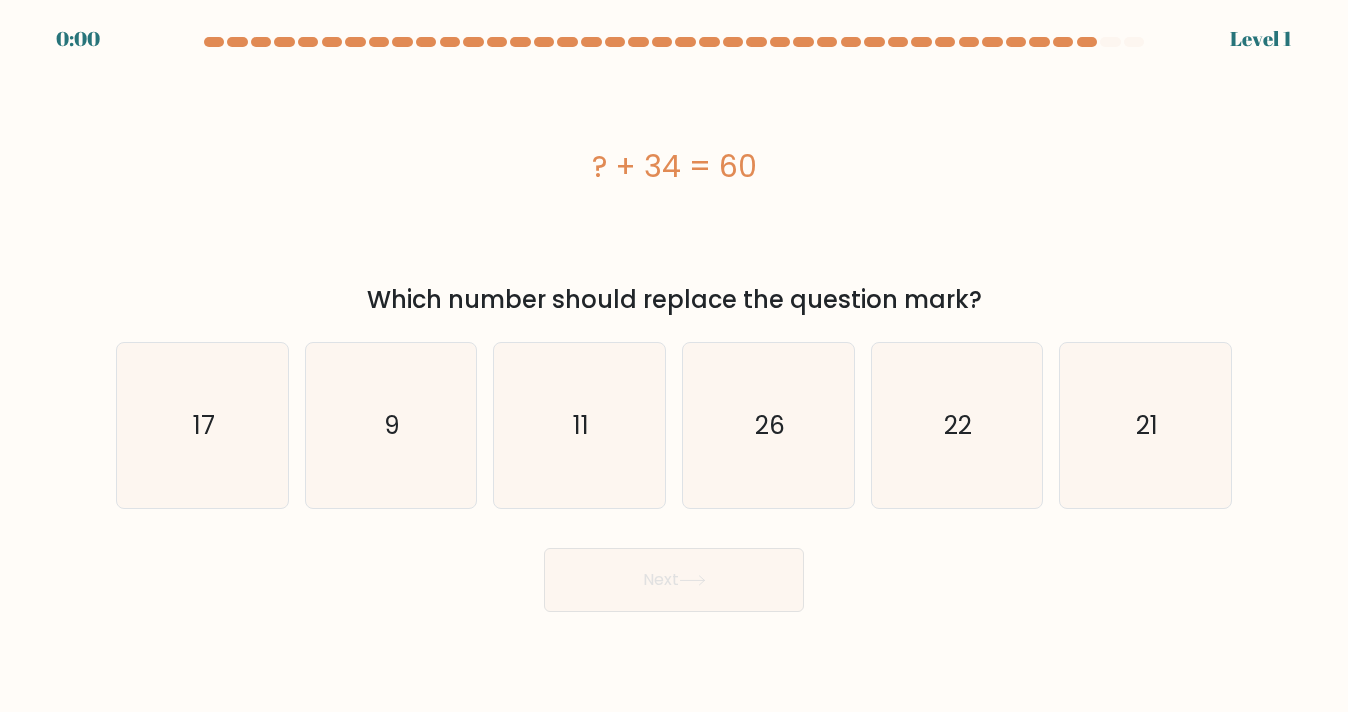 click on "26" 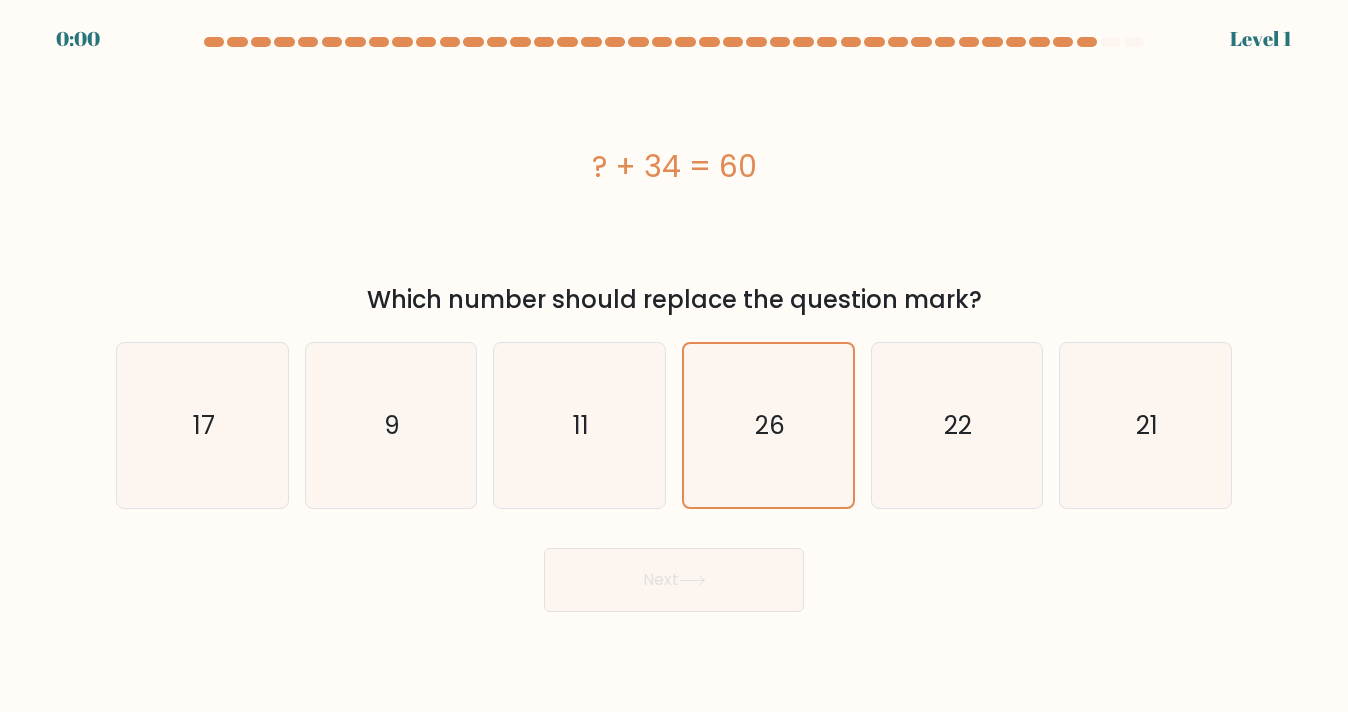 scroll, scrollTop: 0, scrollLeft: 0, axis: both 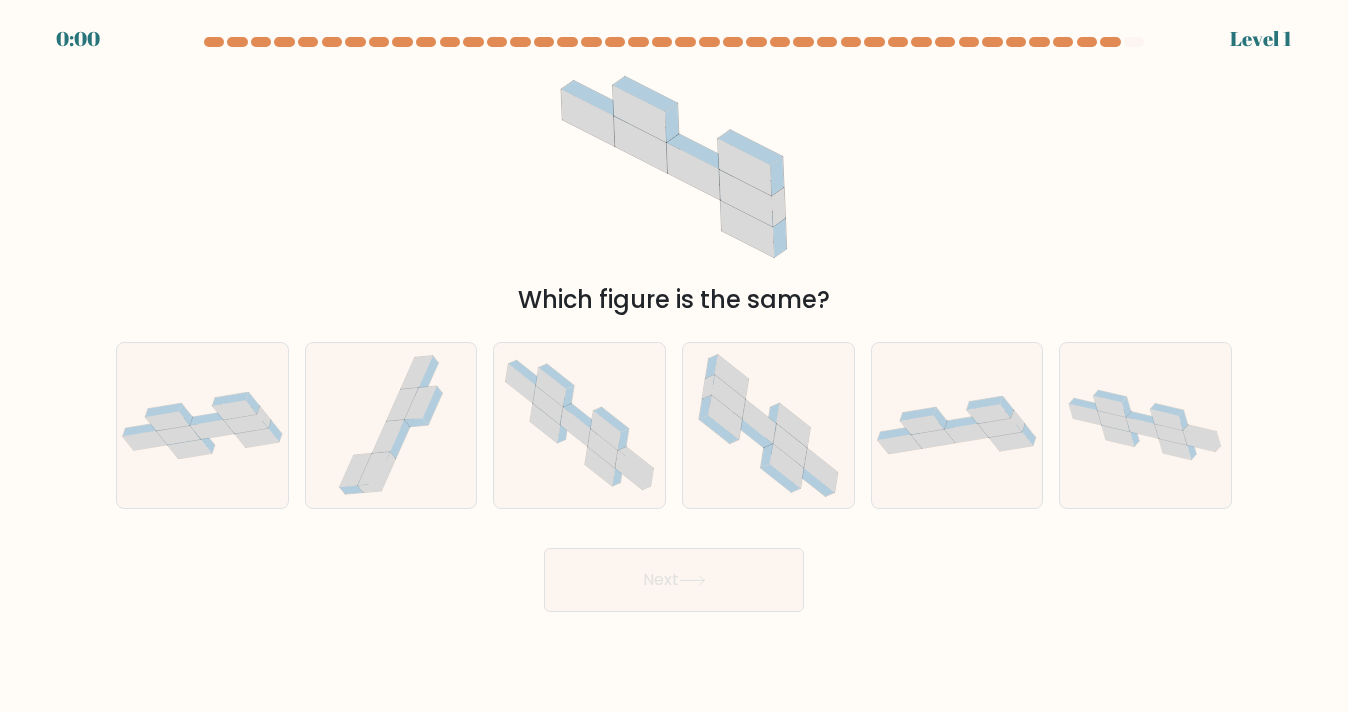 click 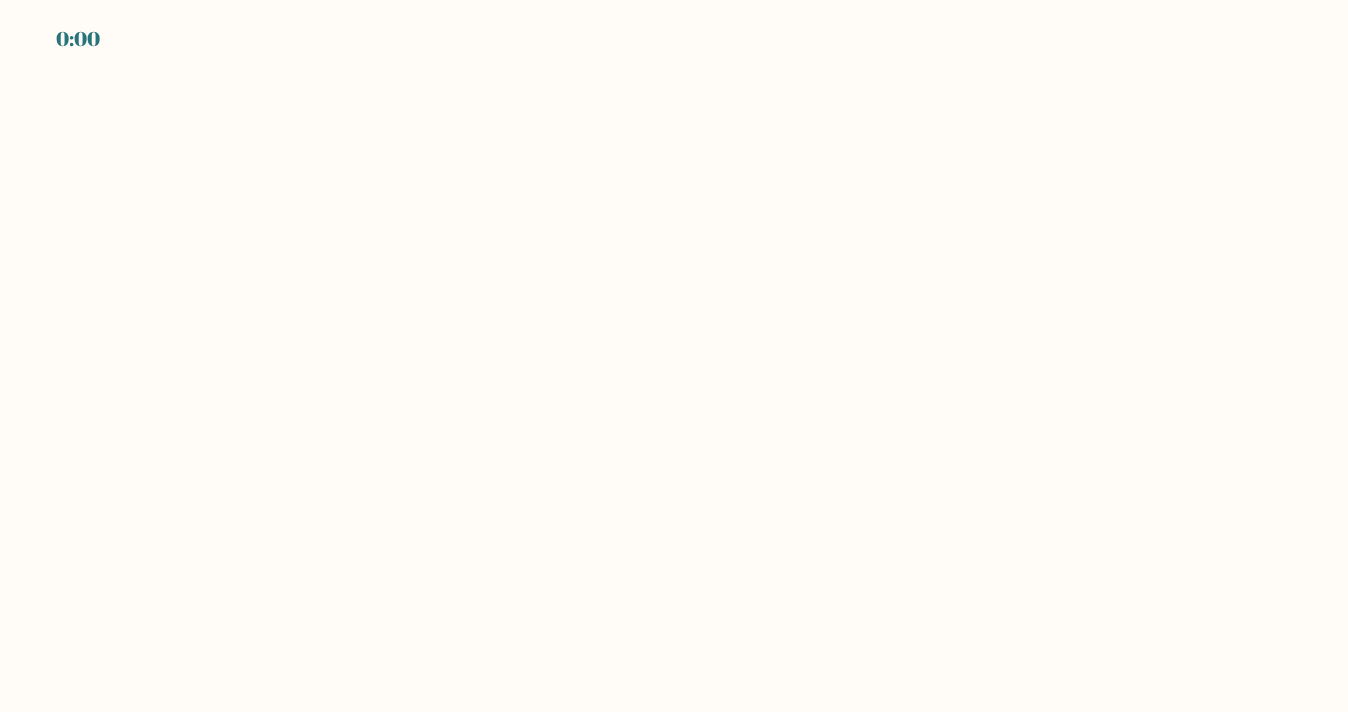 scroll, scrollTop: 0, scrollLeft: 0, axis: both 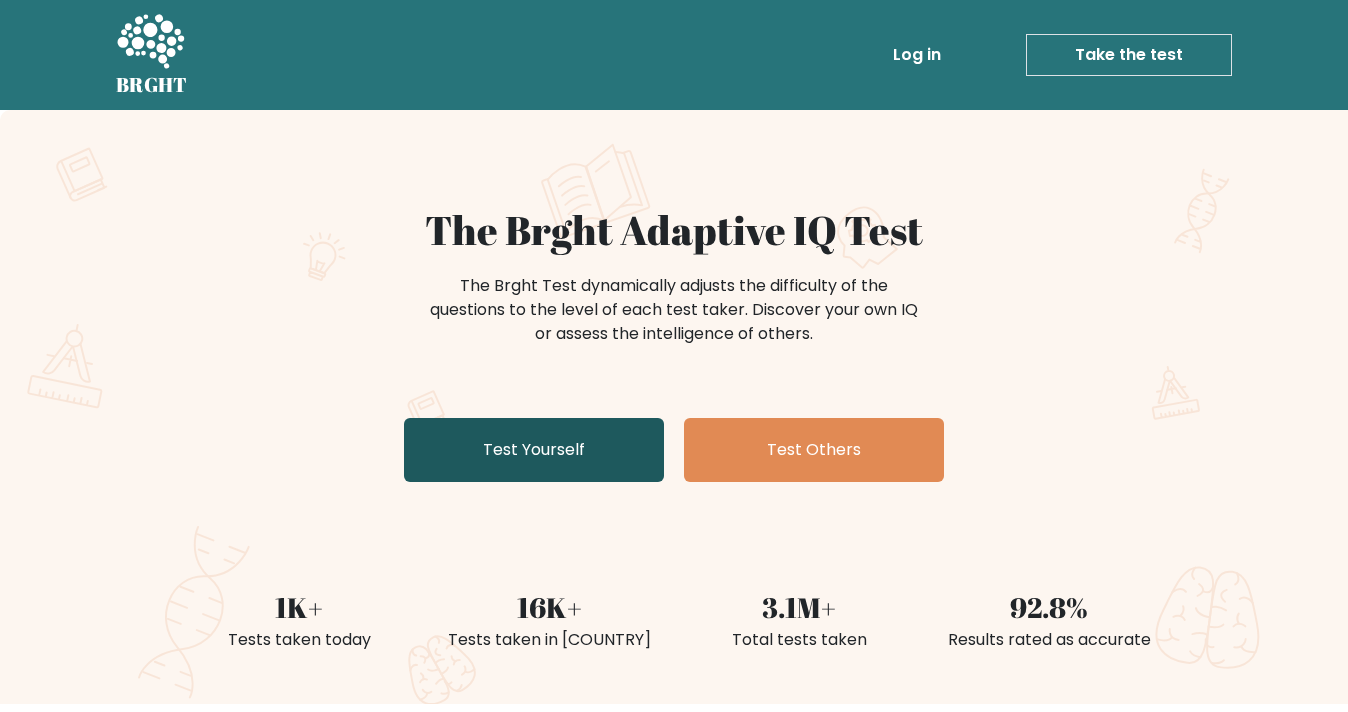 click on "Test Yourself" at bounding box center (534, 450) 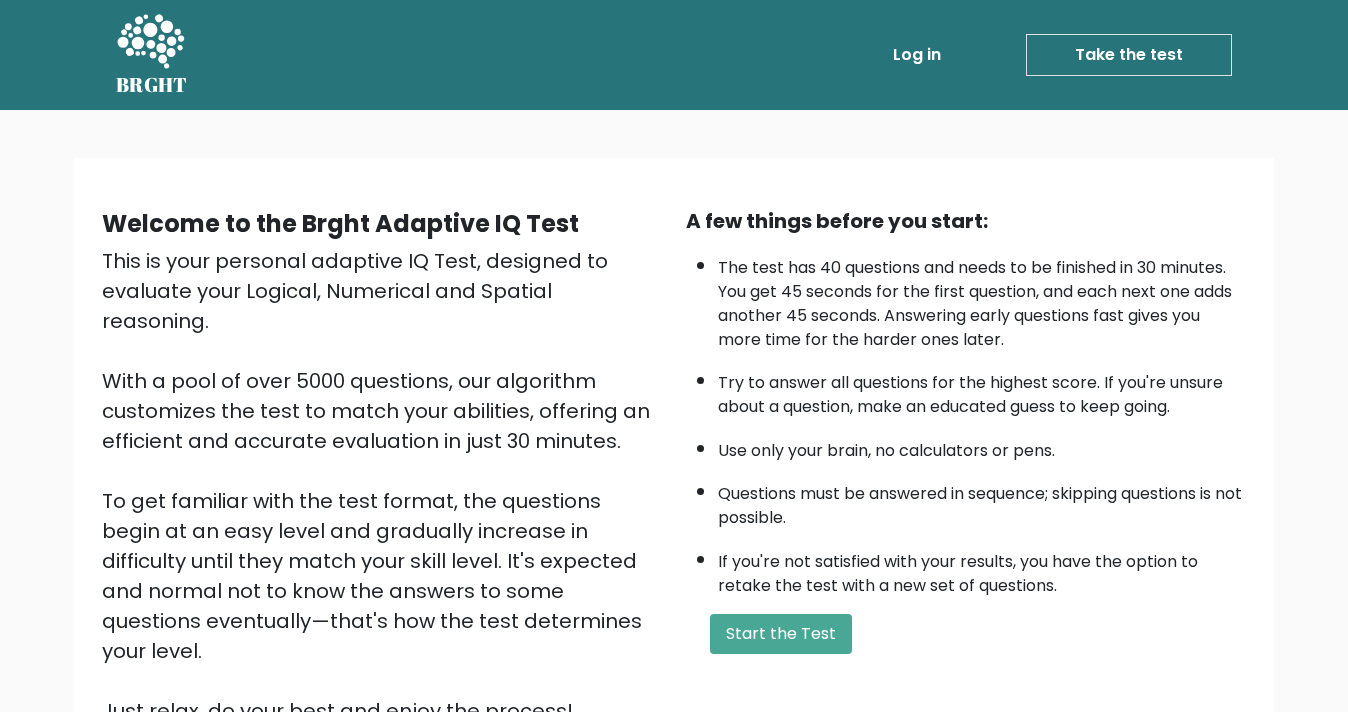 scroll, scrollTop: 0, scrollLeft: 0, axis: both 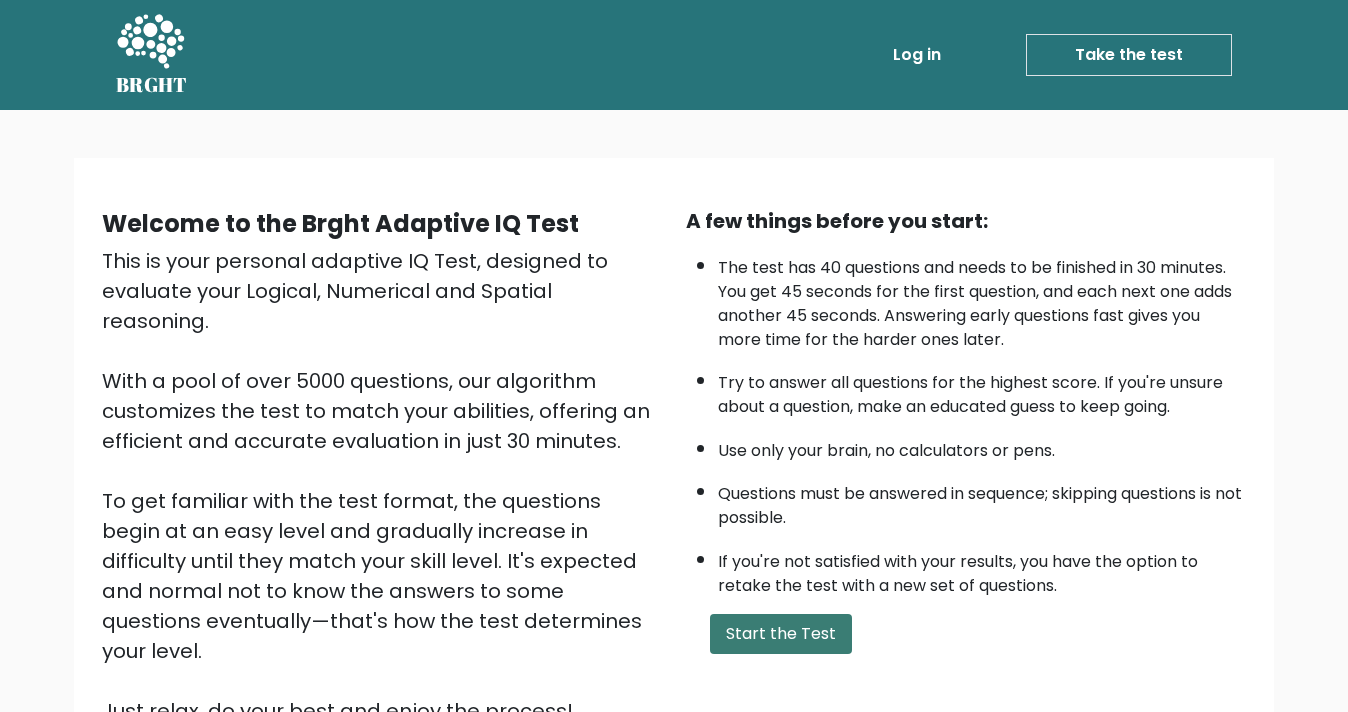 click on "Start the Test" at bounding box center [781, 634] 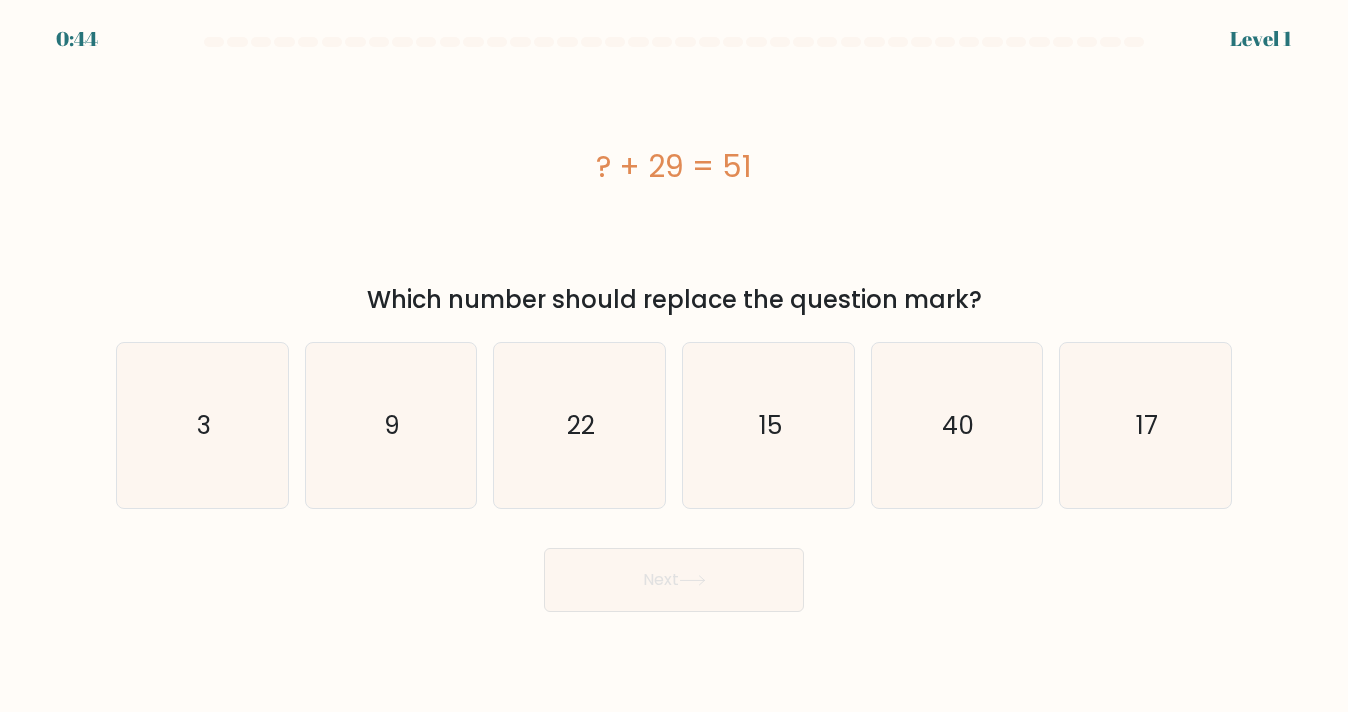 scroll, scrollTop: 0, scrollLeft: 0, axis: both 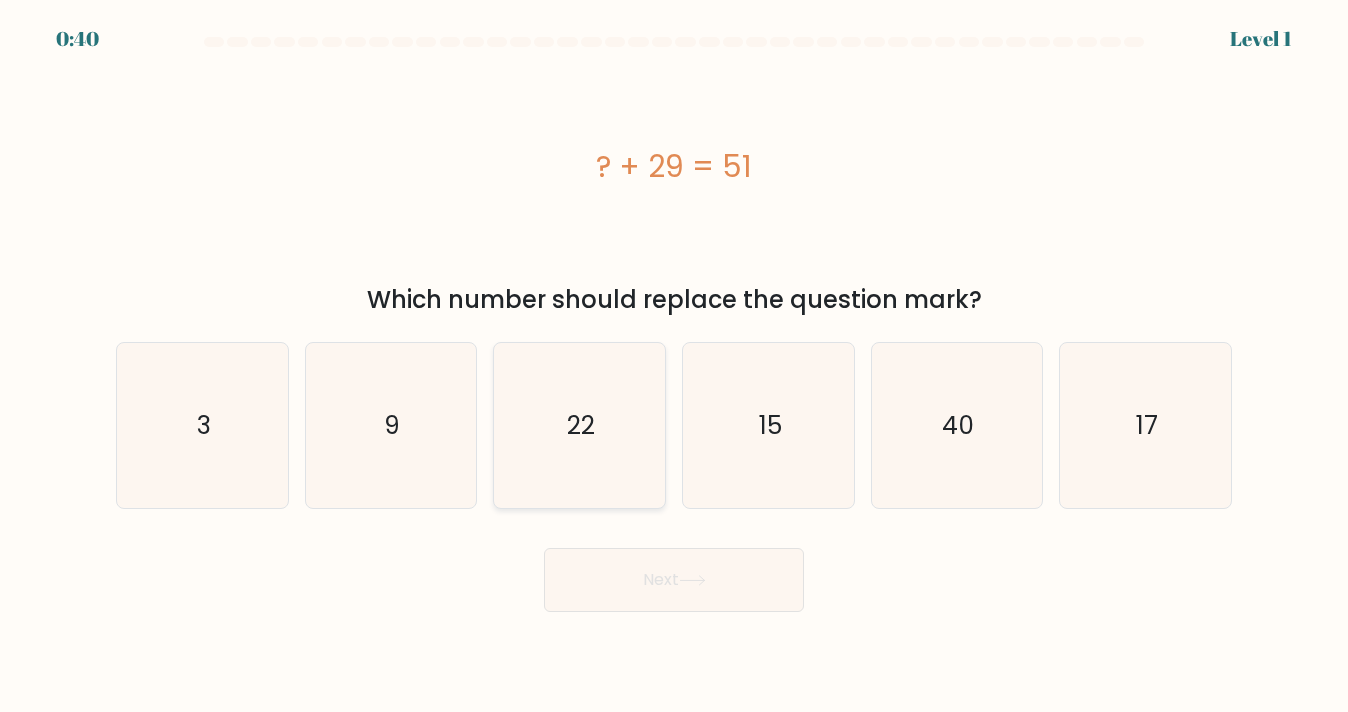click on "22" 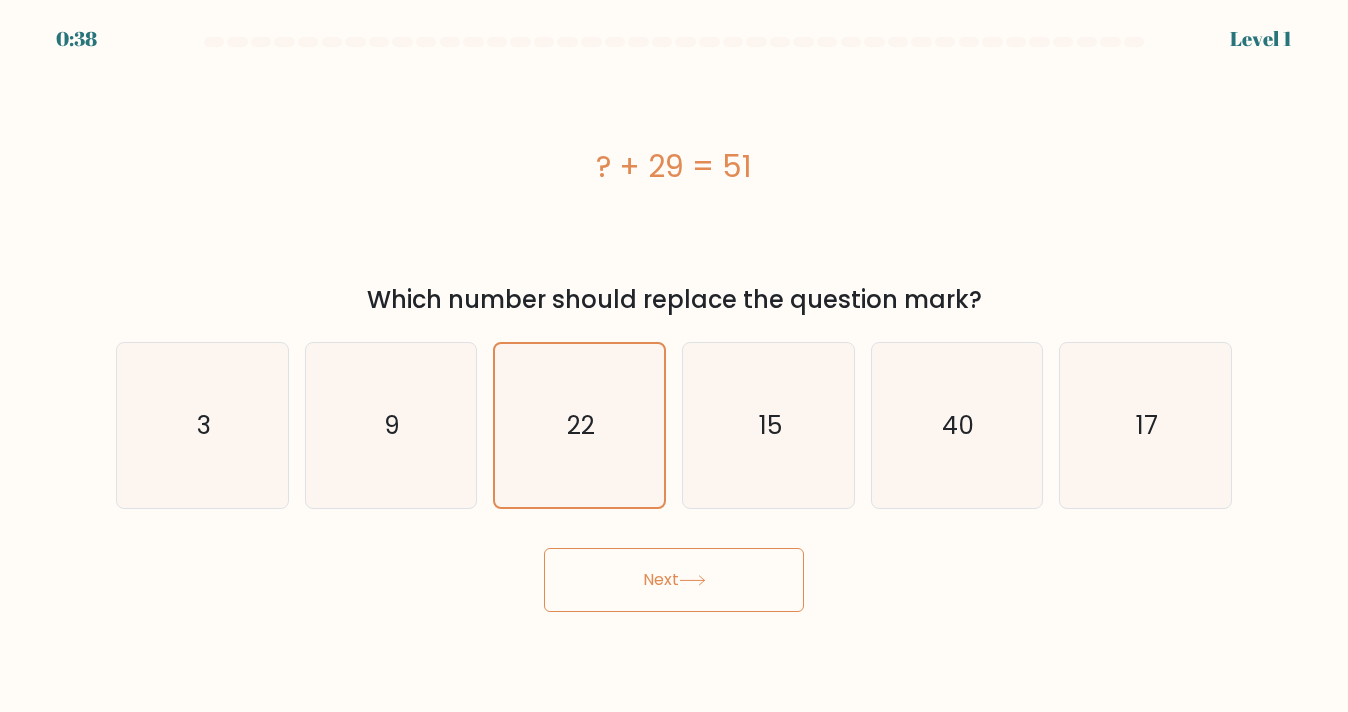 click on "Next" at bounding box center [674, 580] 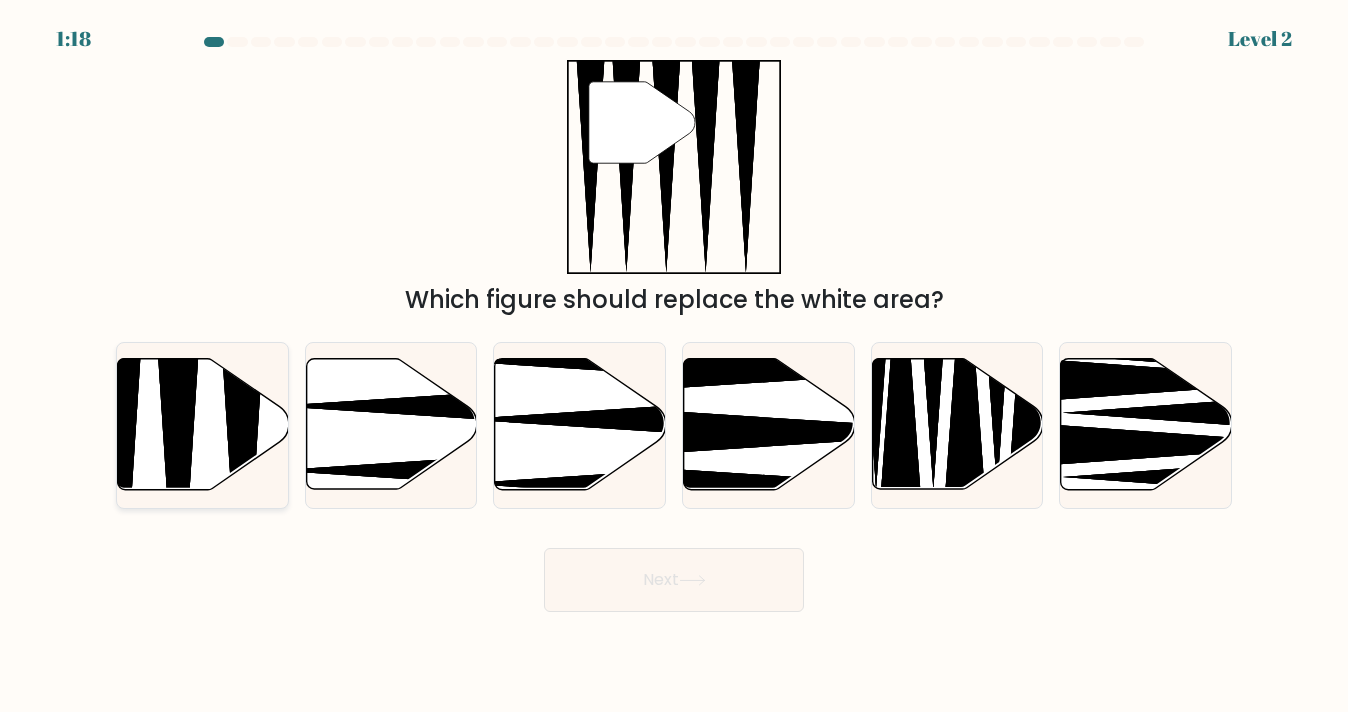 click 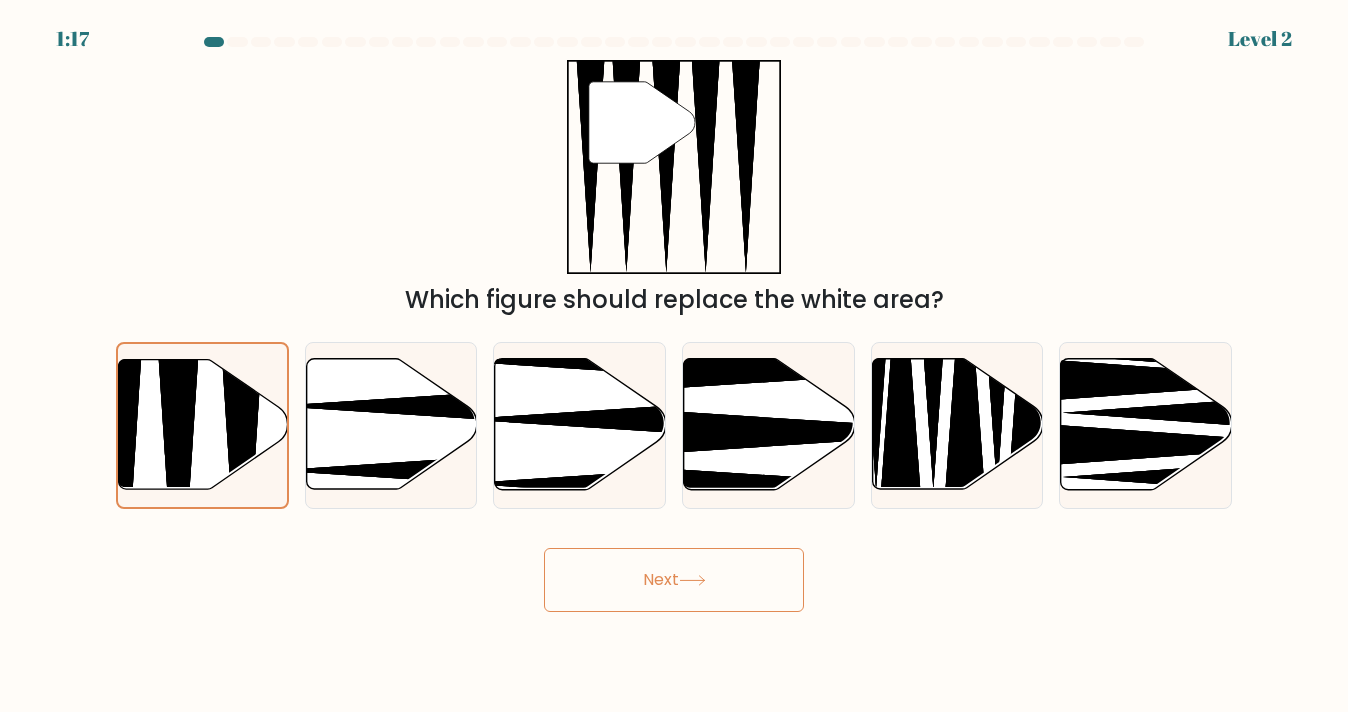 click on "Next" at bounding box center (674, 580) 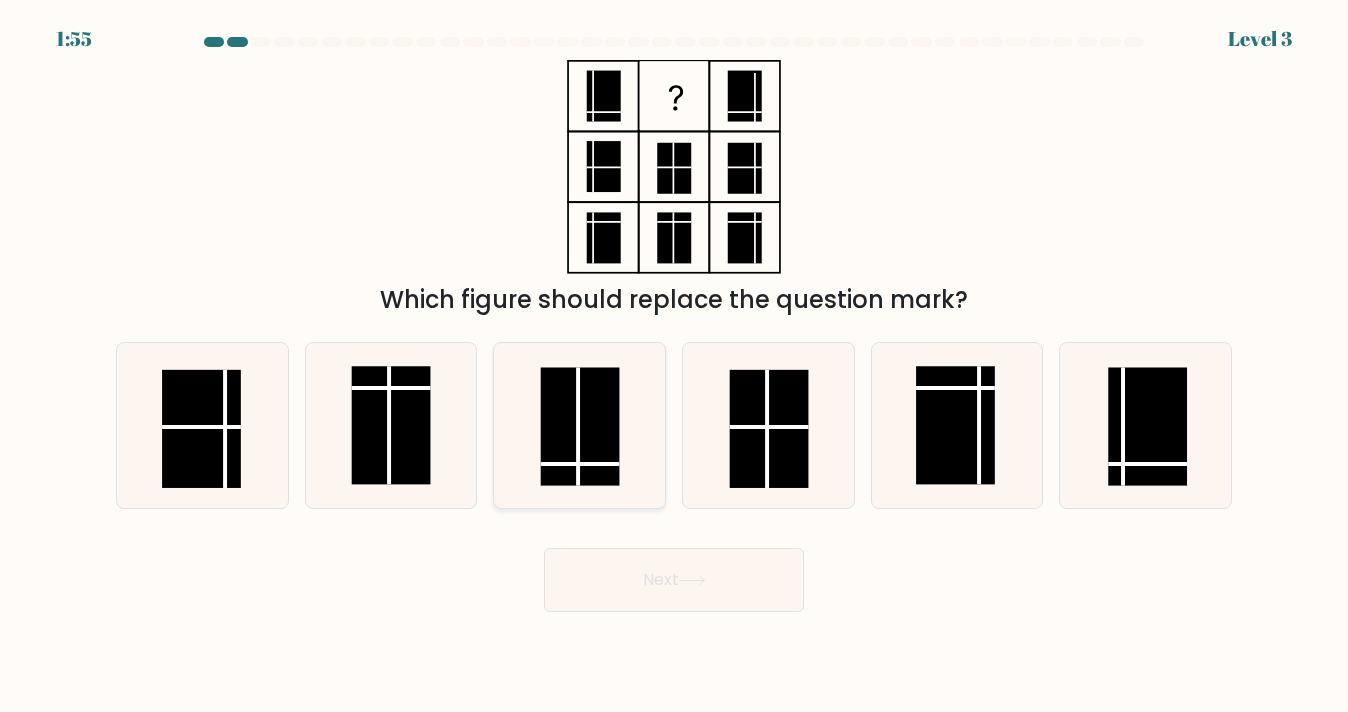 click 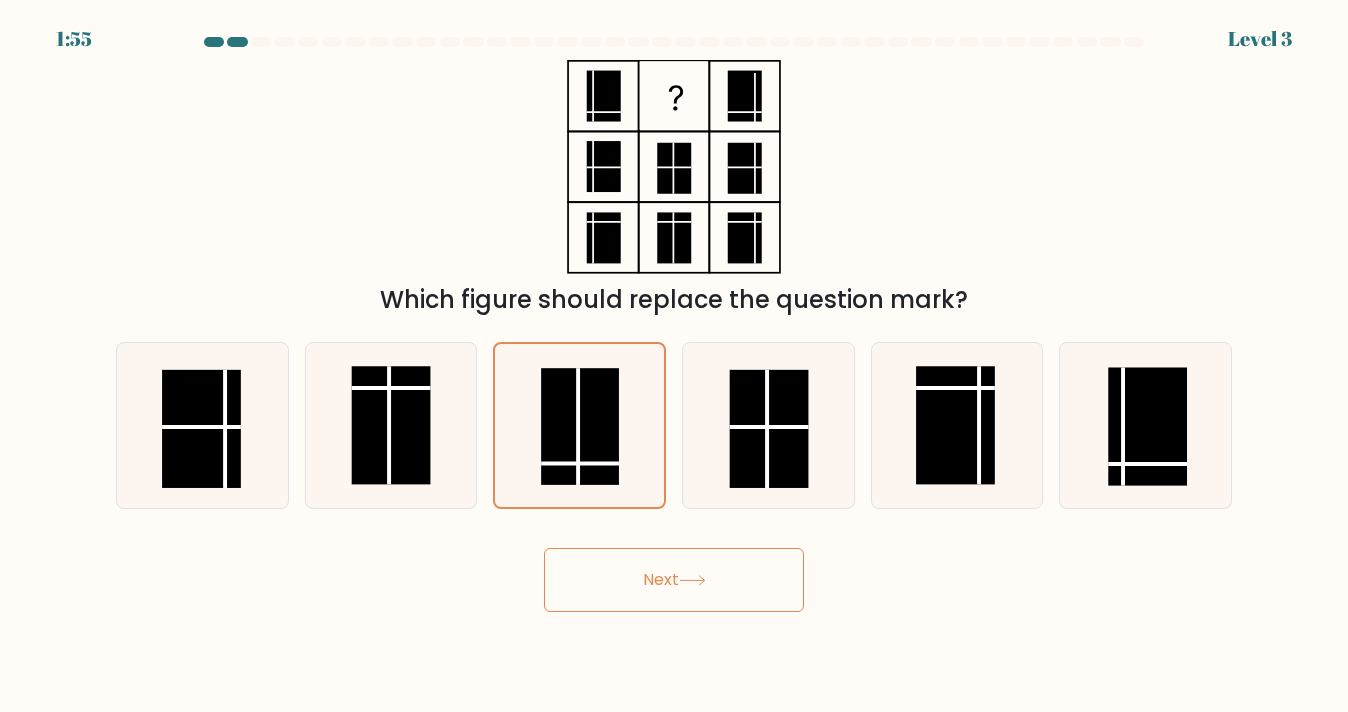 click on "Next" at bounding box center [674, 580] 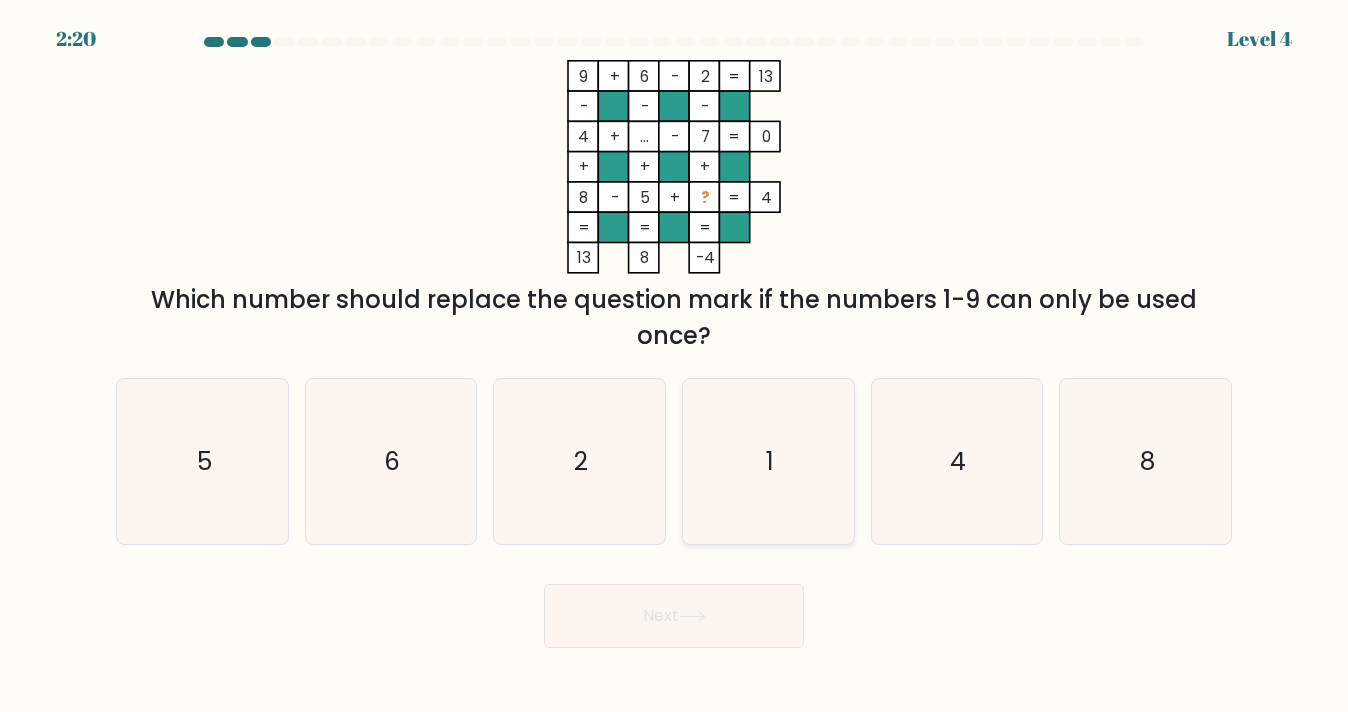 click on "1" 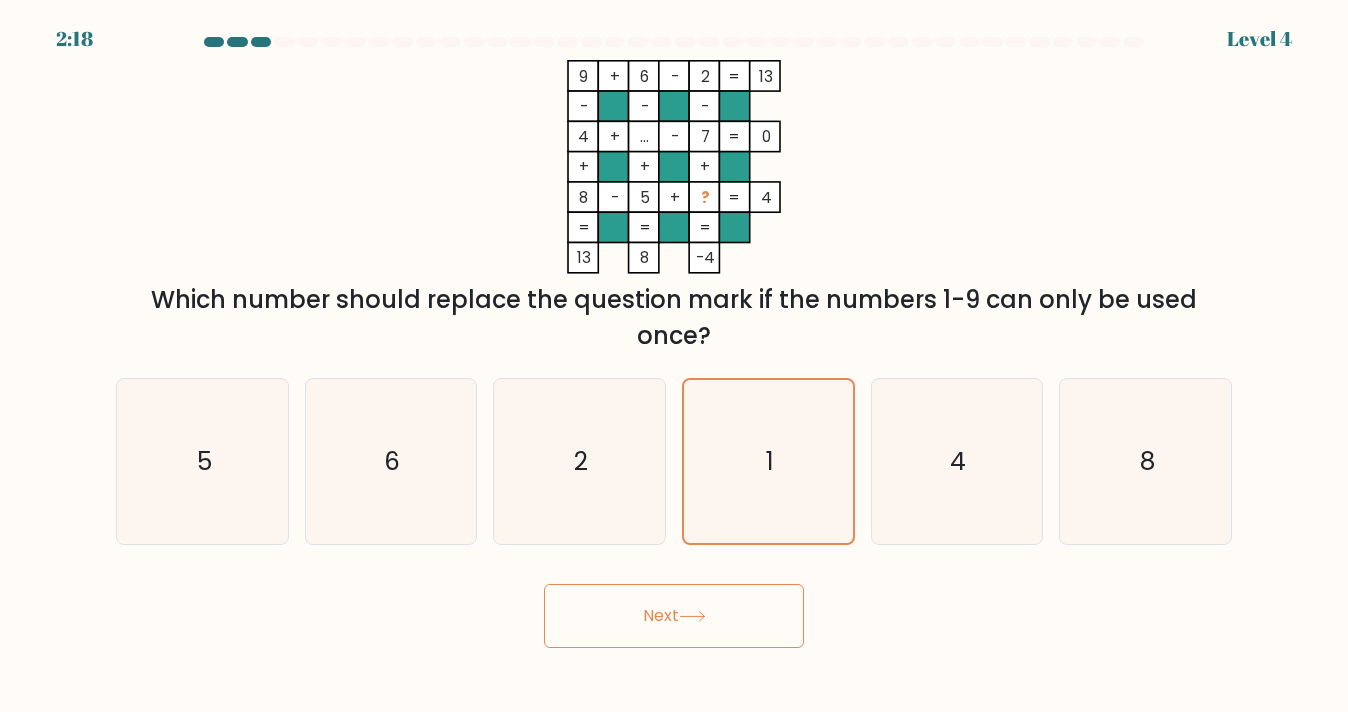 click on "Next" at bounding box center (674, 616) 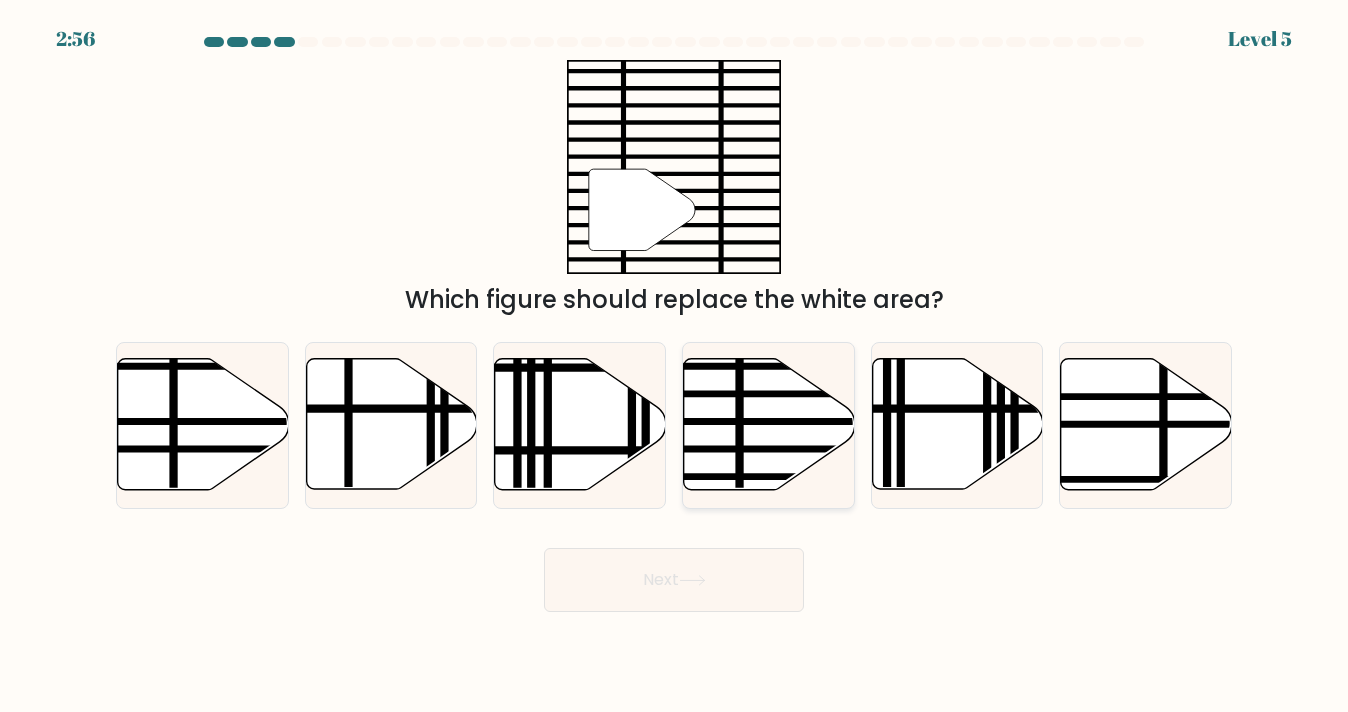 click 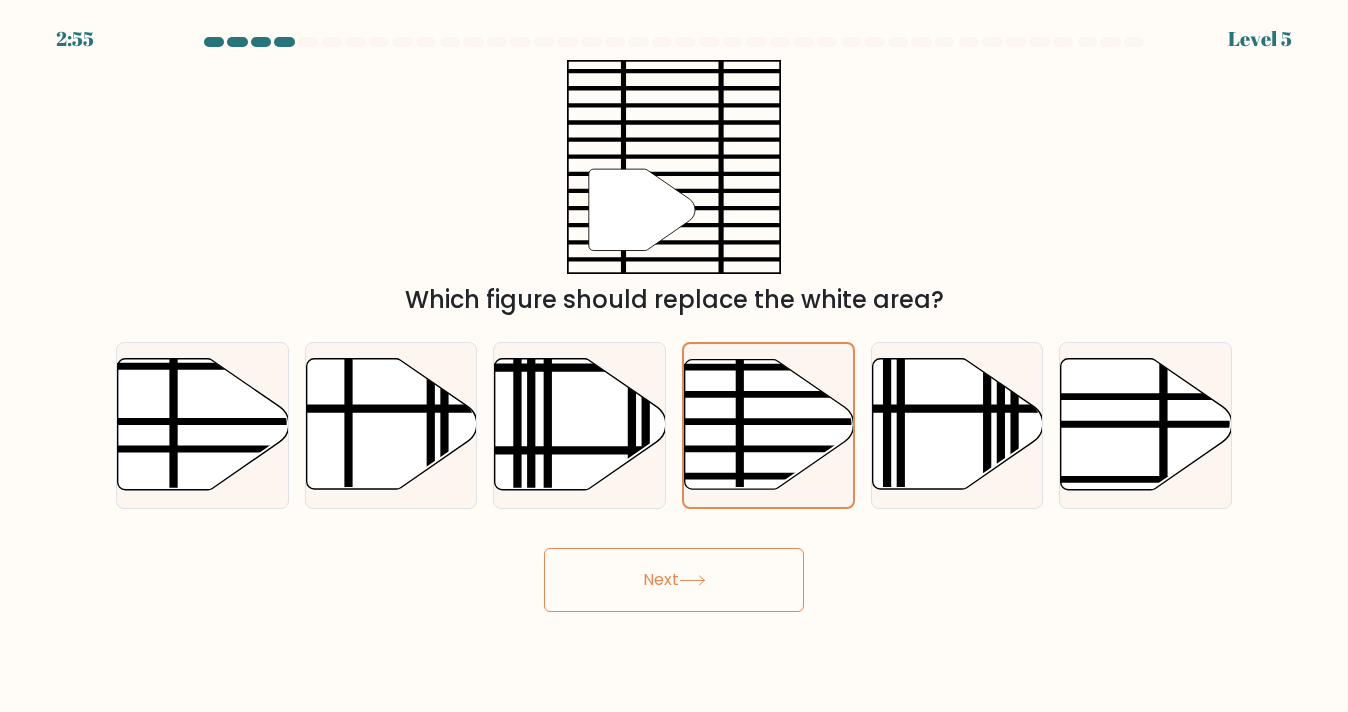 click 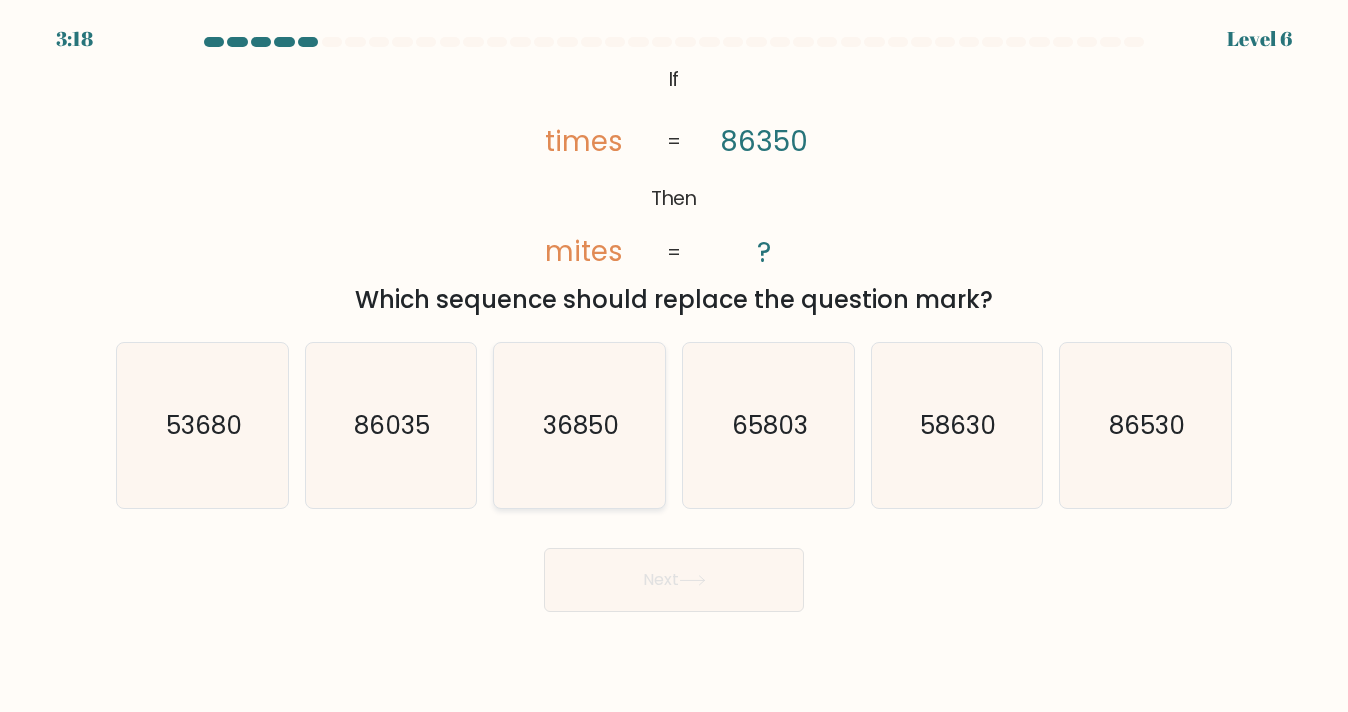 click on "36850" 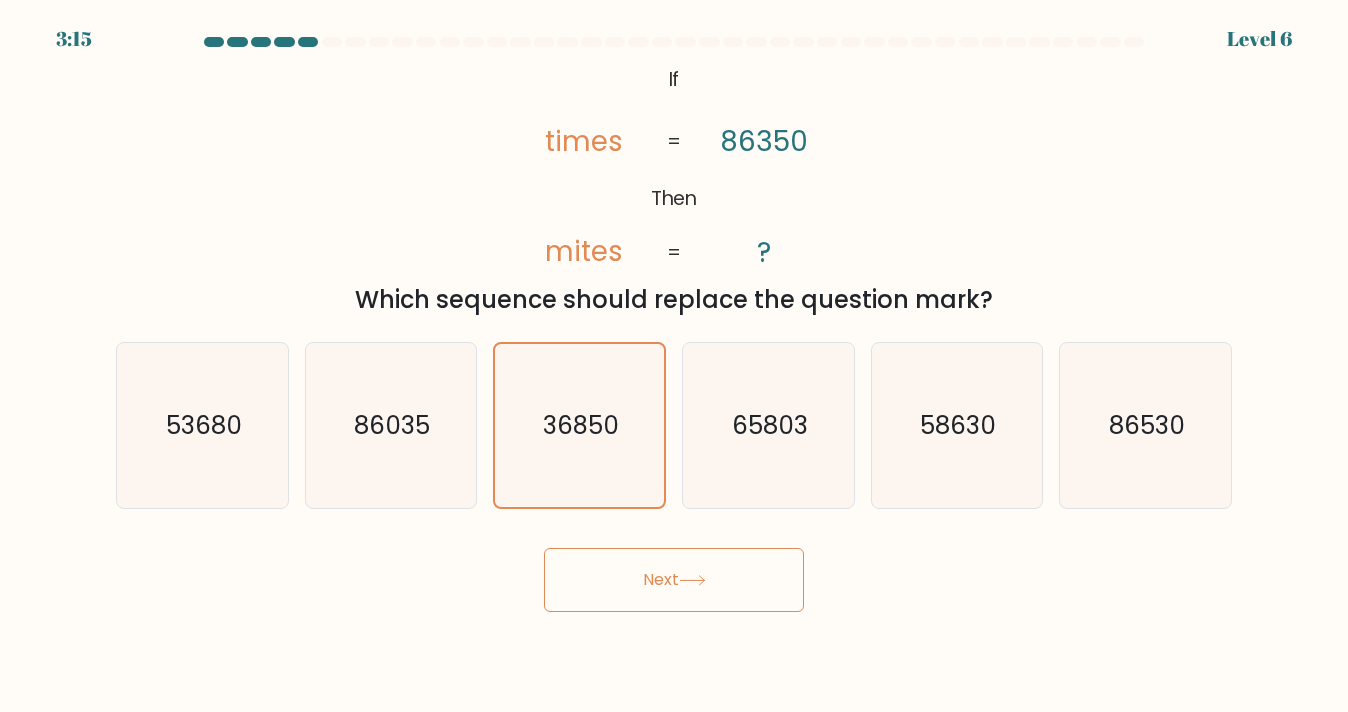 click on "Next" at bounding box center (674, 580) 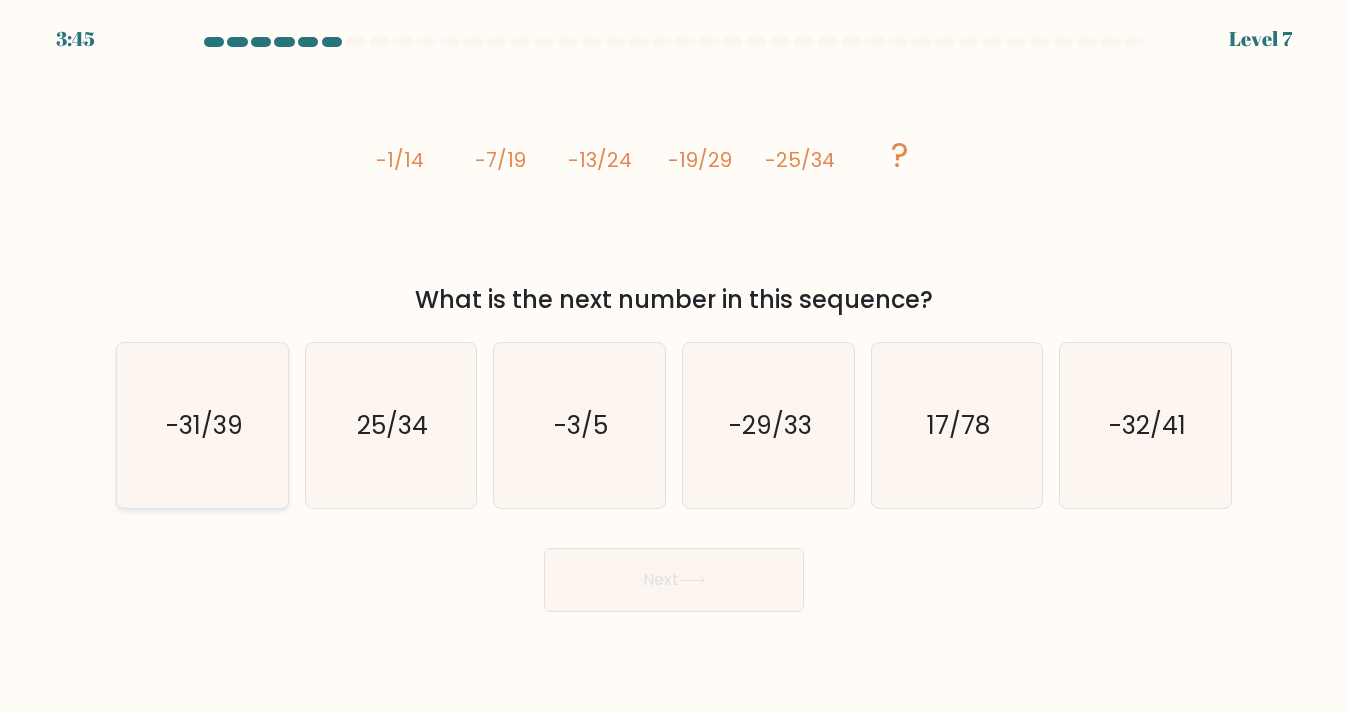 click on "-31/39" 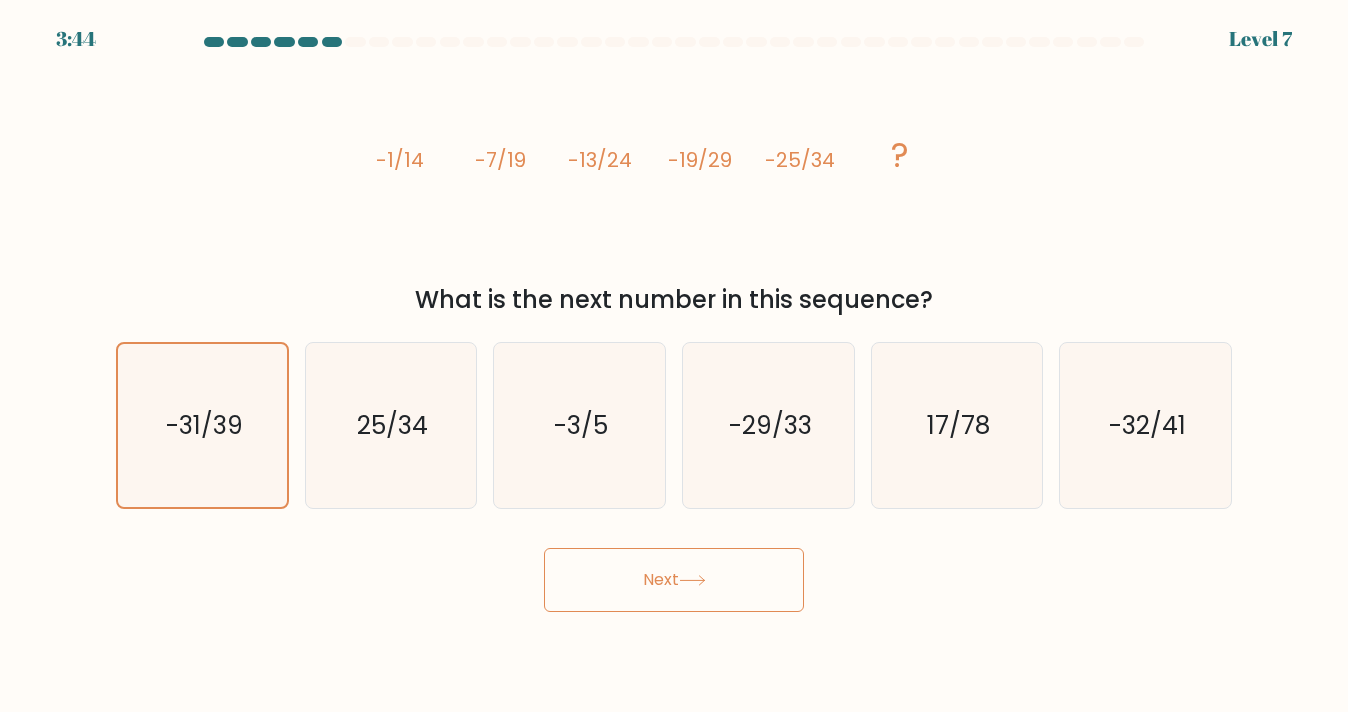 click on "Next" at bounding box center [674, 580] 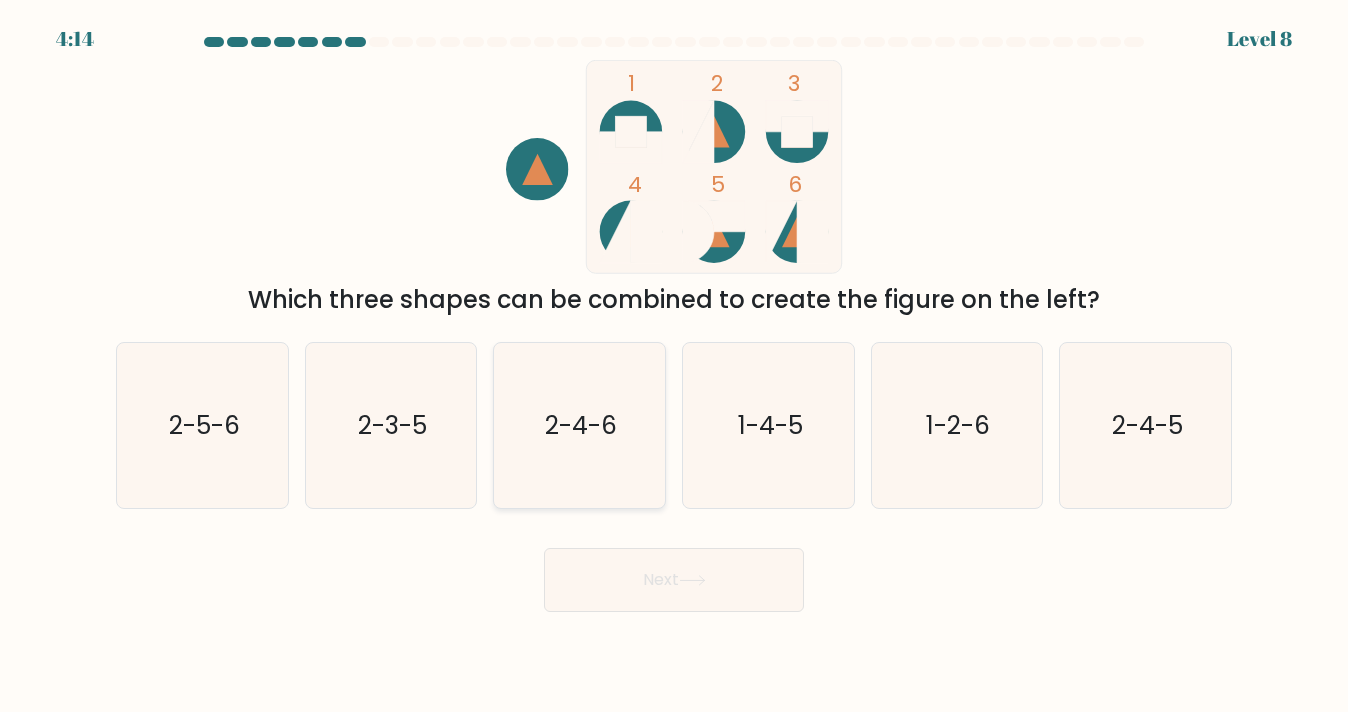 click on "2-4-6" 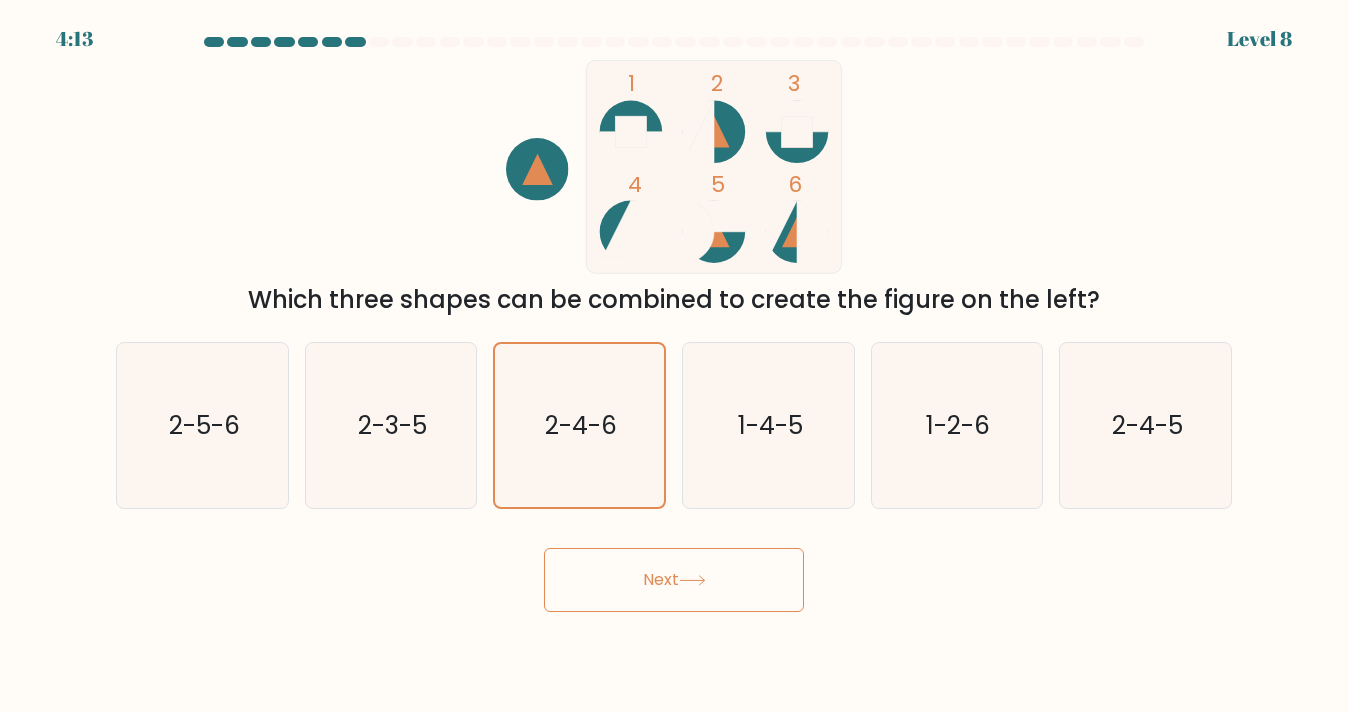 click 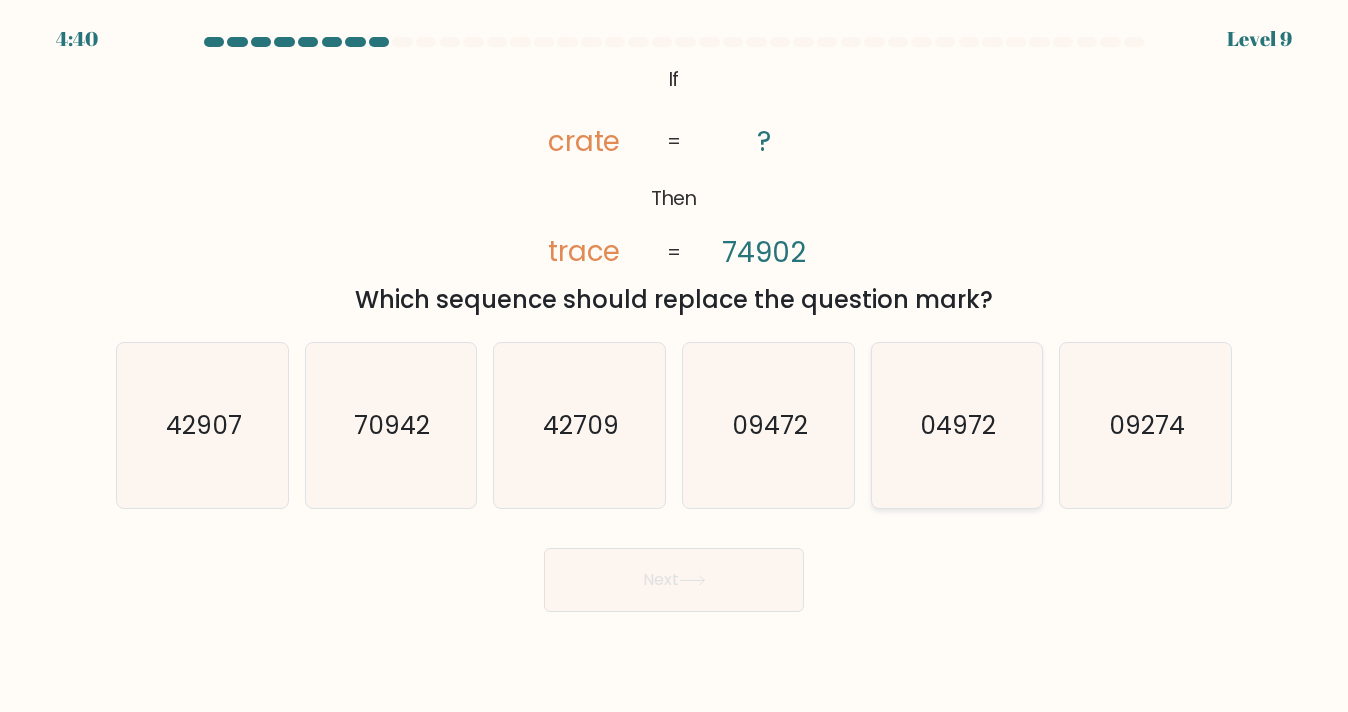 click on "04972" 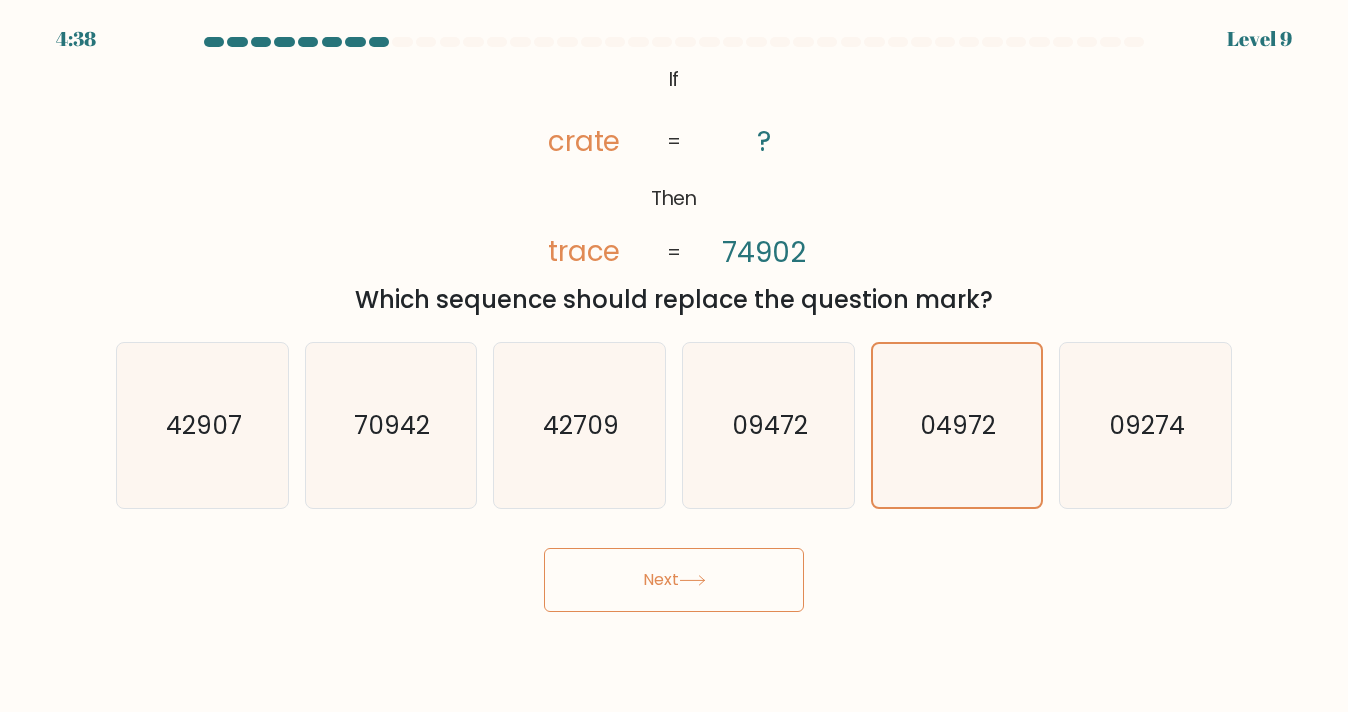 click on "Next" at bounding box center [674, 580] 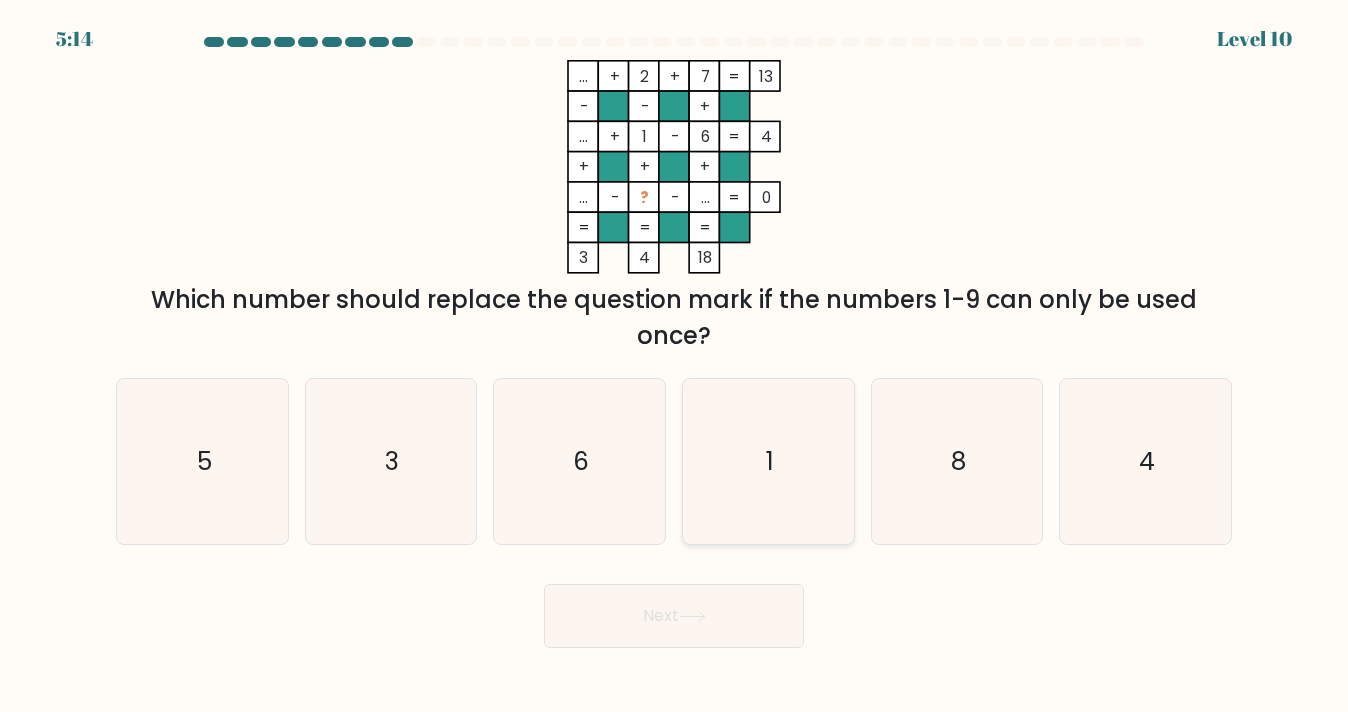 click on "1" 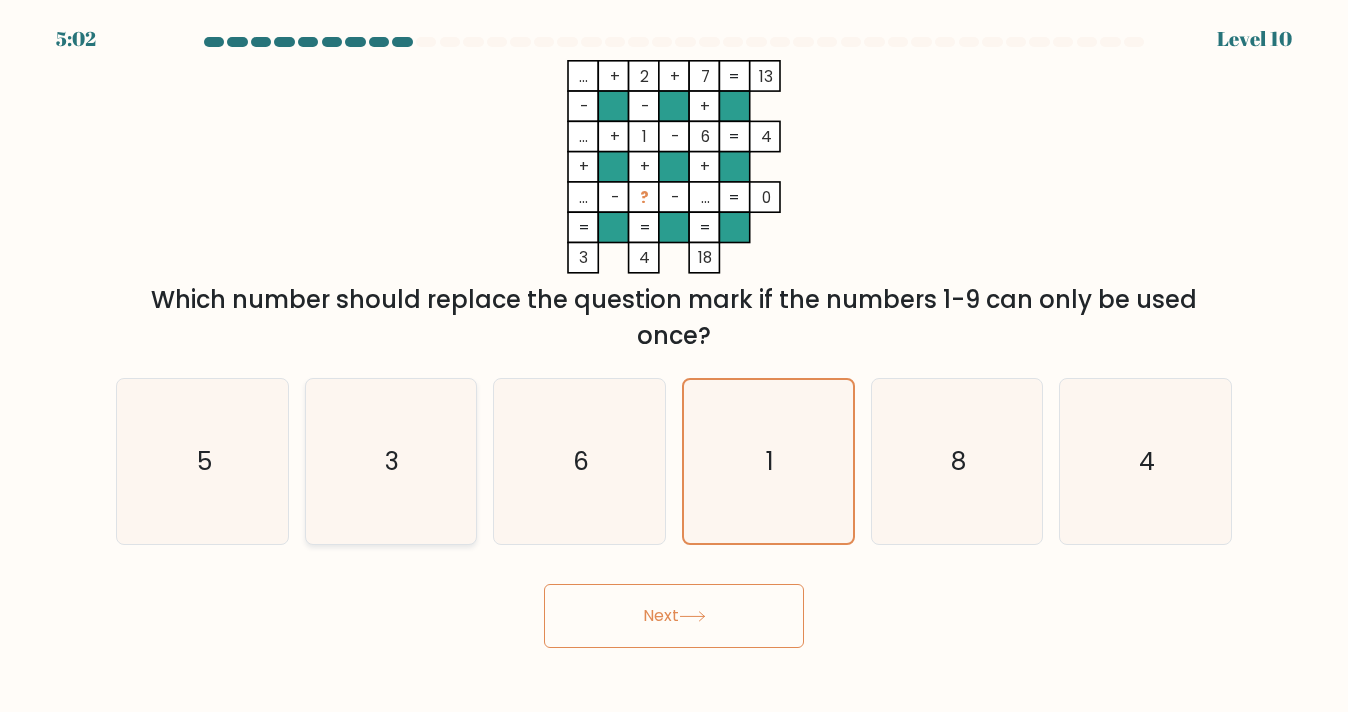 click on "3" 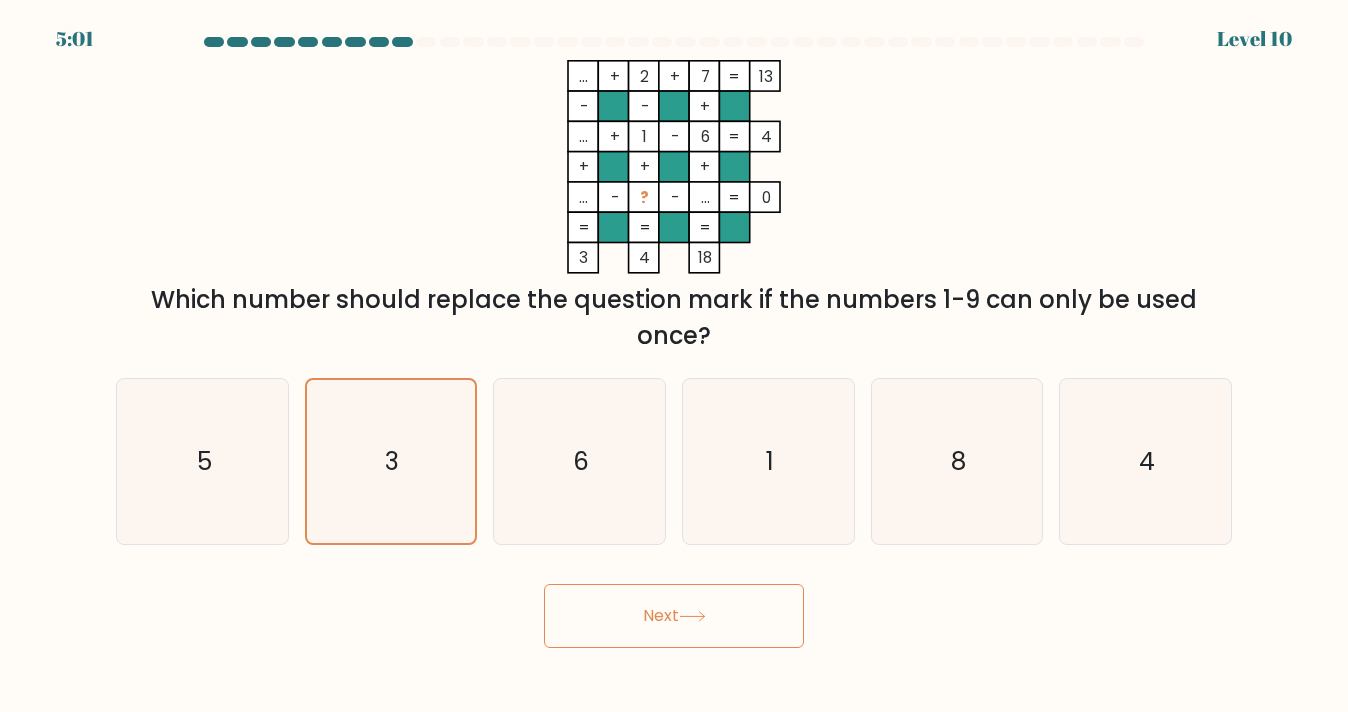 click on "Next" at bounding box center (674, 616) 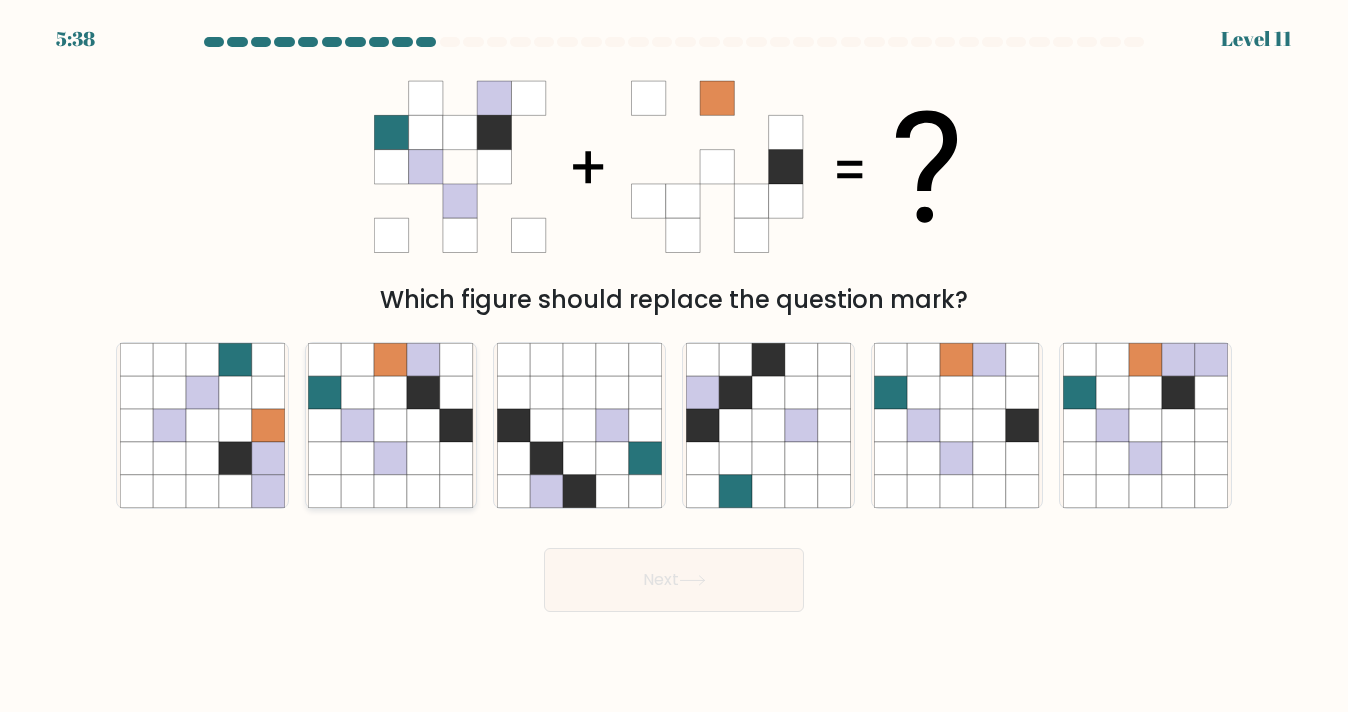 click 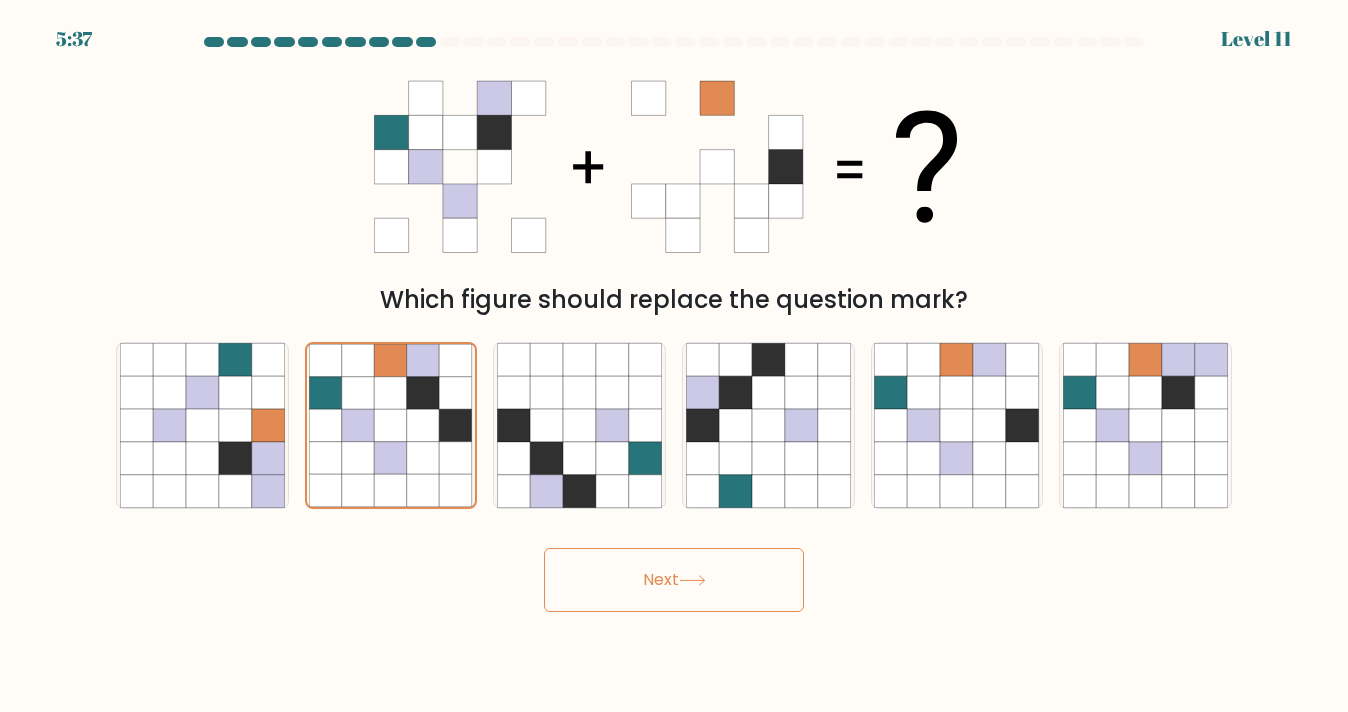 click 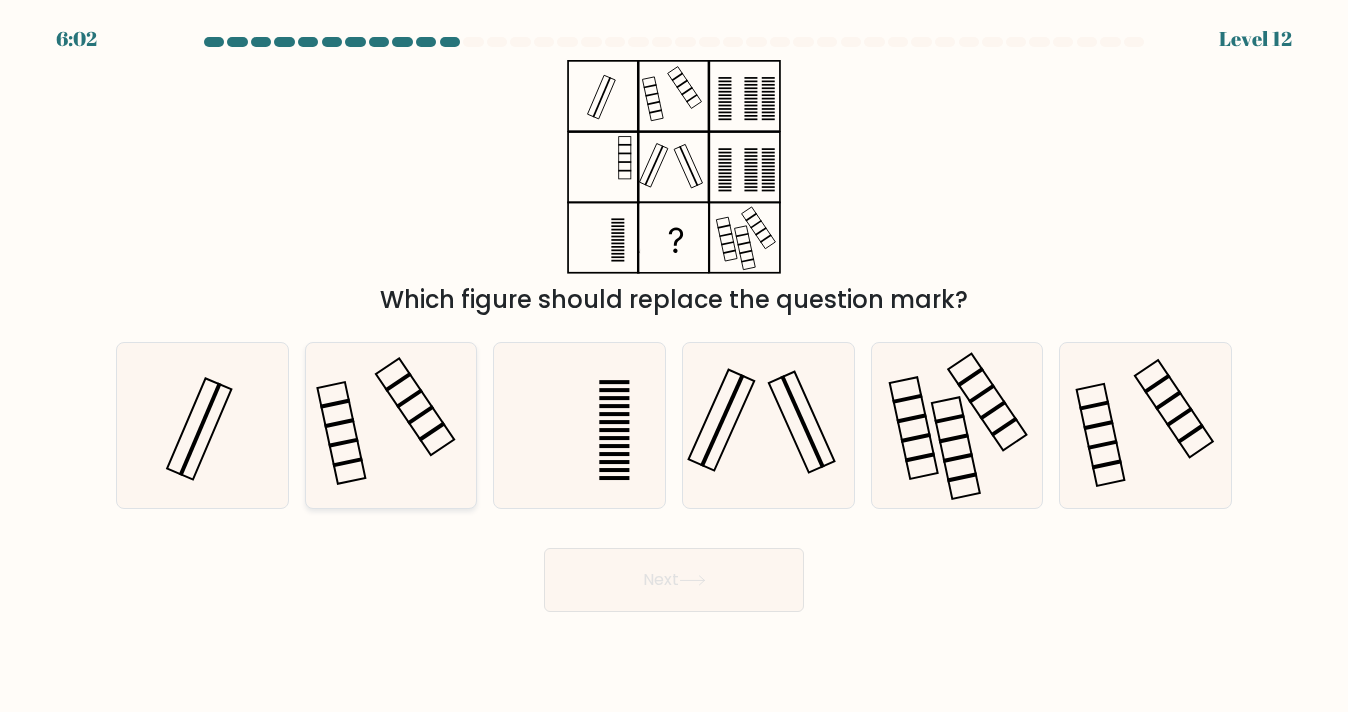 click 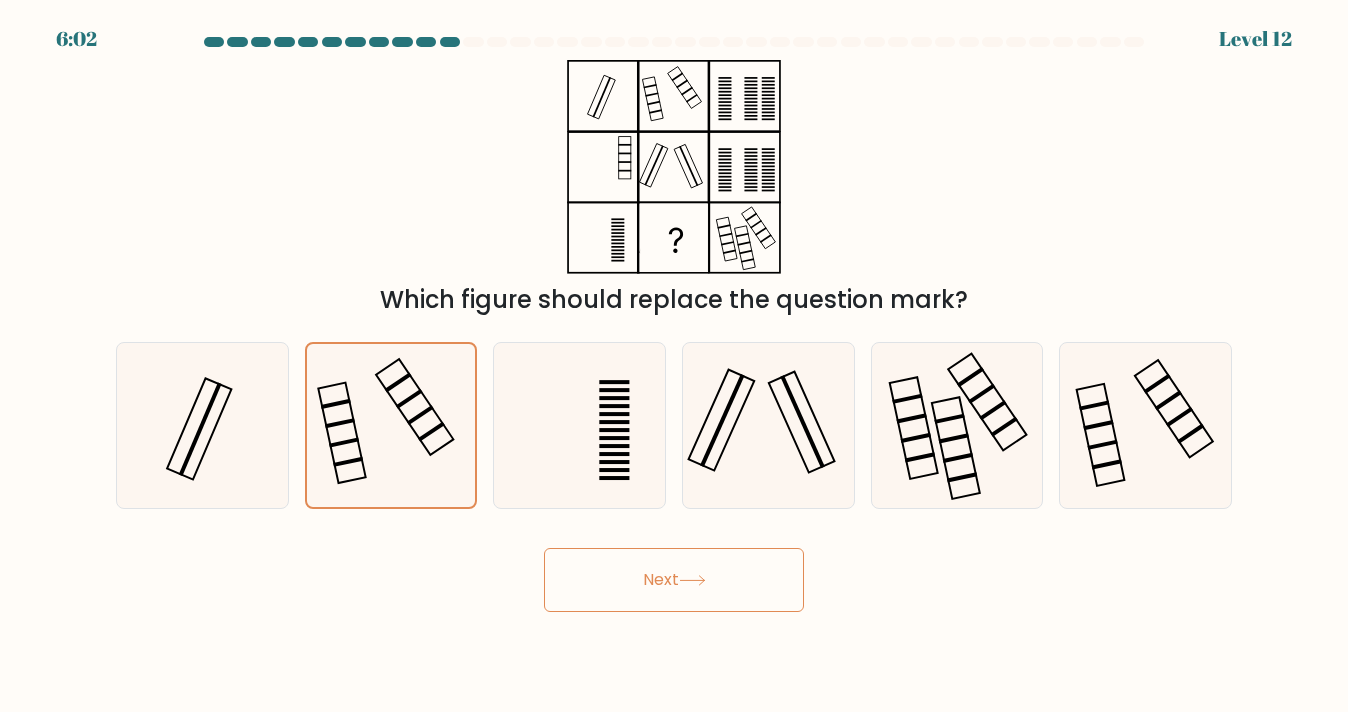 click on "Next" at bounding box center [674, 580] 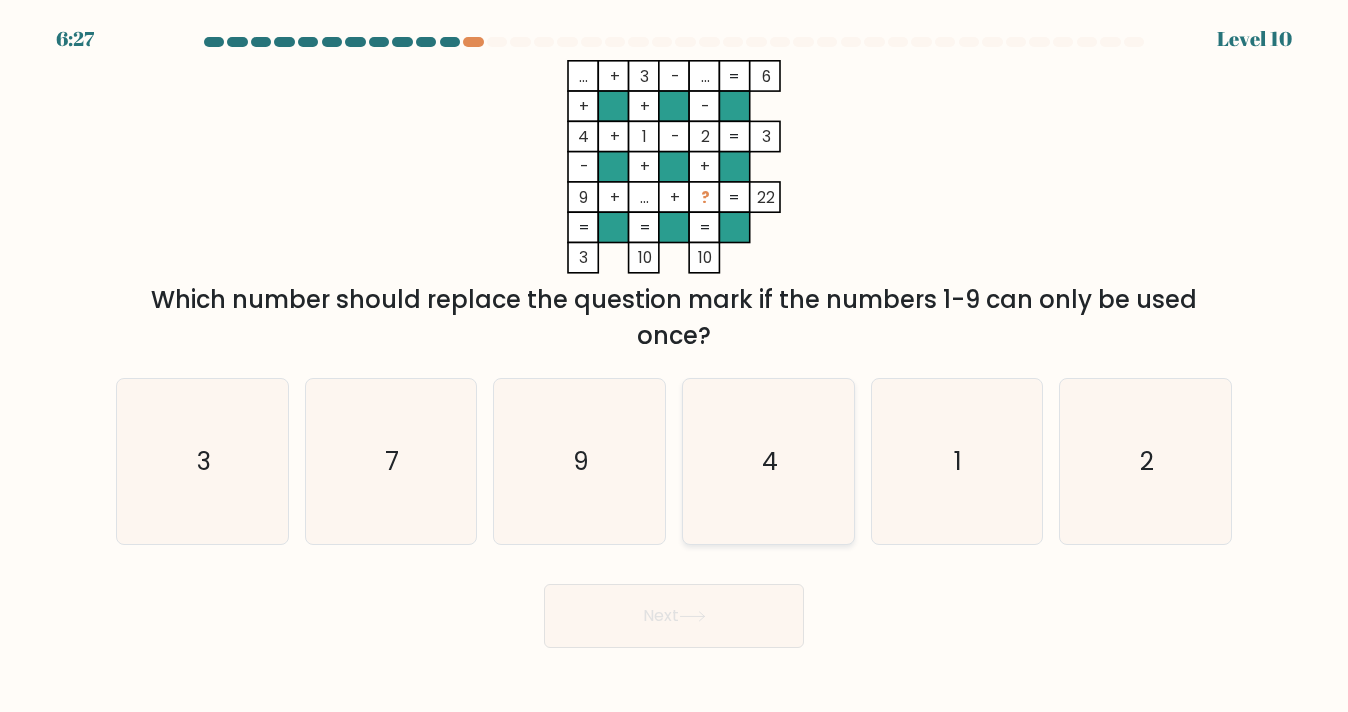 click on "4" 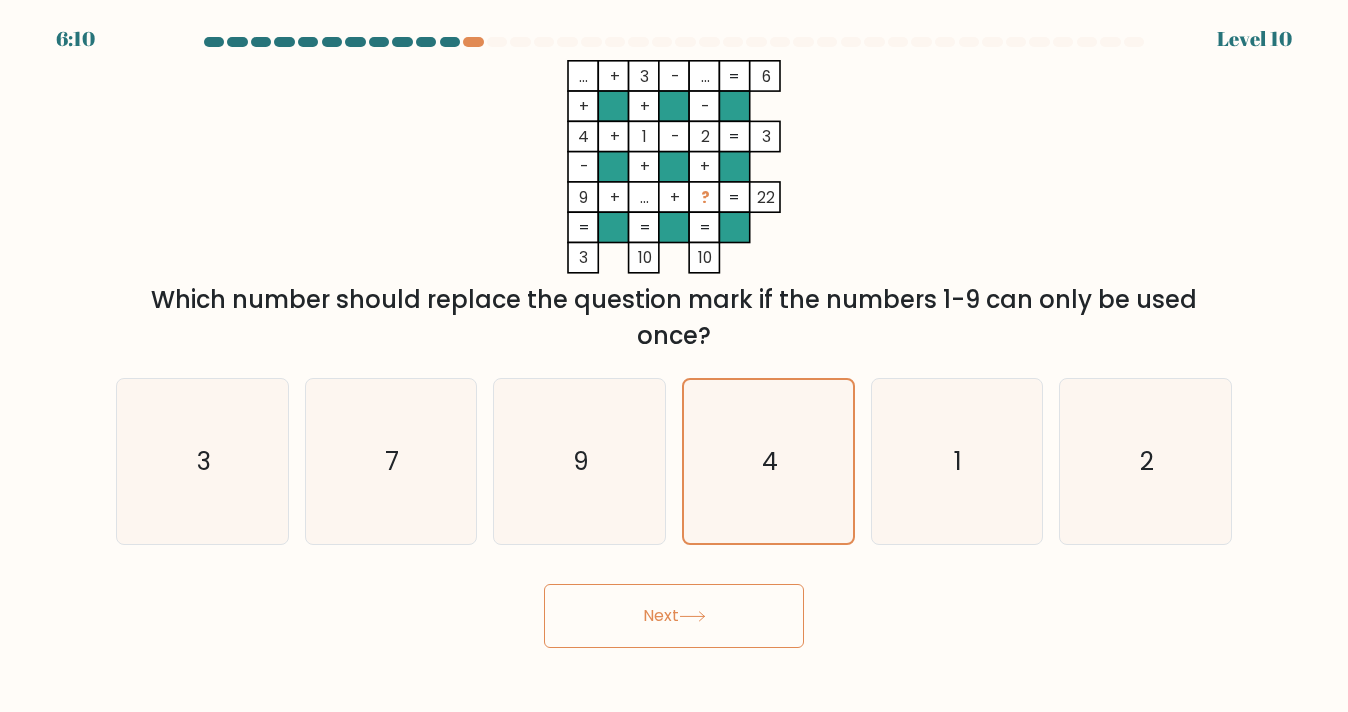 click on "Next" at bounding box center [674, 616] 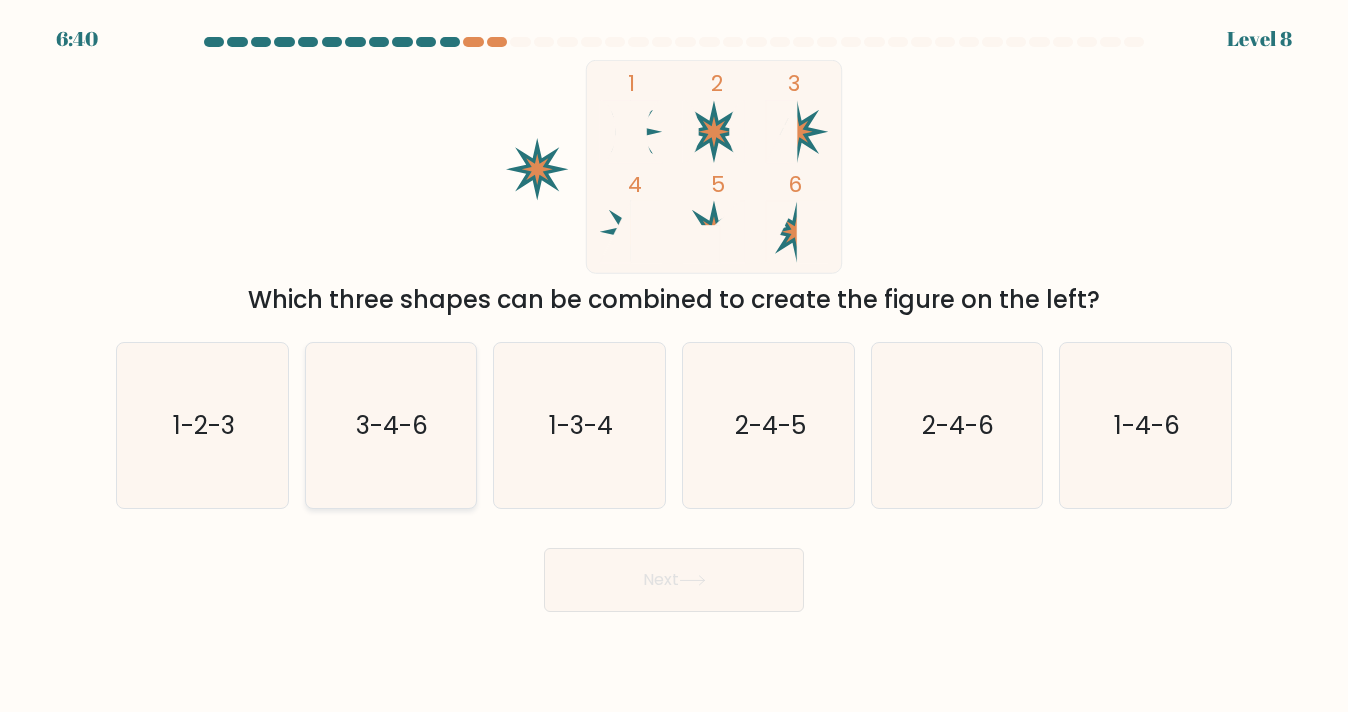 click on "3-4-6" 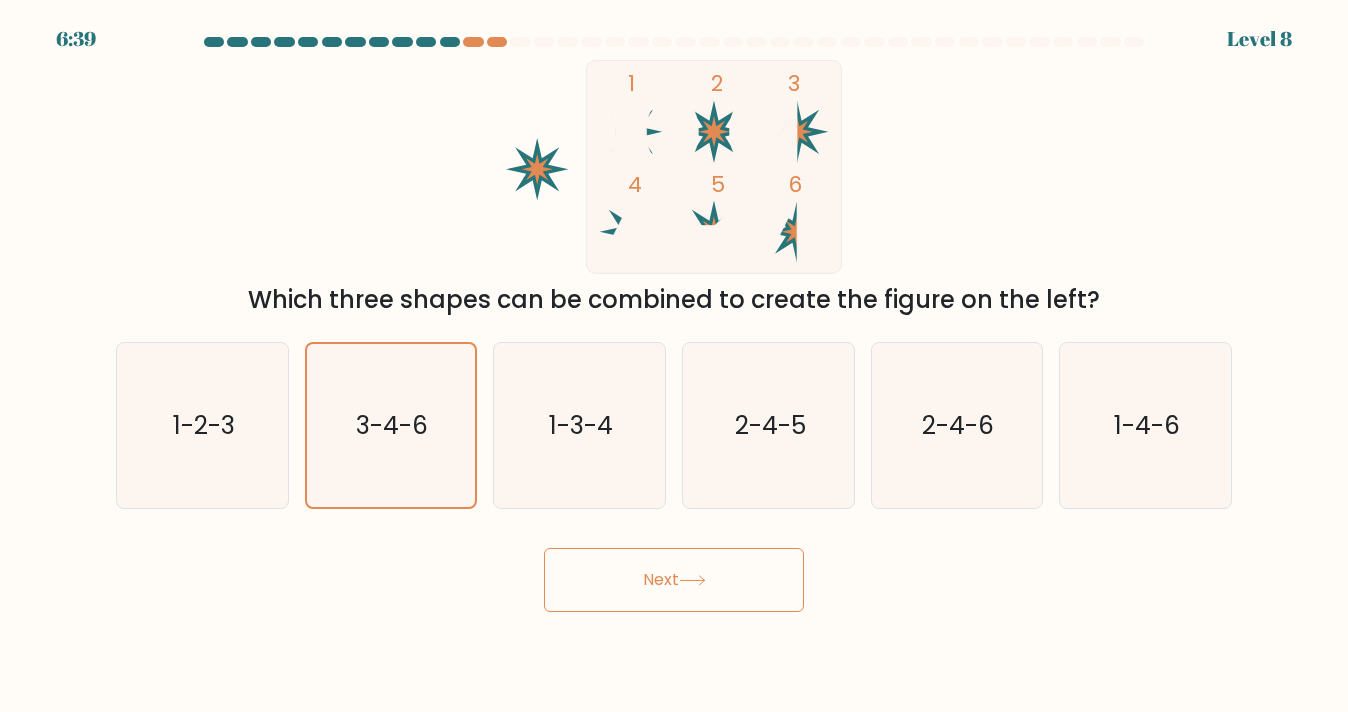 click on "Next" at bounding box center (674, 580) 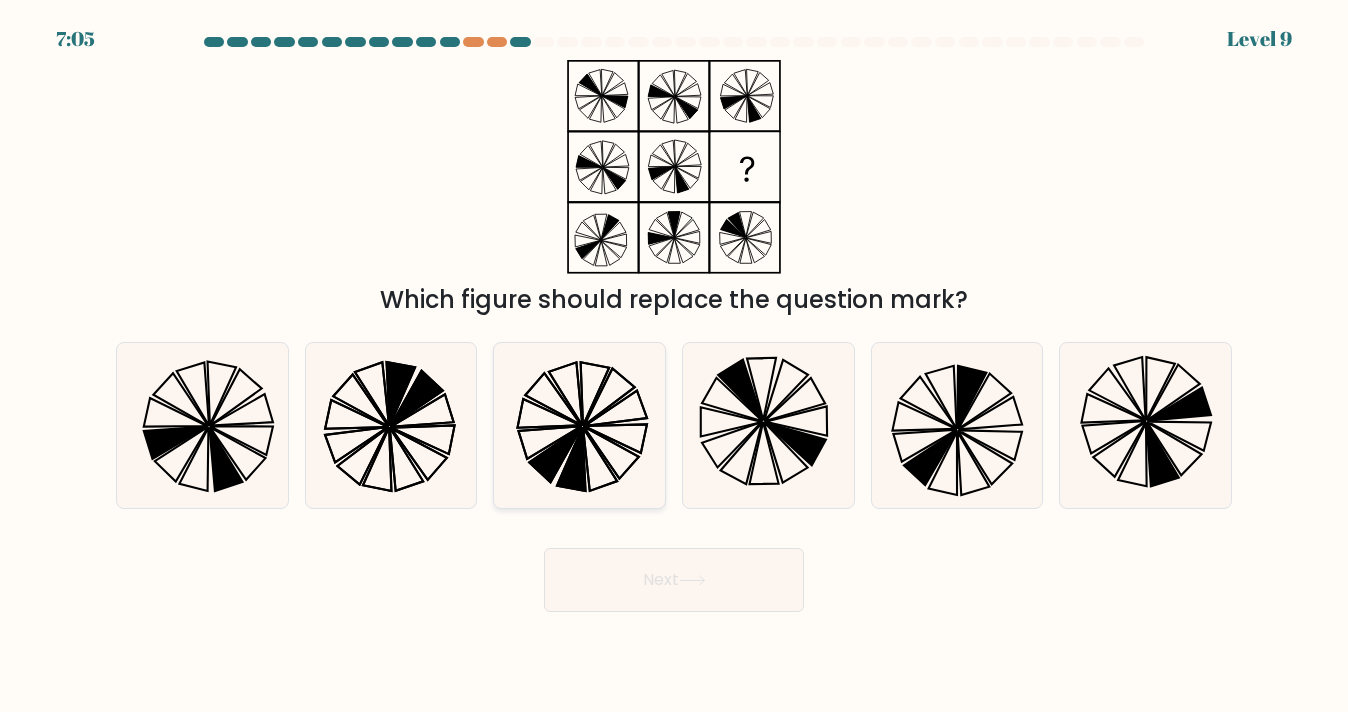click 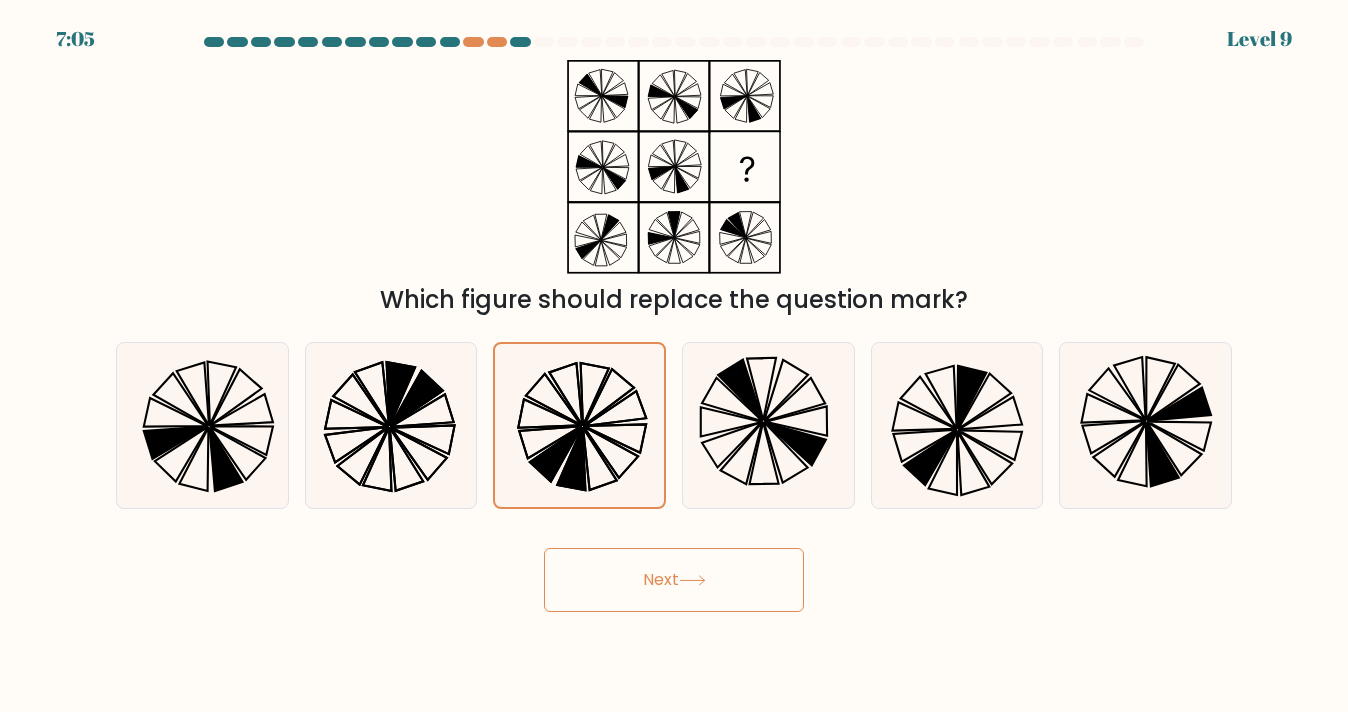 click on "Next" at bounding box center [674, 580] 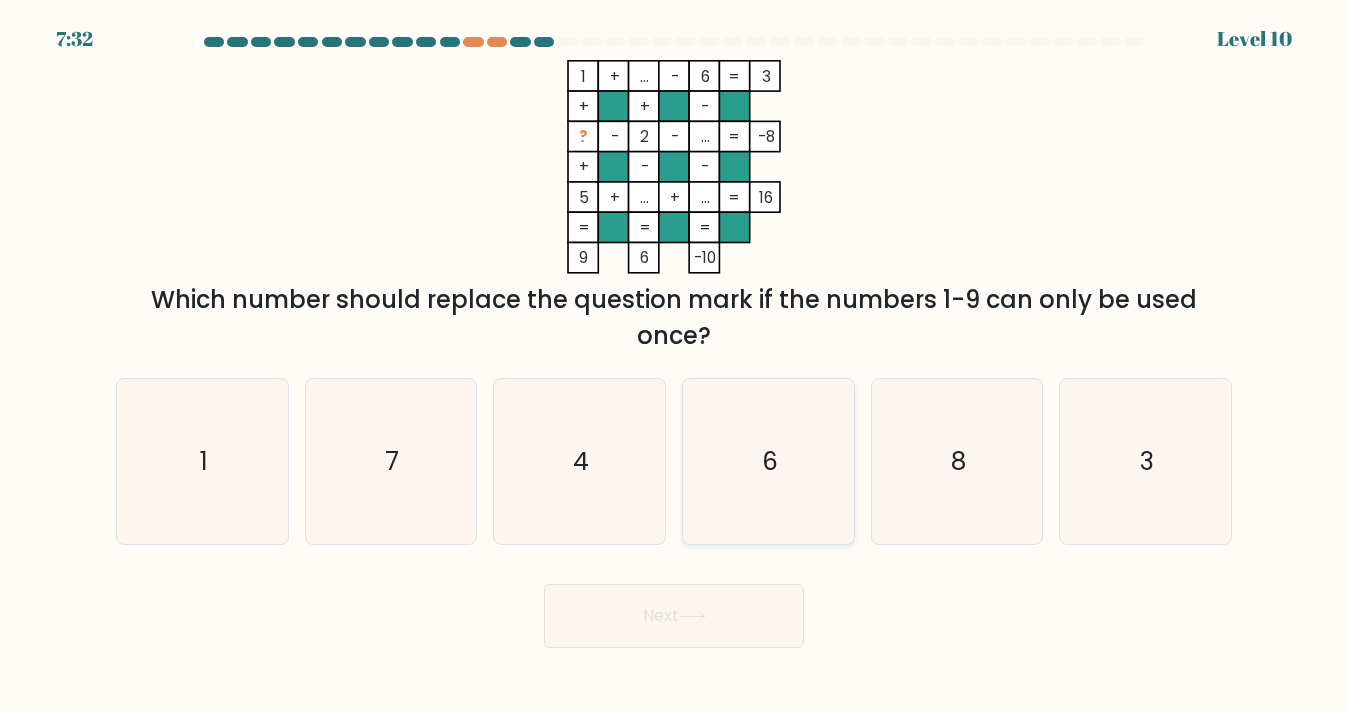 click on "6" 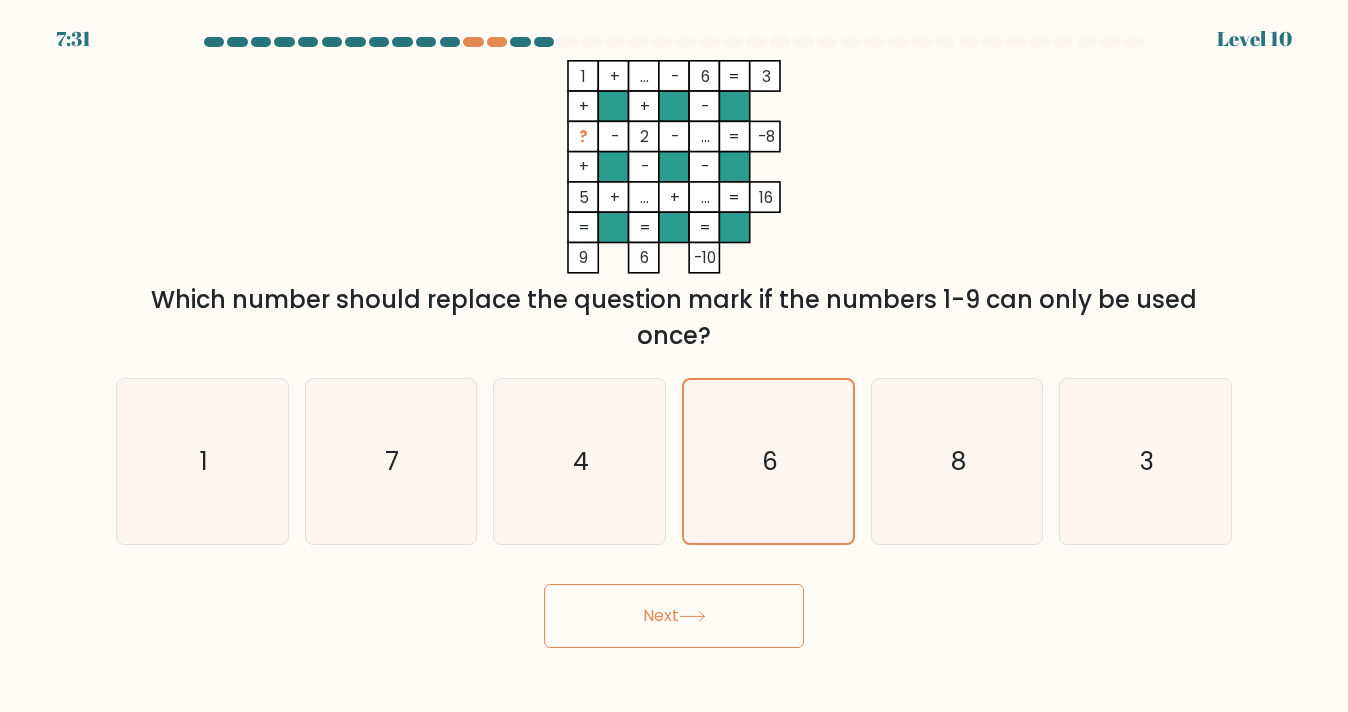 click on "7:31
Level 10" at bounding box center [674, 356] 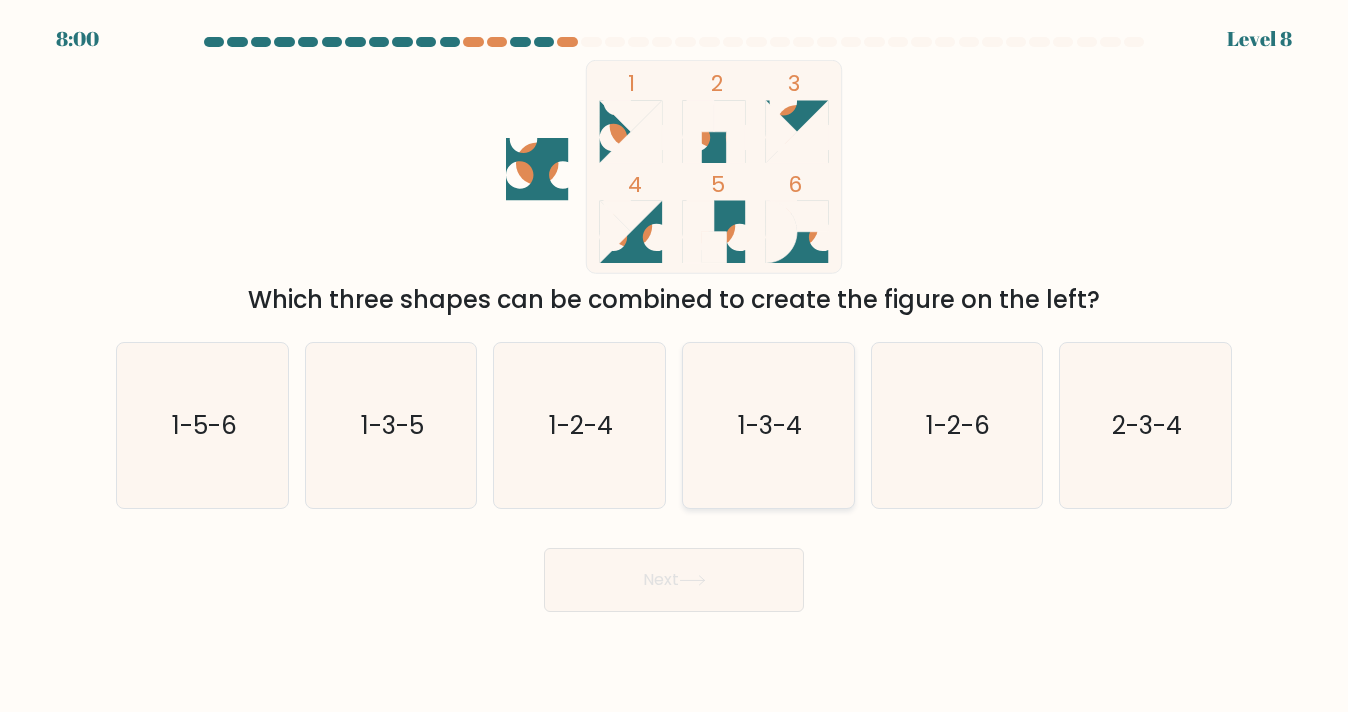 click on "1-3-4" 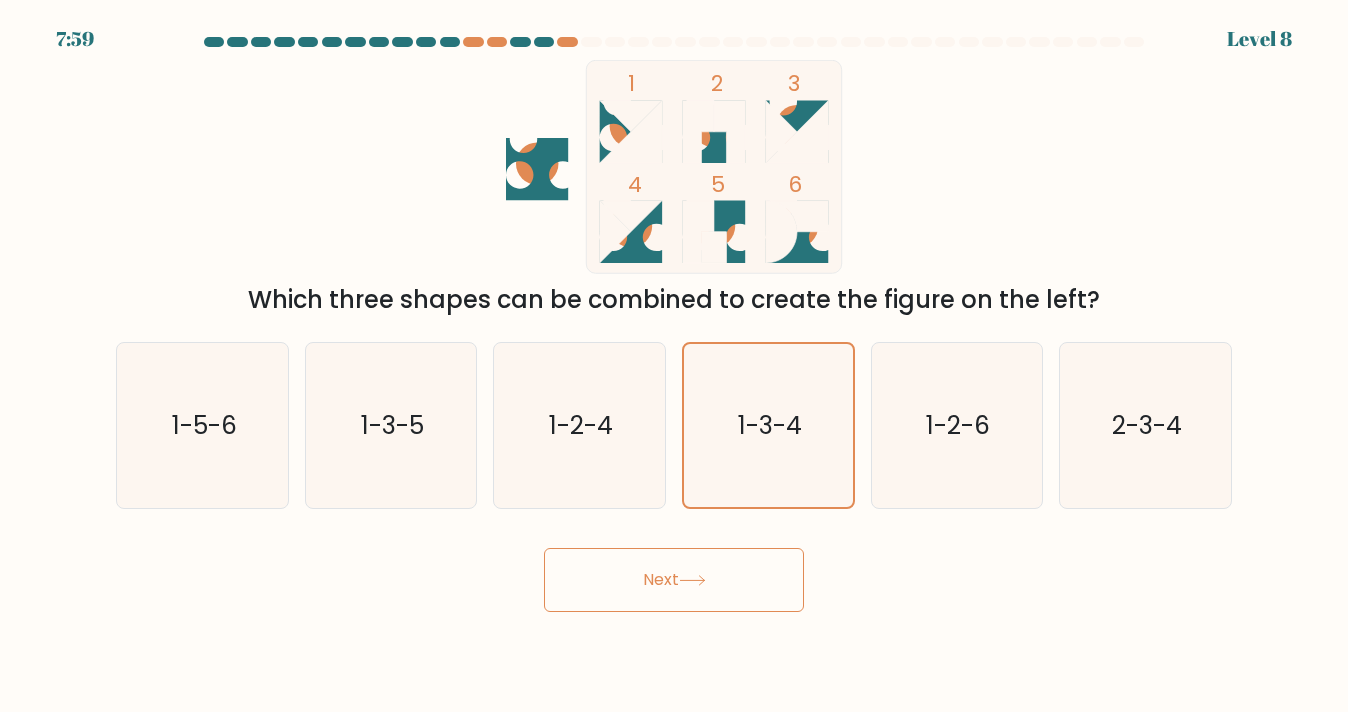 click 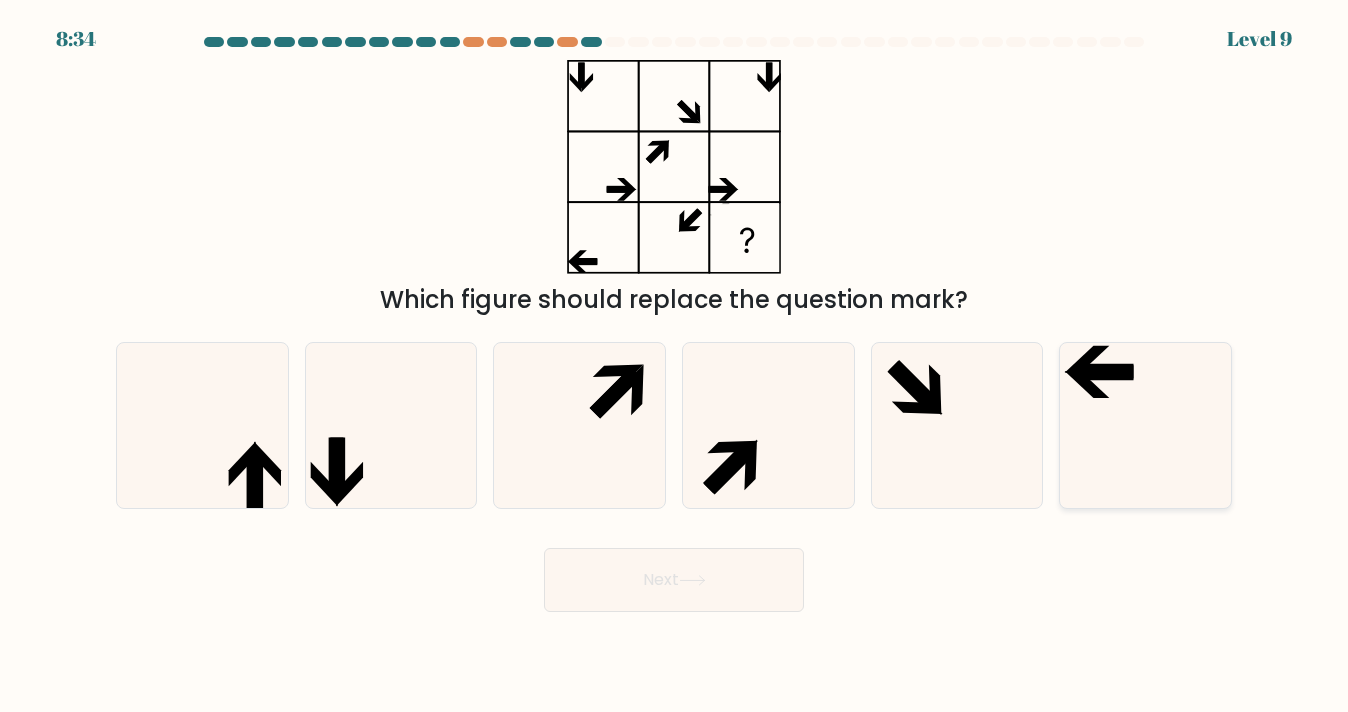 click 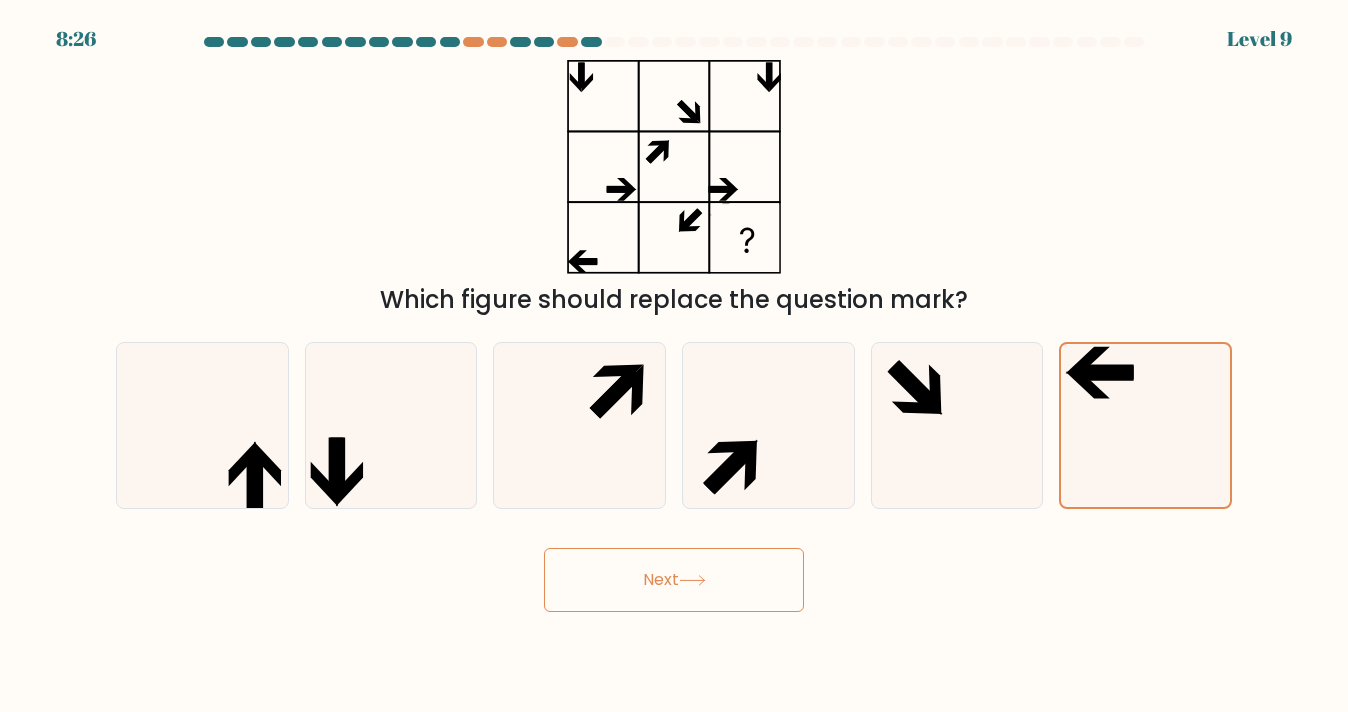 click on "Next" at bounding box center [674, 580] 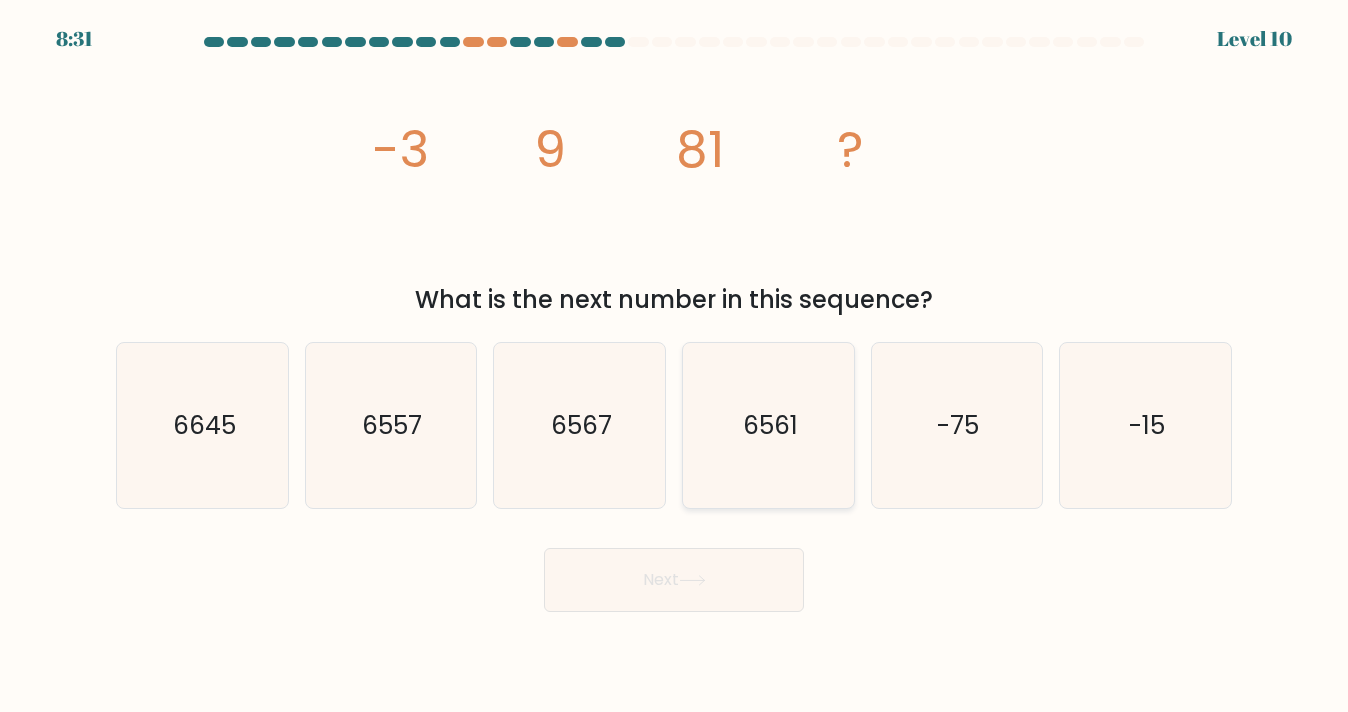 click on "6561" 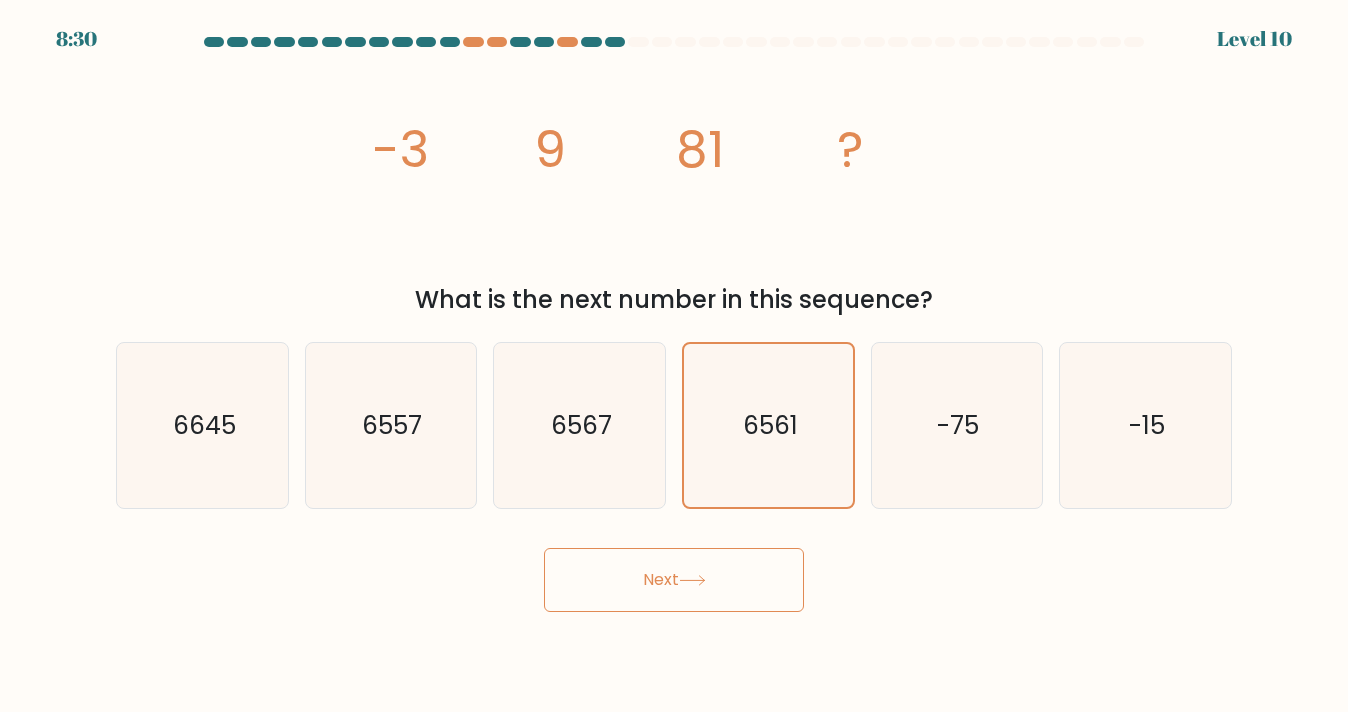 click on "Next" at bounding box center (674, 580) 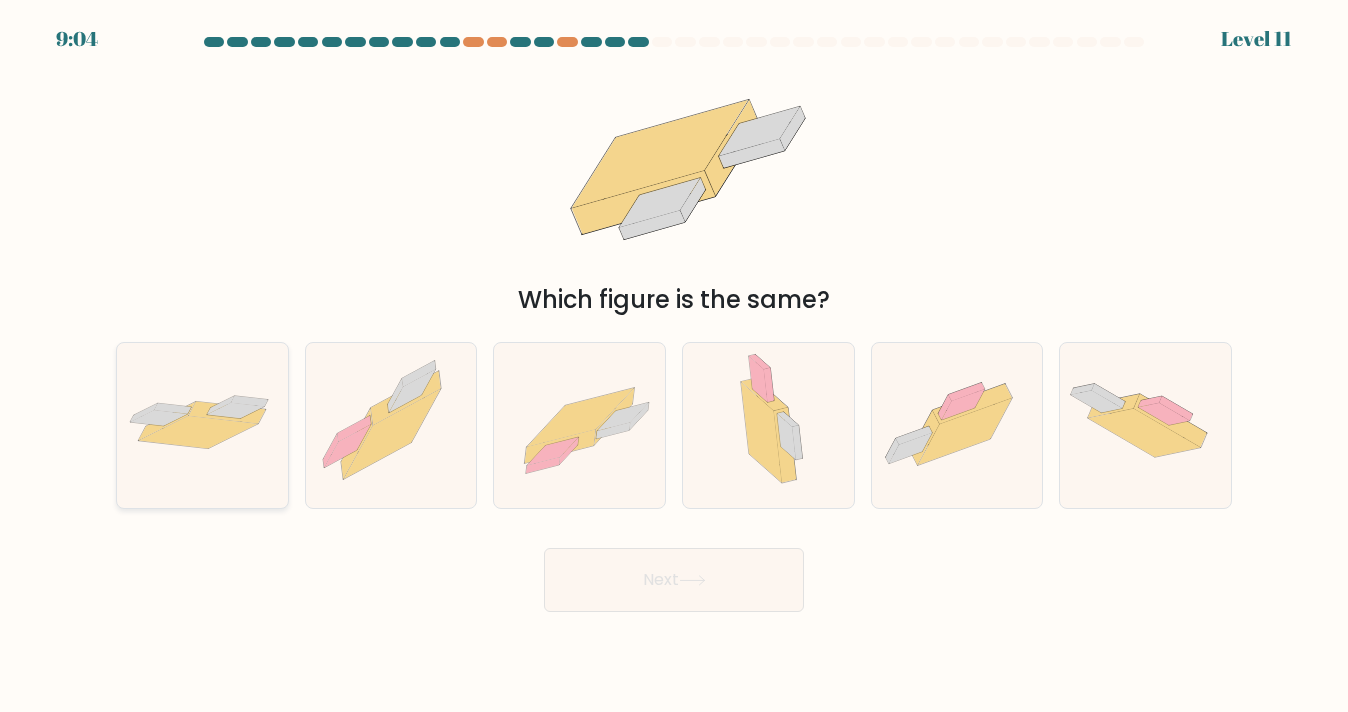 click 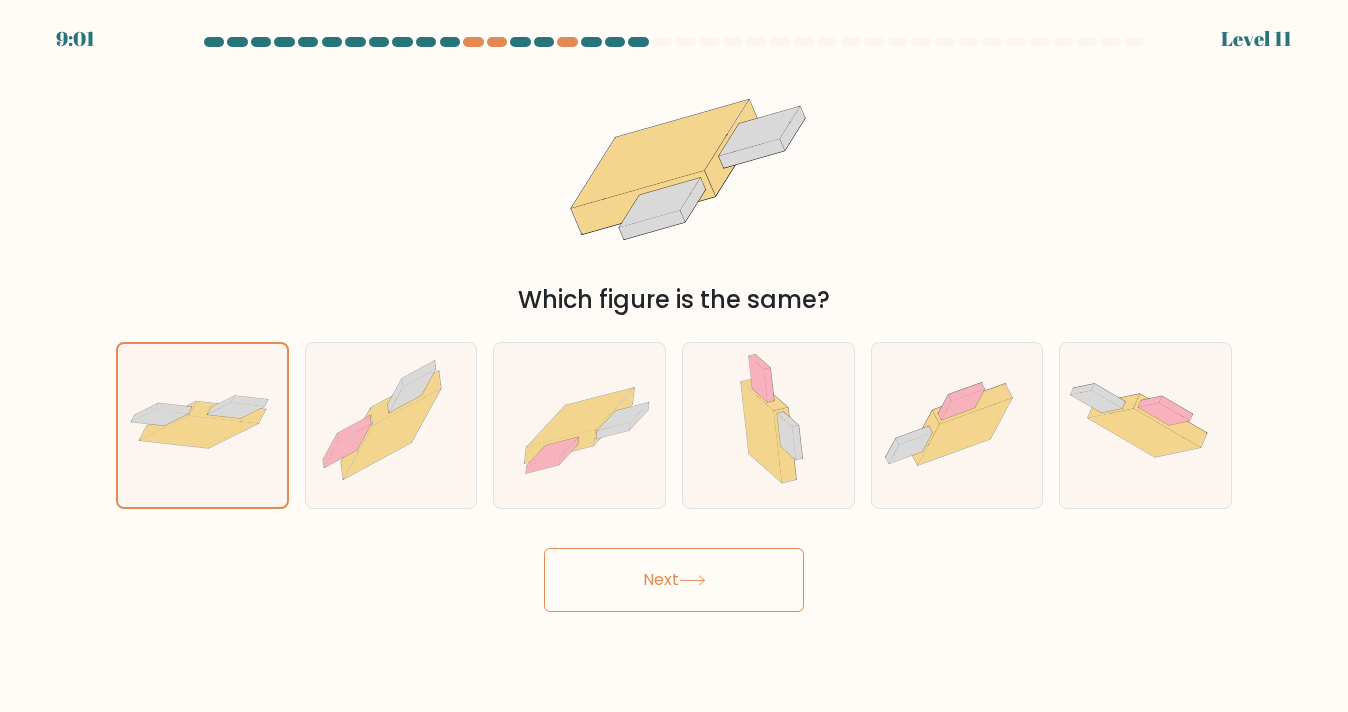 click 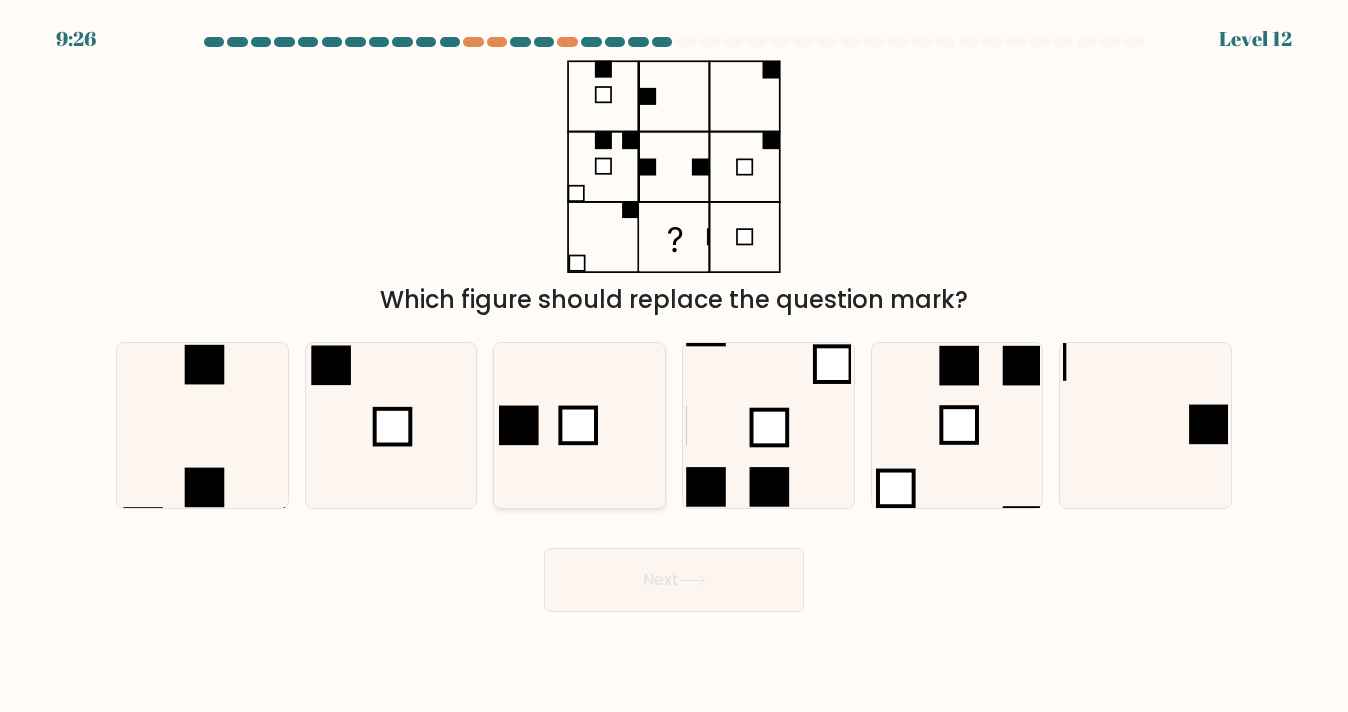 click 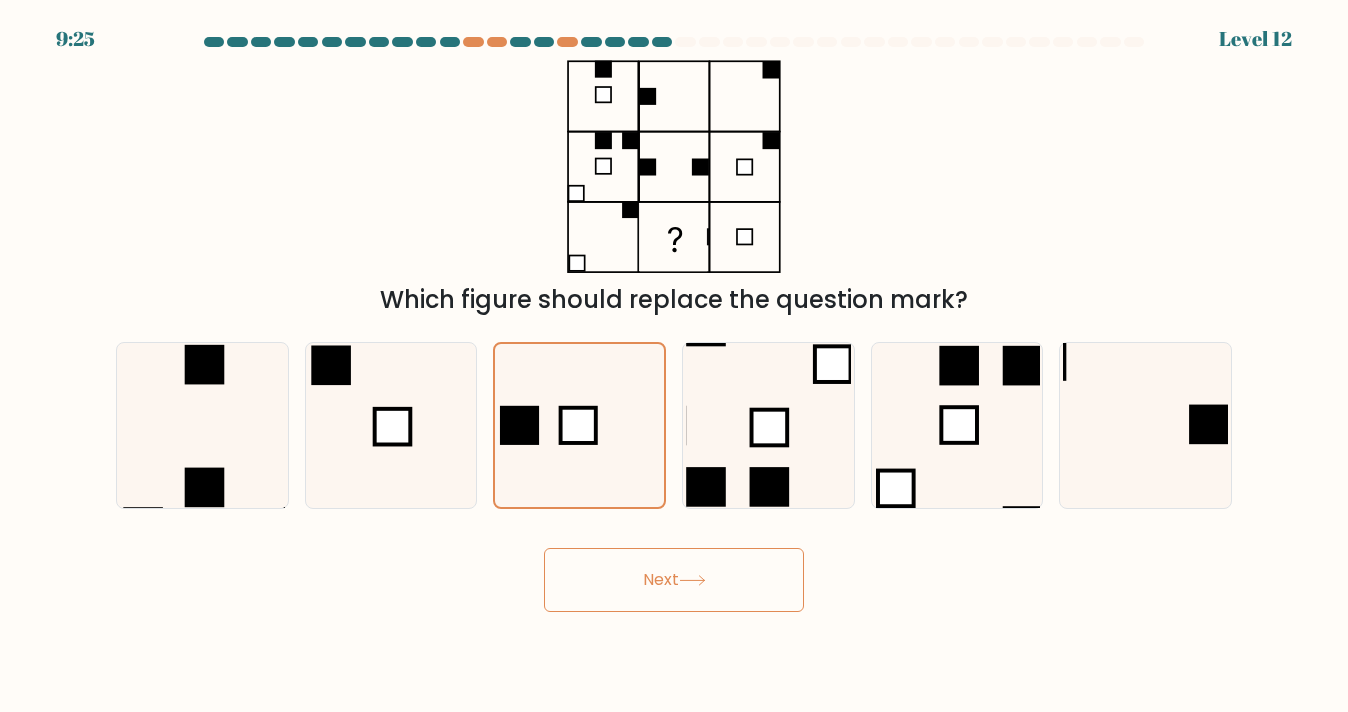 click on "Next" at bounding box center (674, 580) 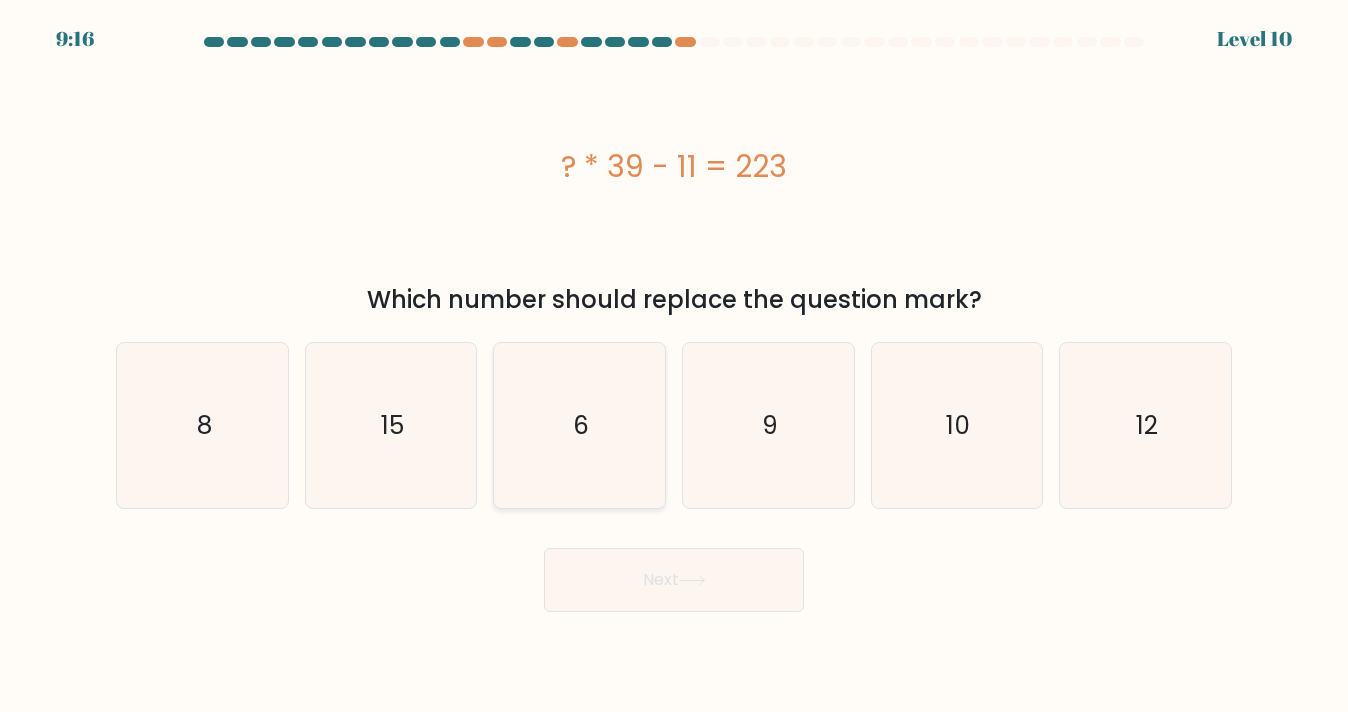 click on "6" 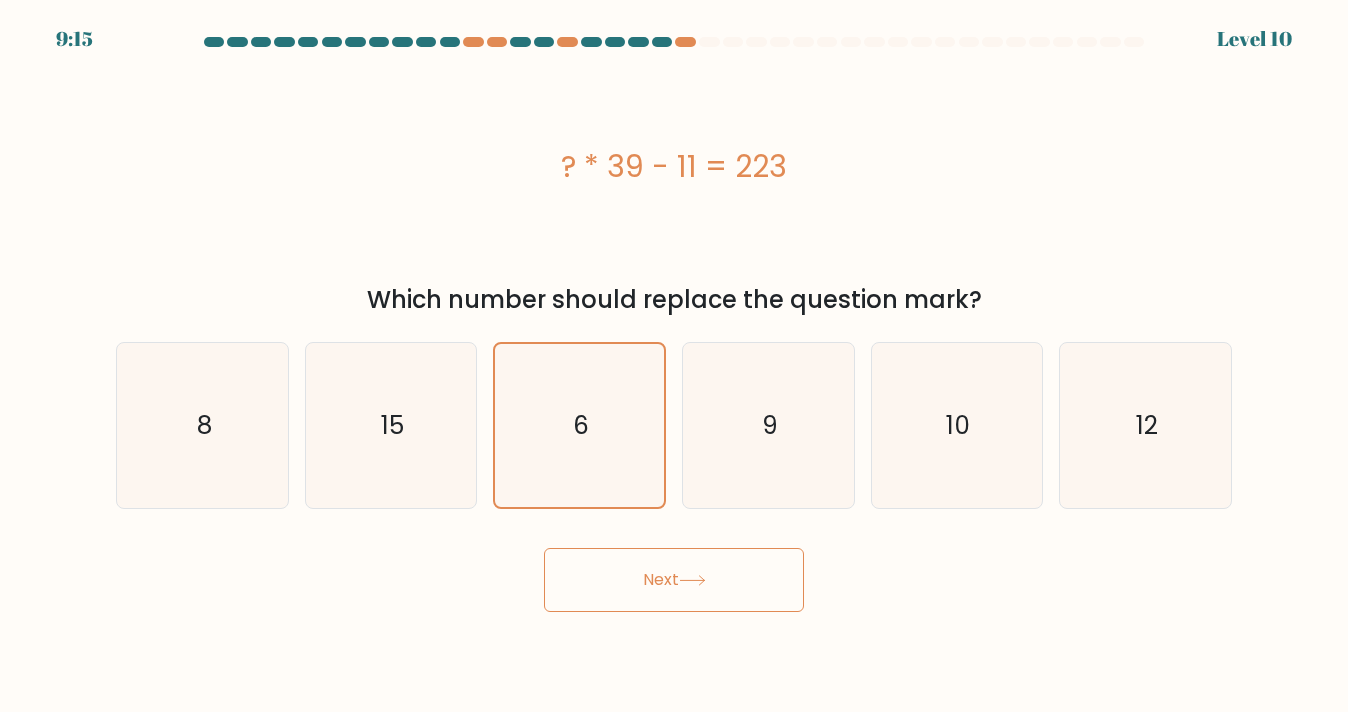 click on "Next" at bounding box center [674, 580] 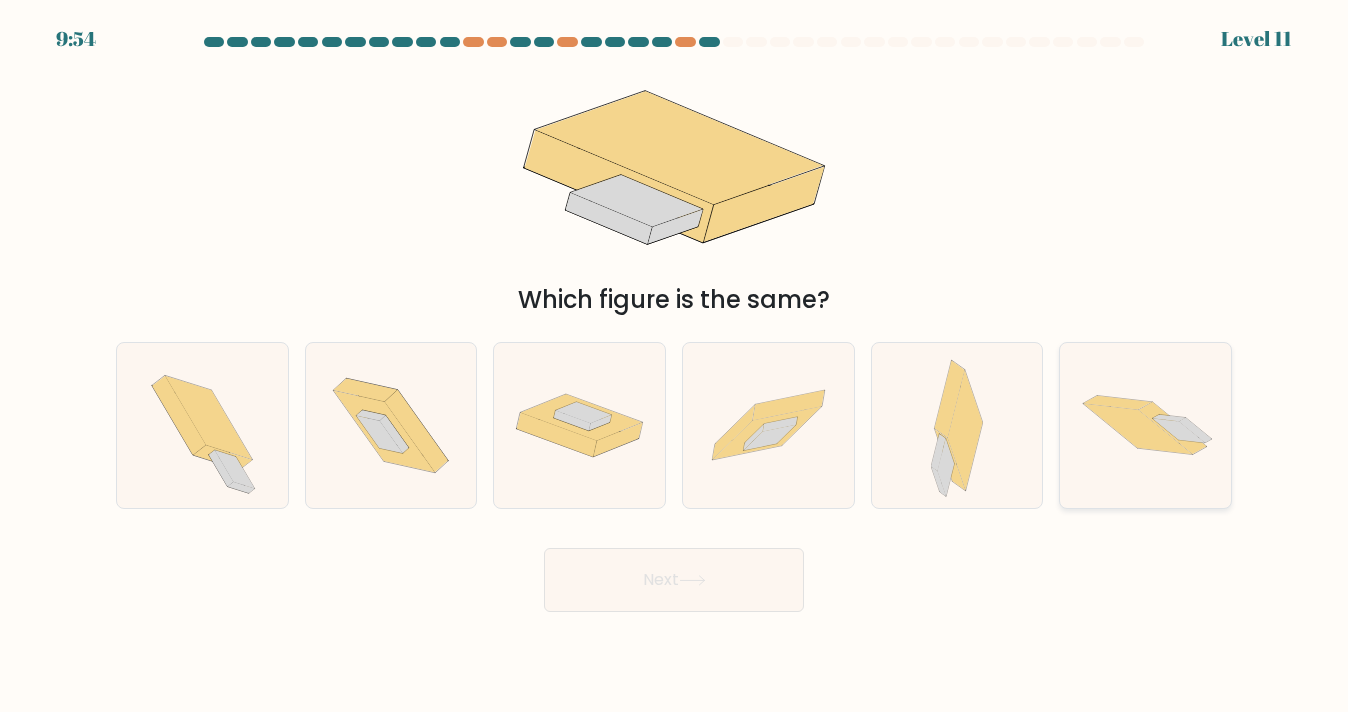 click 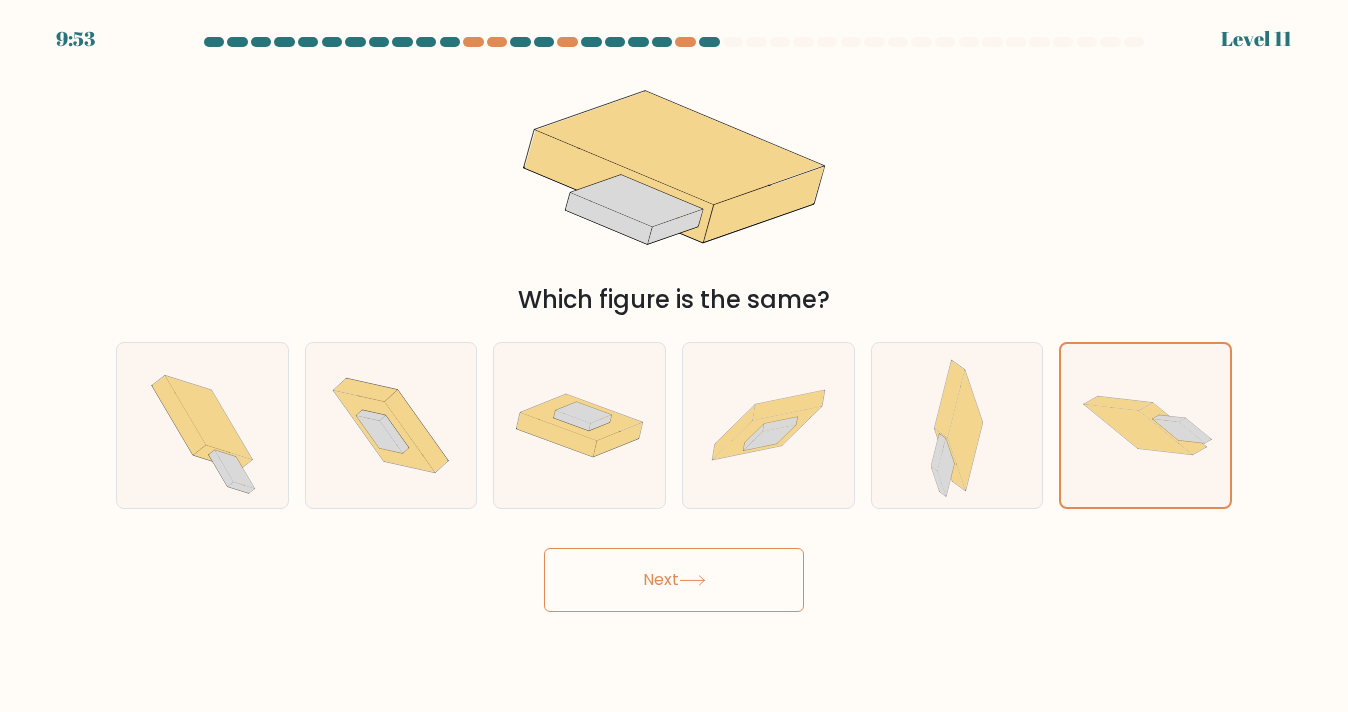 click 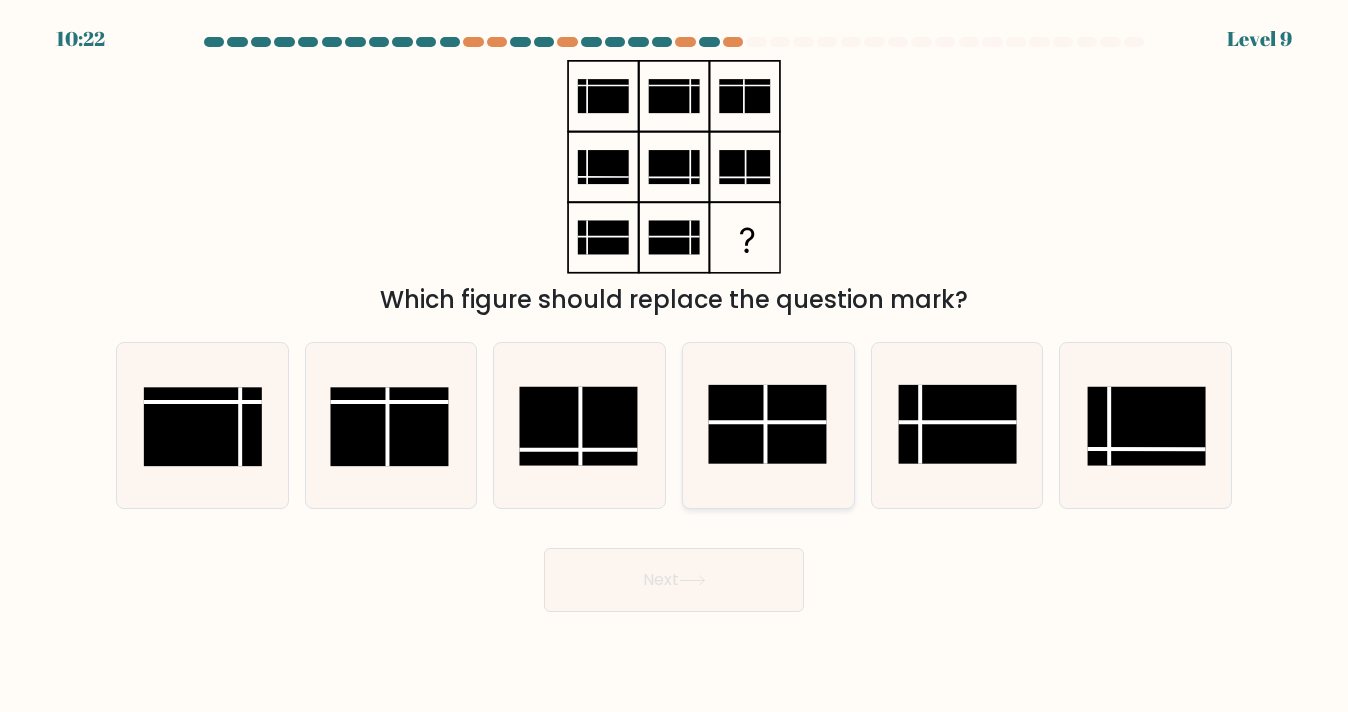 click 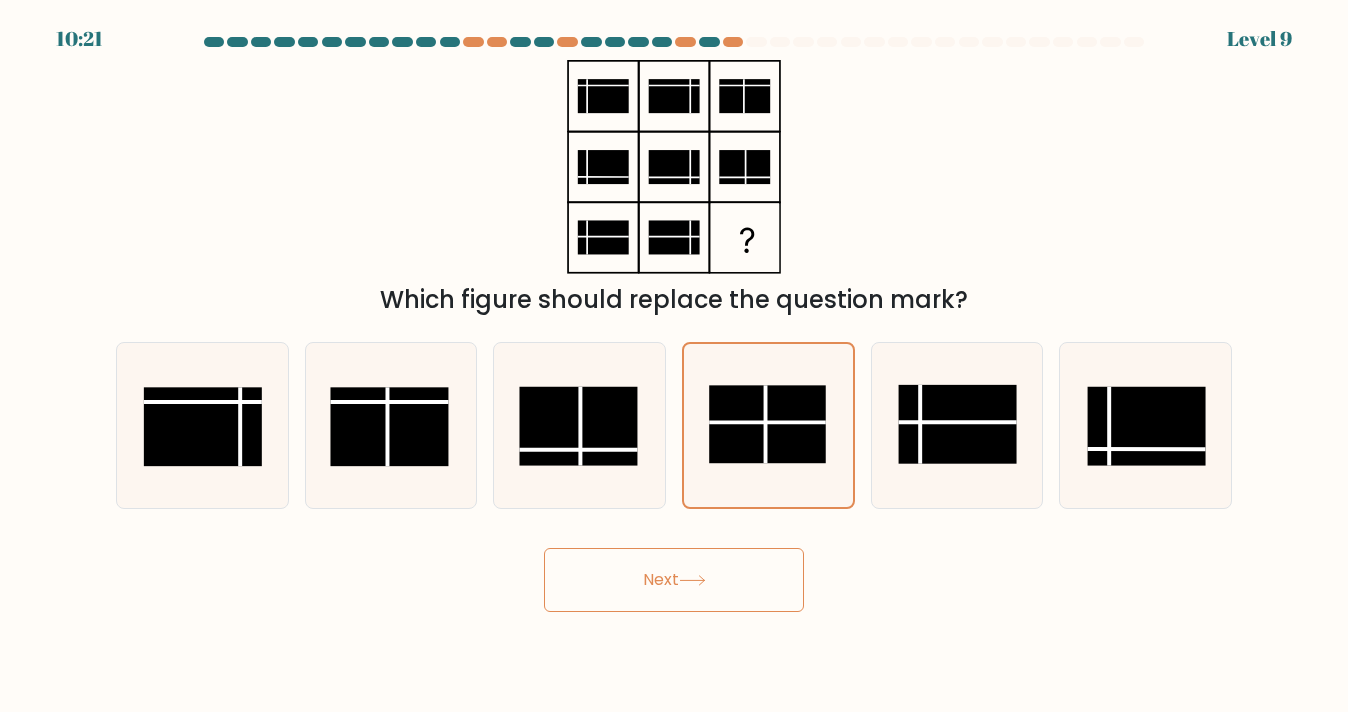click on "Next" at bounding box center [674, 580] 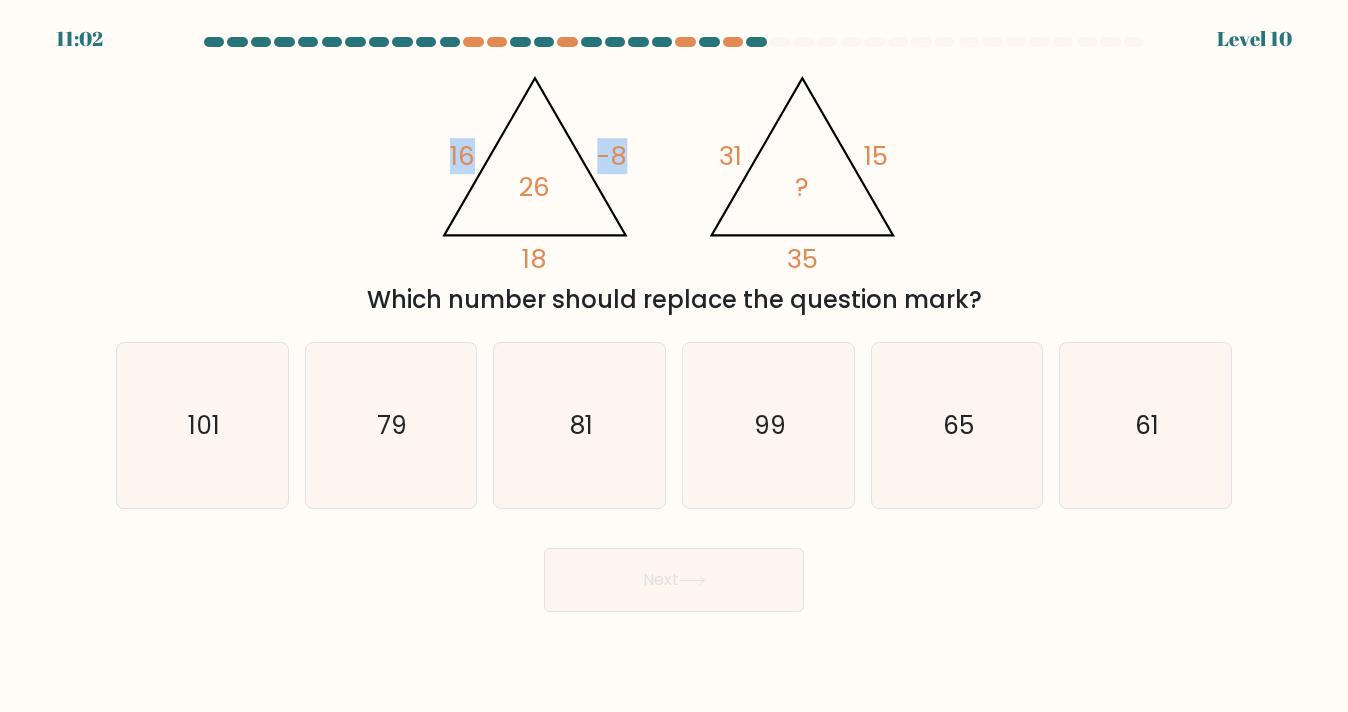 drag, startPoint x: 452, startPoint y: 158, endPoint x: 646, endPoint y: 200, distance: 198.49434 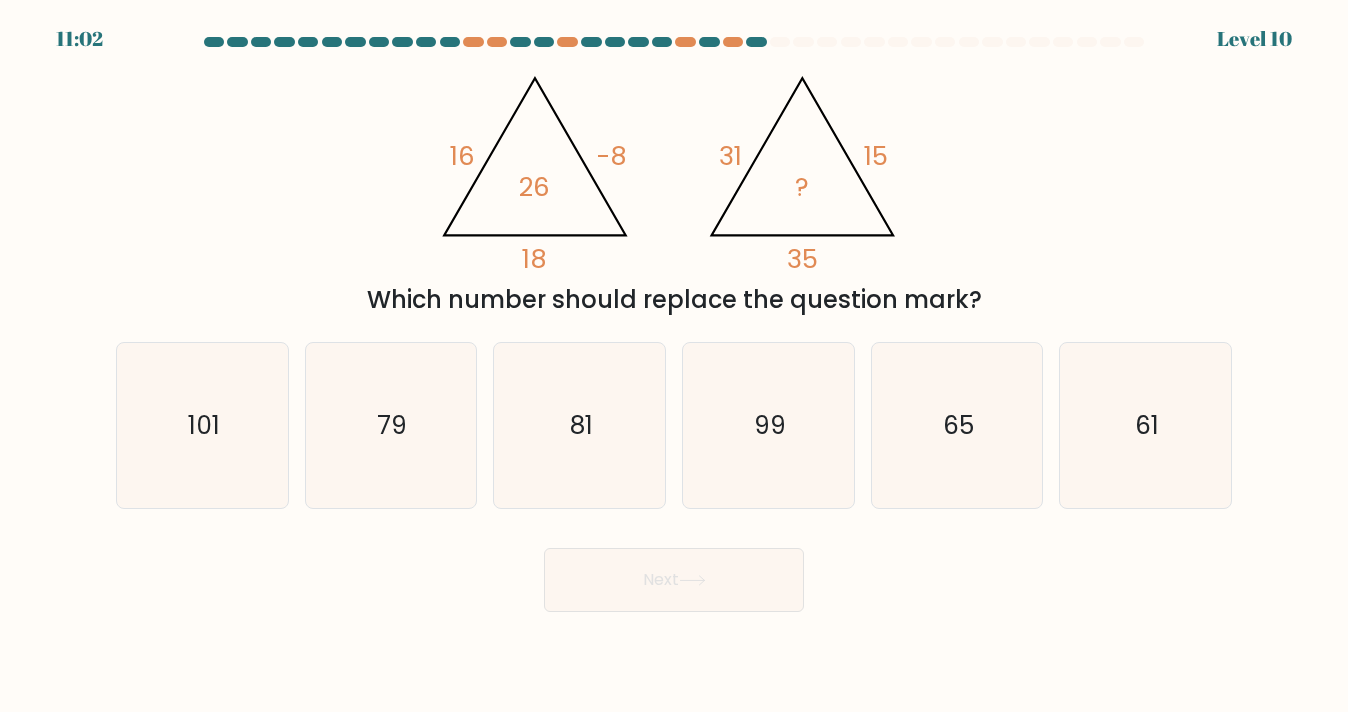 click on "@import url('https://fonts.googleapis.com/css?family=Abril+Fatface:400,100,100italic,300,300italic,400italic,500,500italic,700,700italic,900,900italic');                        16       -8       18       26                                       @import url('https://fonts.googleapis.com/css?family=Abril+Fatface:400,100,100italic,300,300italic,400italic,500,500italic,700,700italic,900,900italic');                        31       15       35       ?" 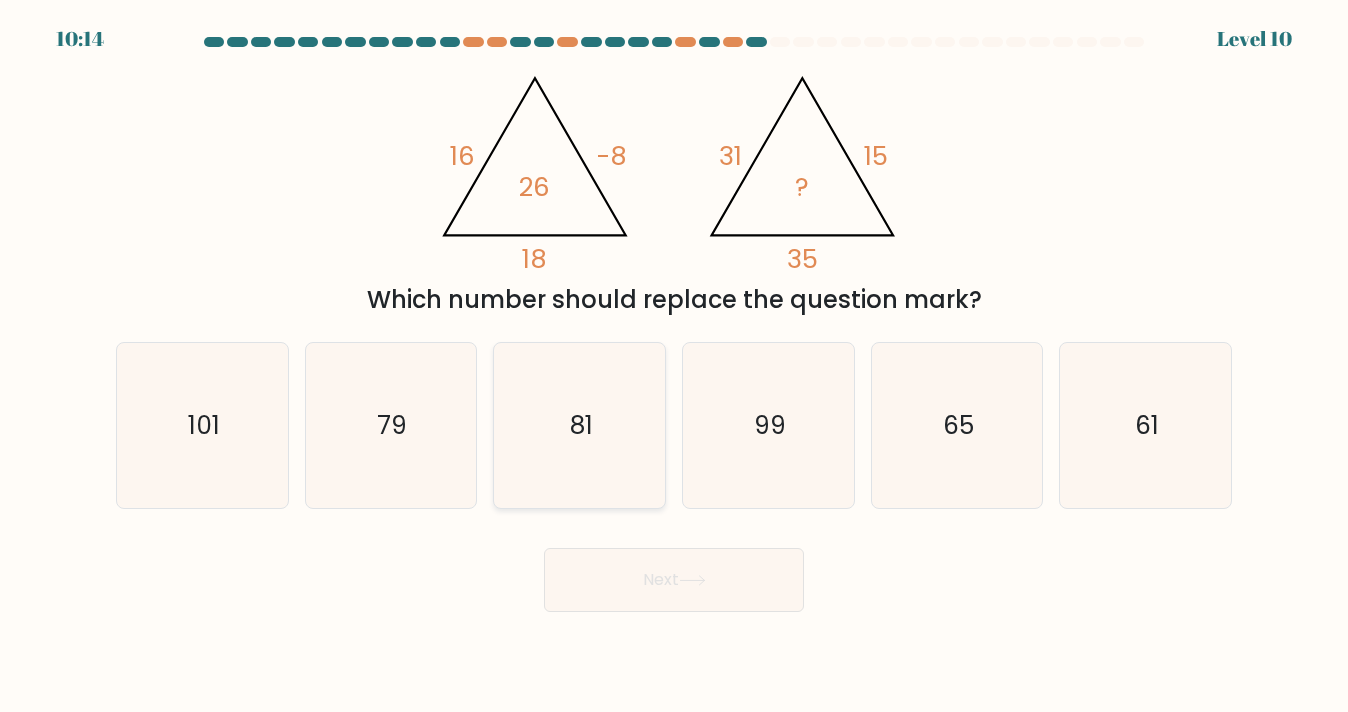 click on "81" 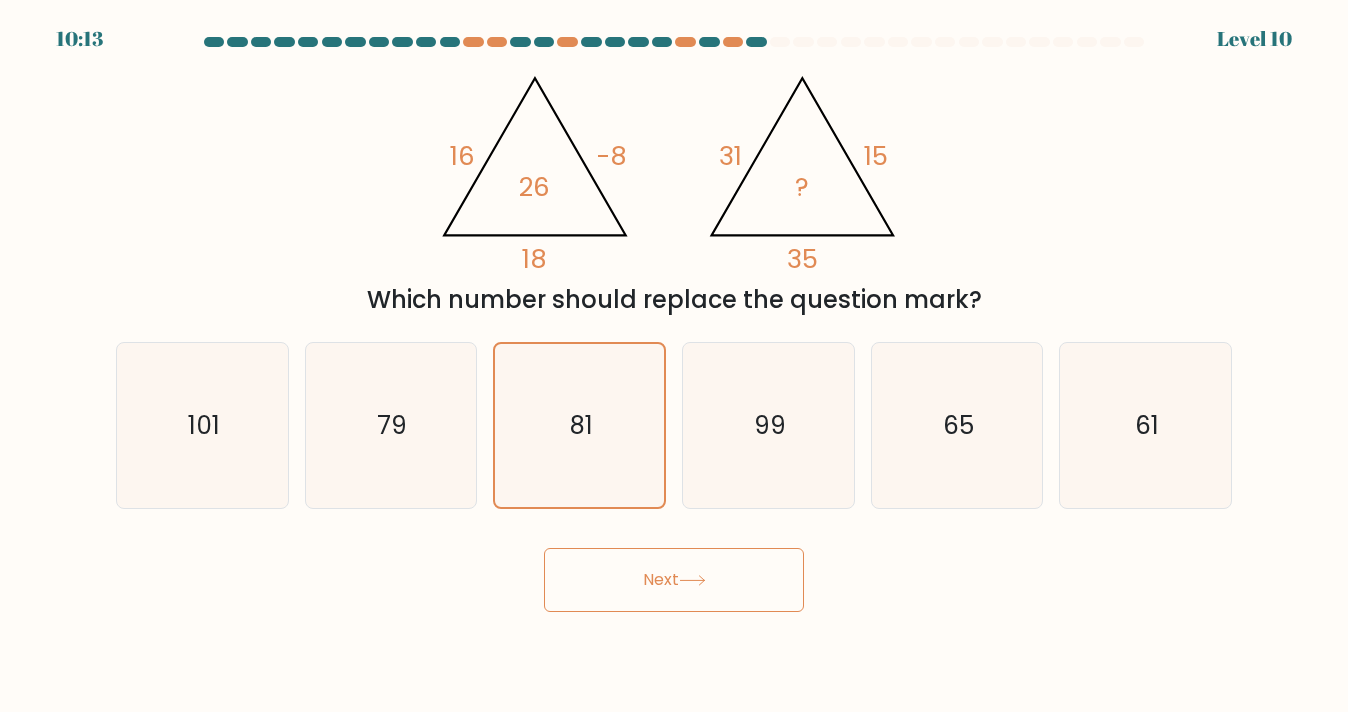 click on "Next" at bounding box center (674, 580) 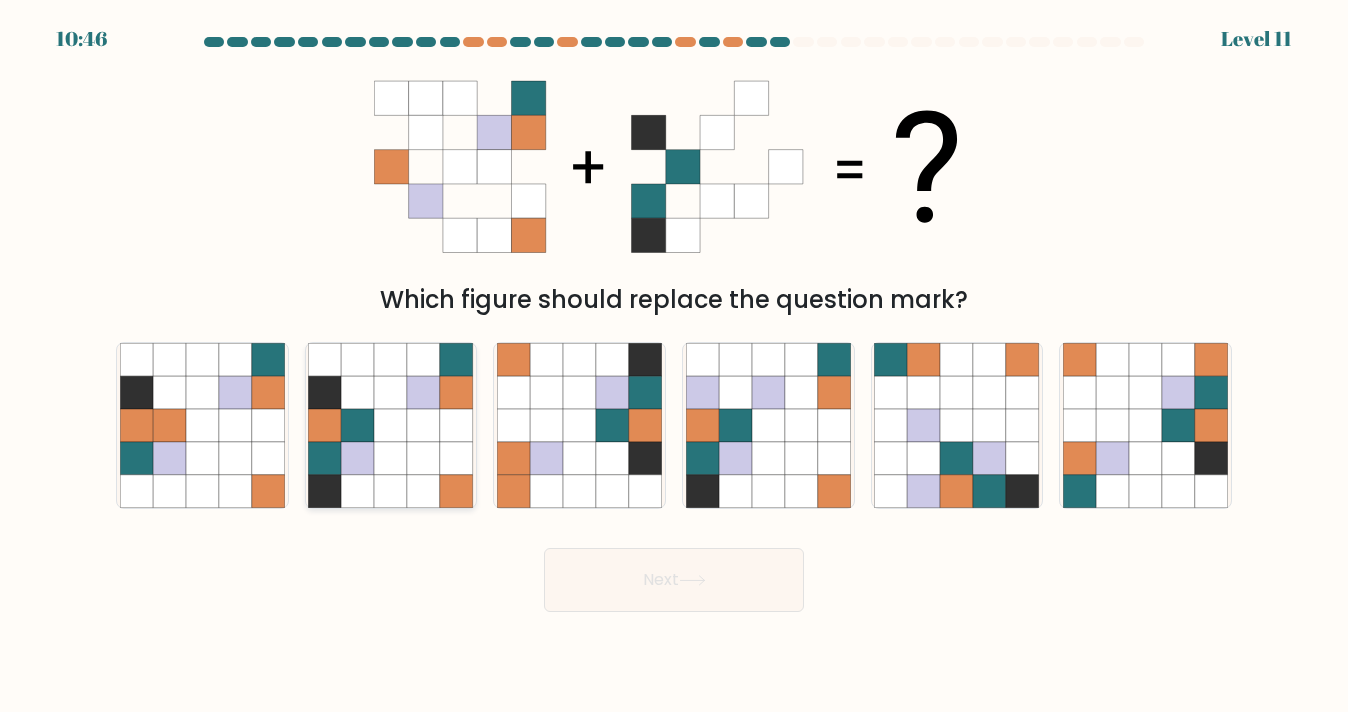 click 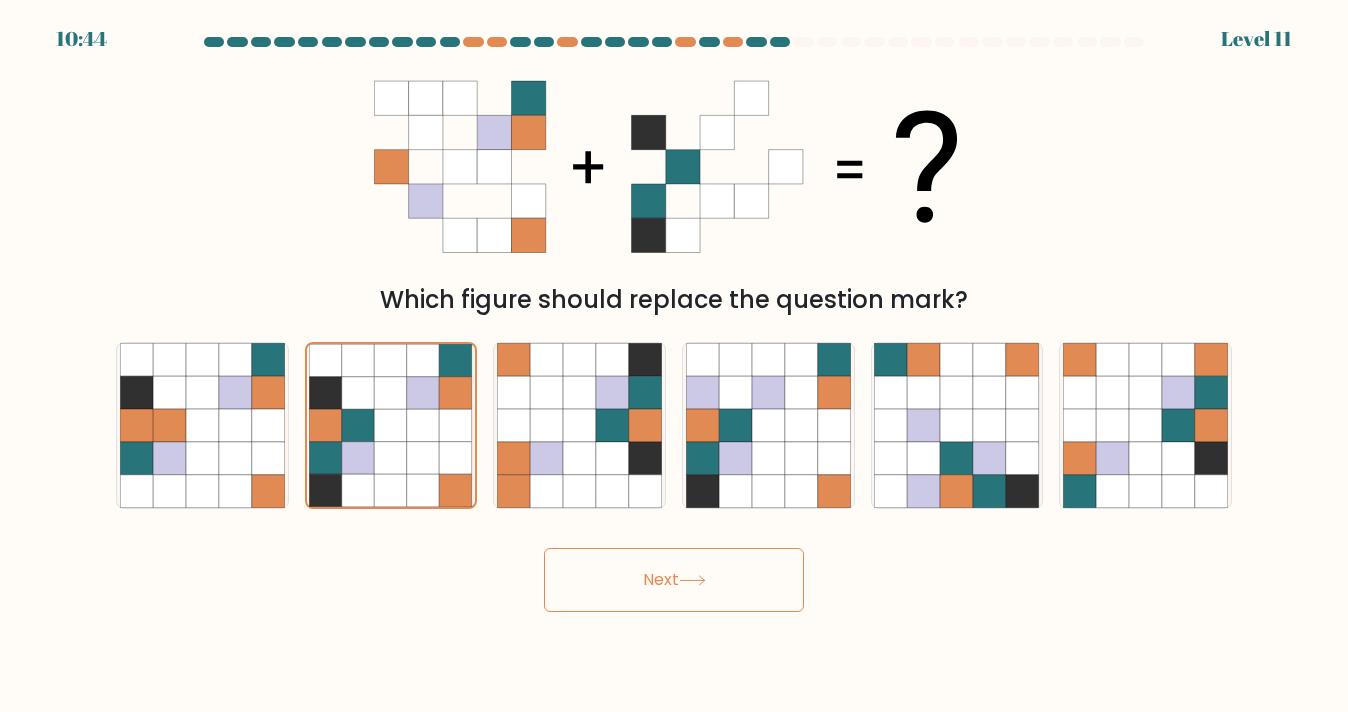 click on "Next" at bounding box center [674, 580] 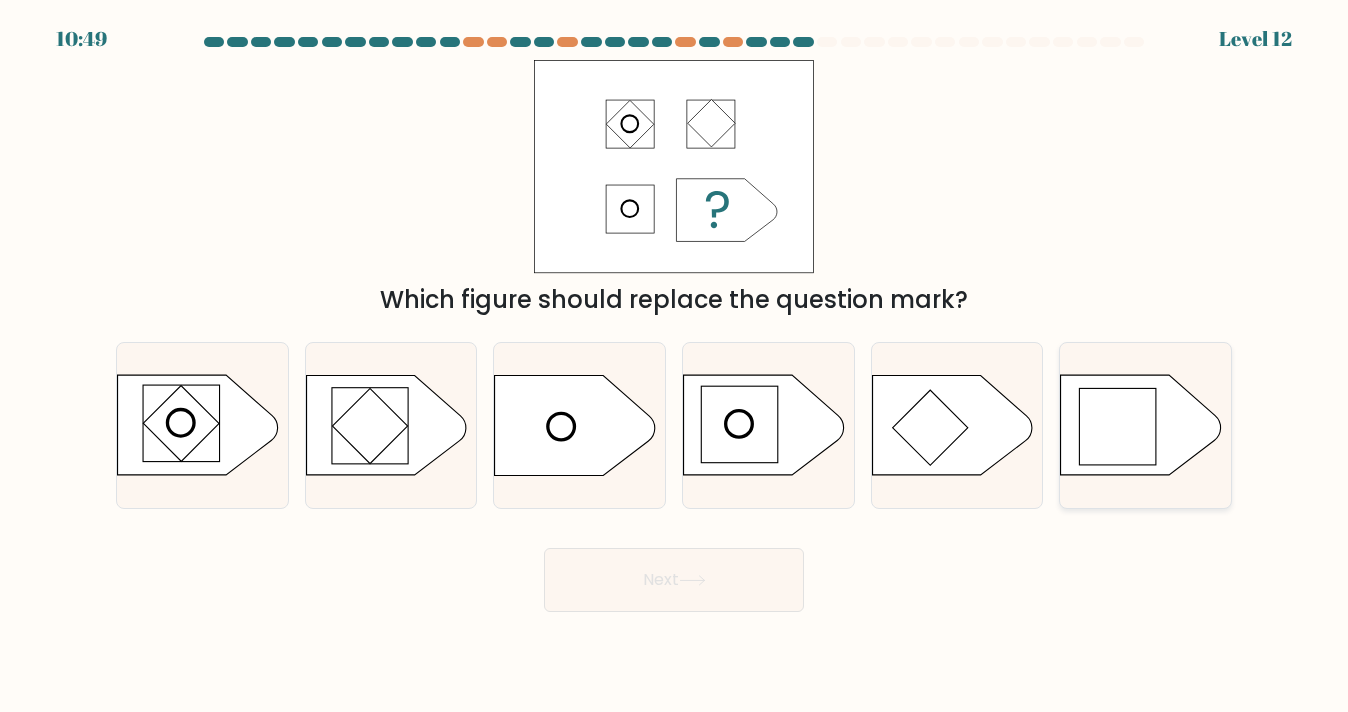 click 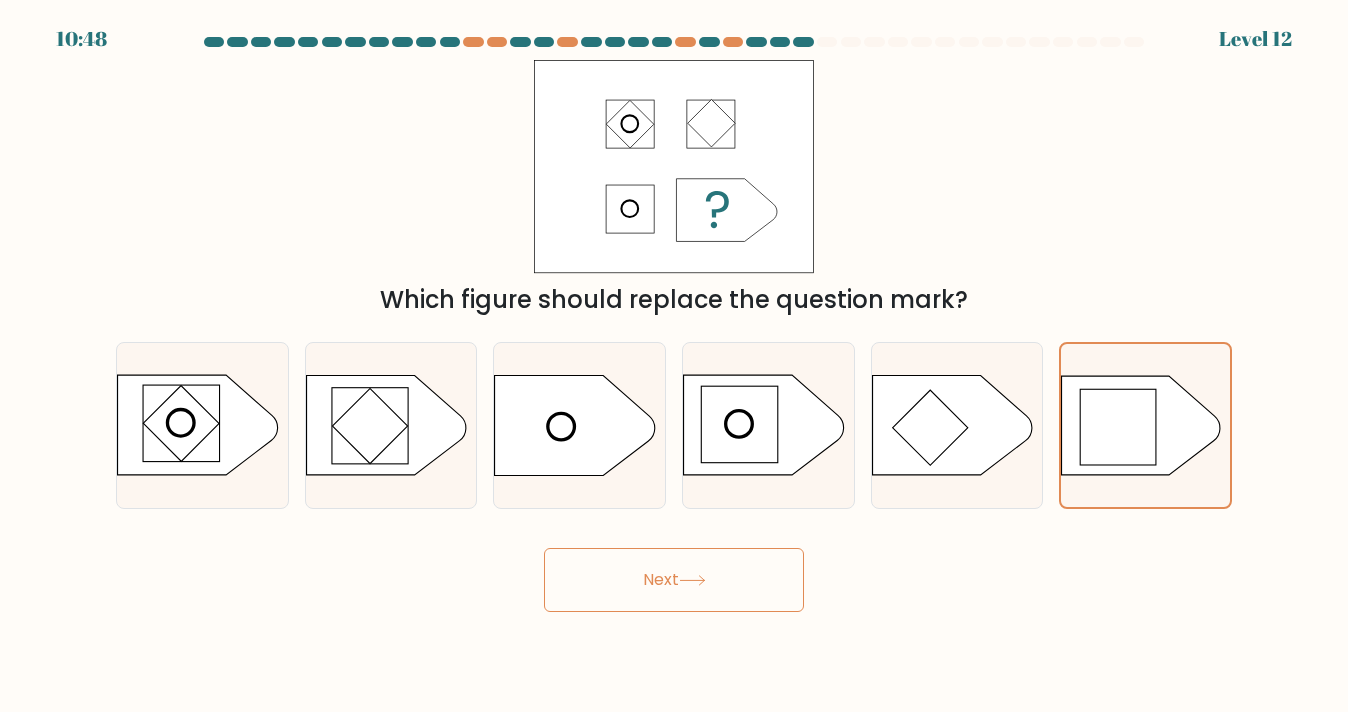 click on "Next" at bounding box center [674, 580] 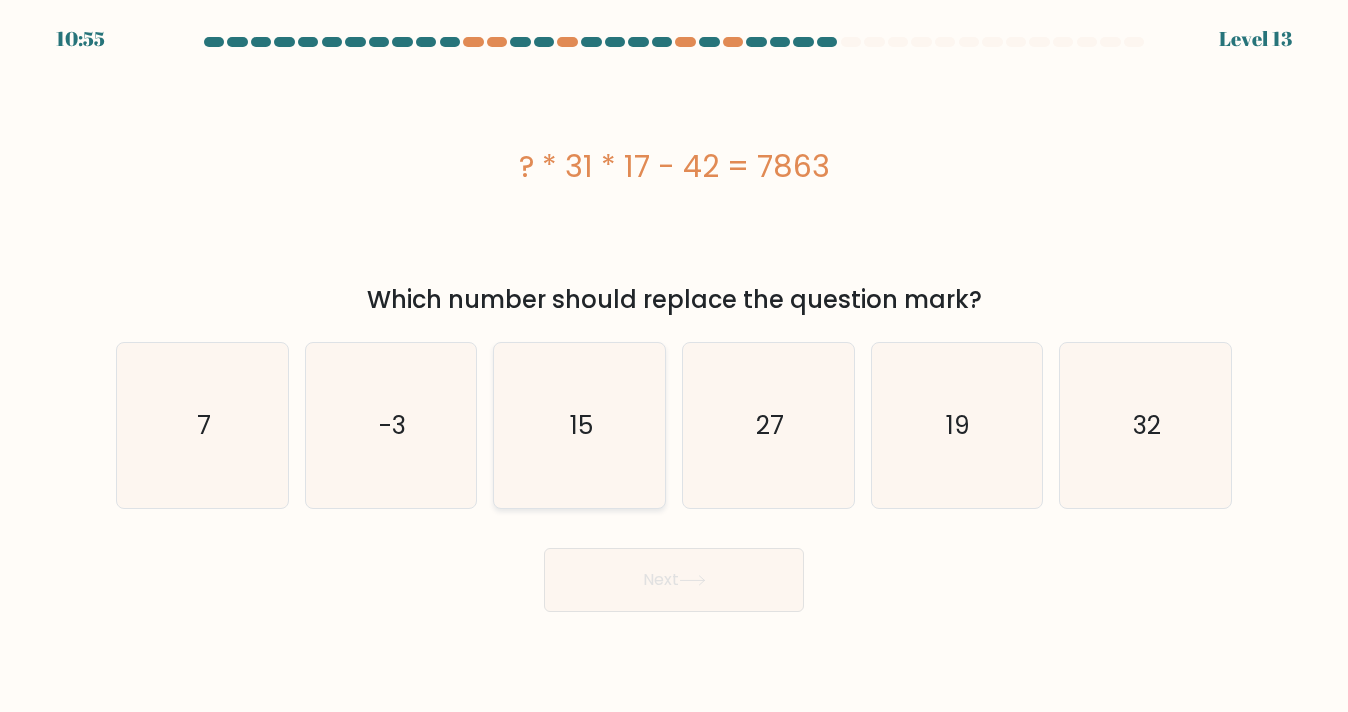 click on "15" 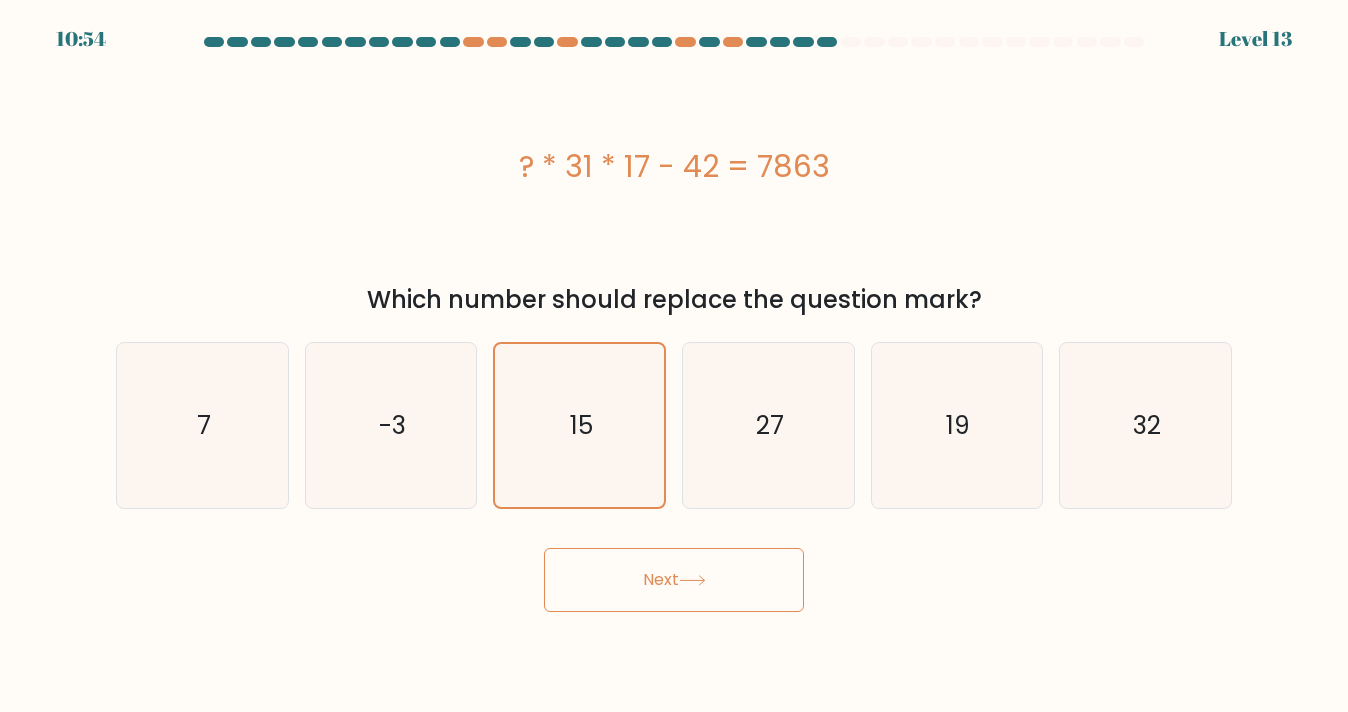 click on "Next" at bounding box center (674, 580) 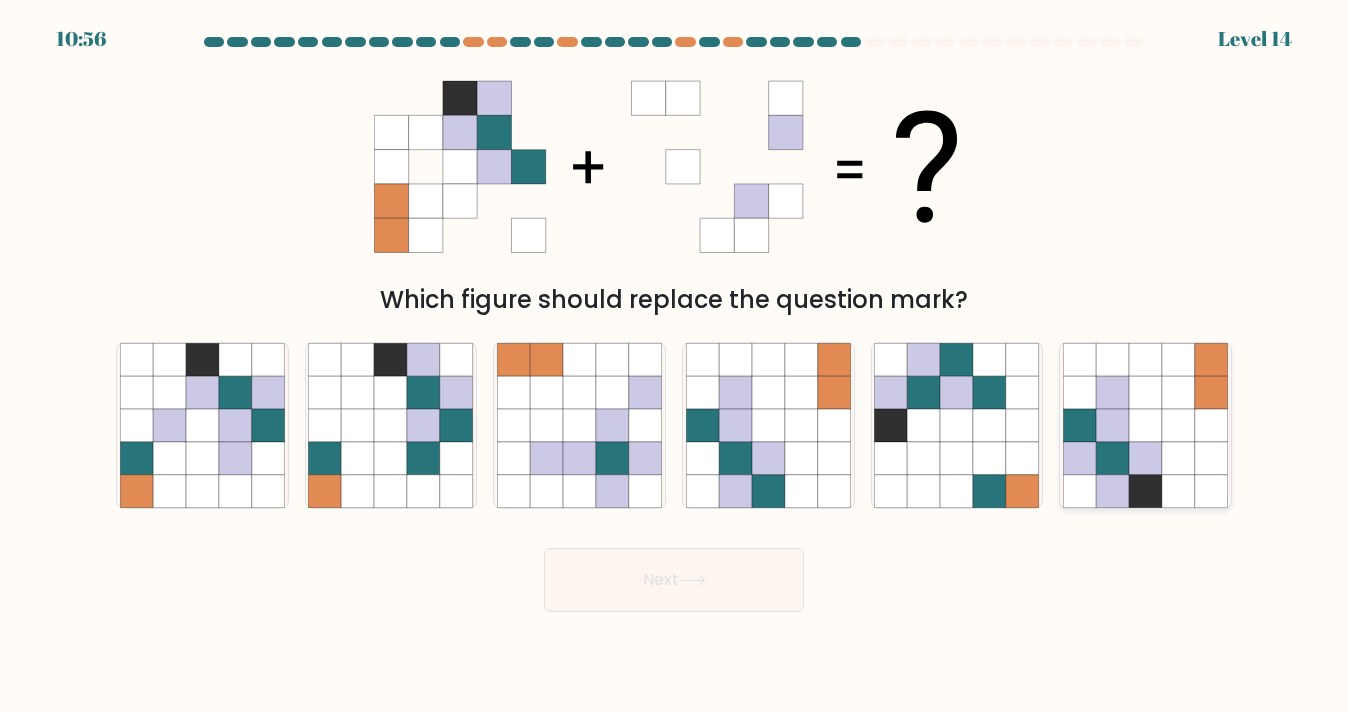 click 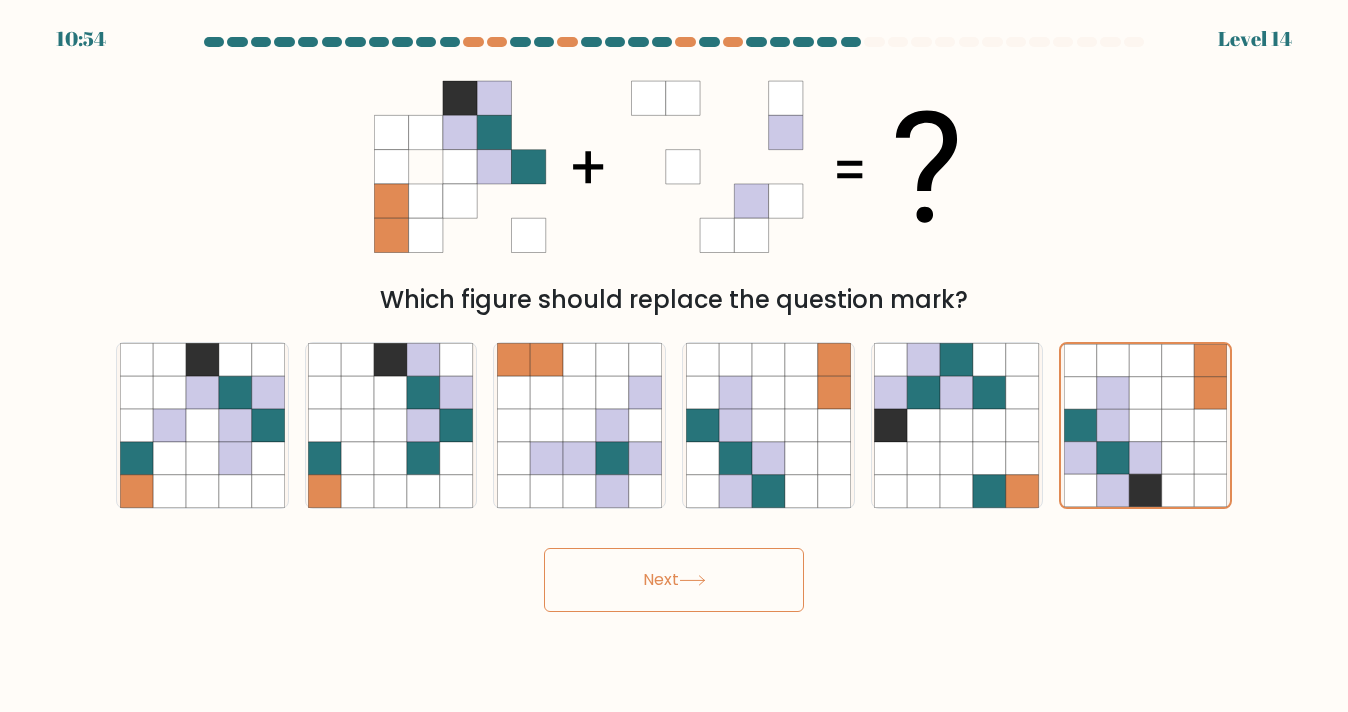 click on "Next" at bounding box center (674, 580) 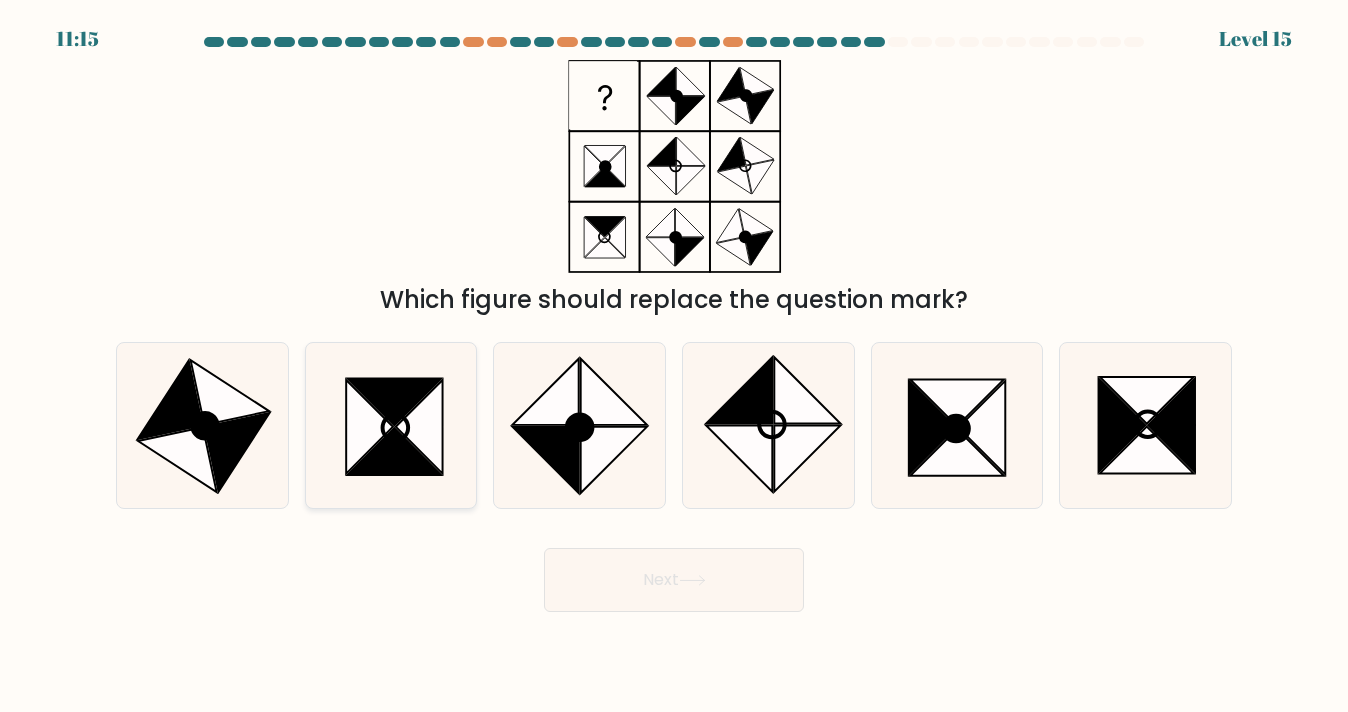 click 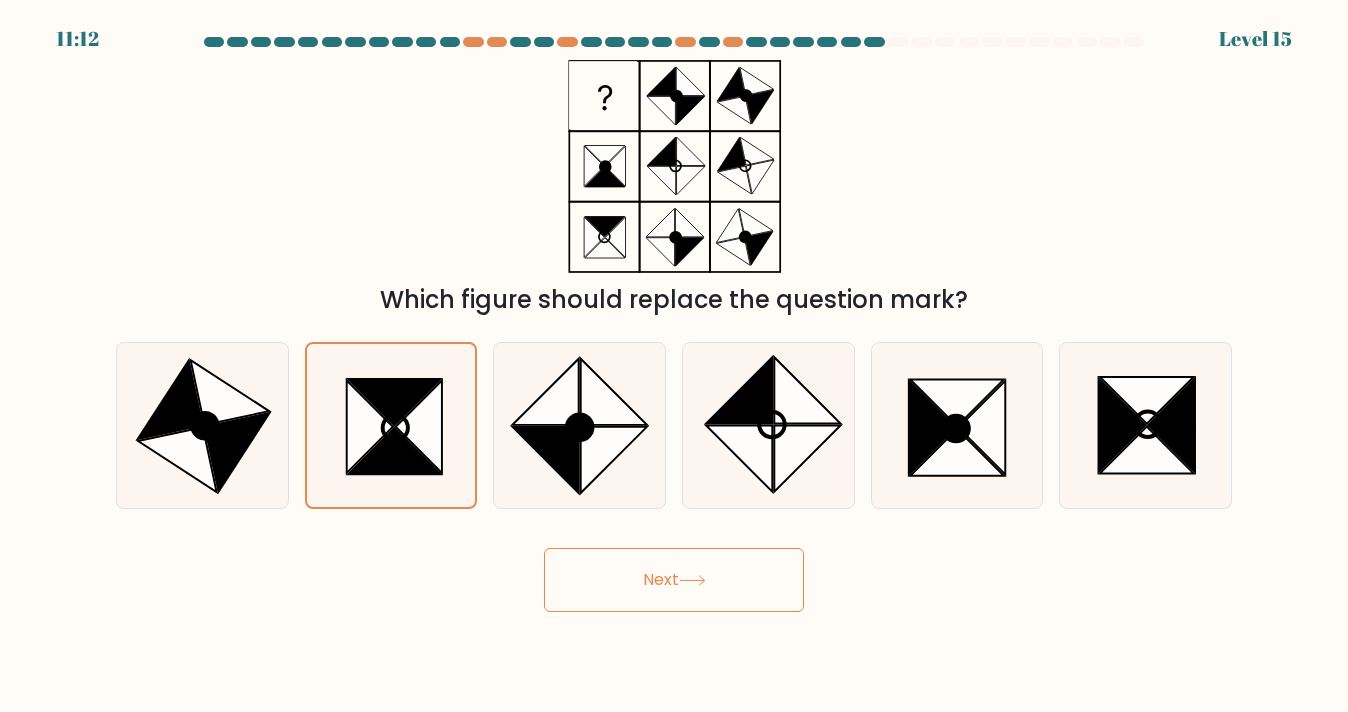 click on "Next" at bounding box center [674, 580] 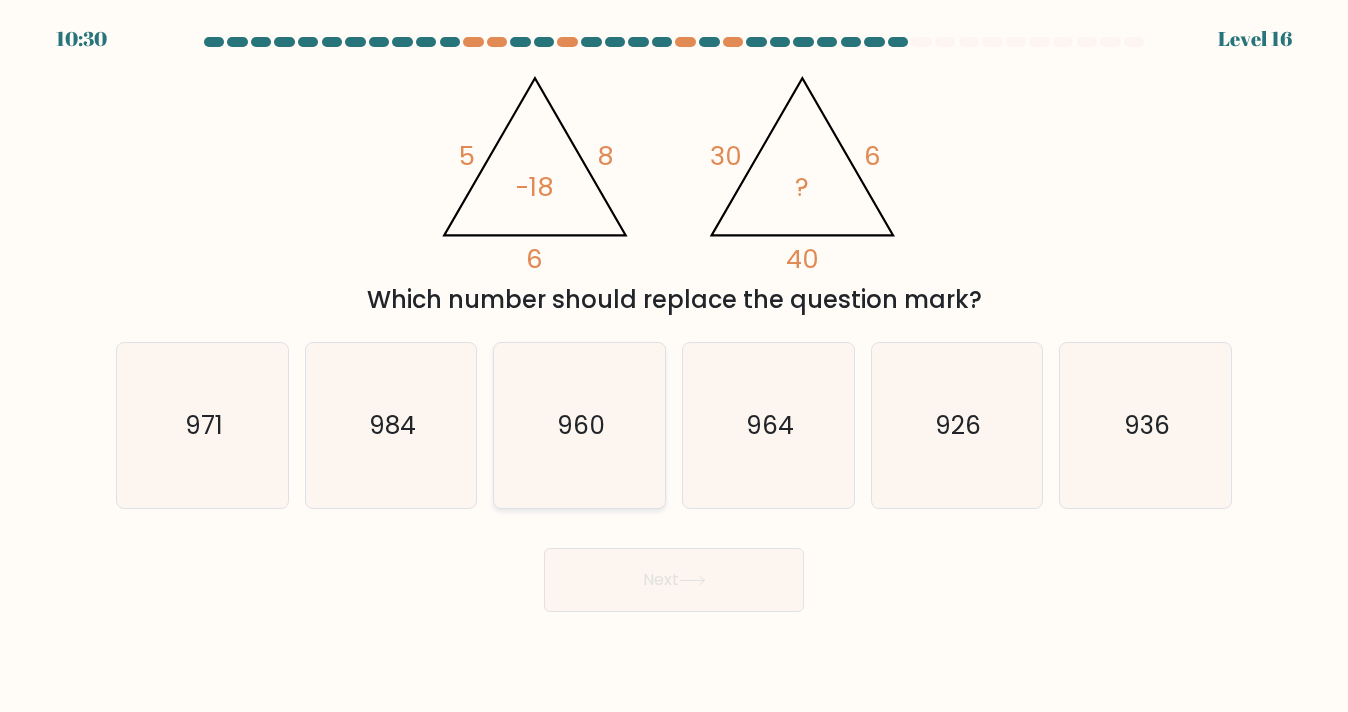 click on "960" 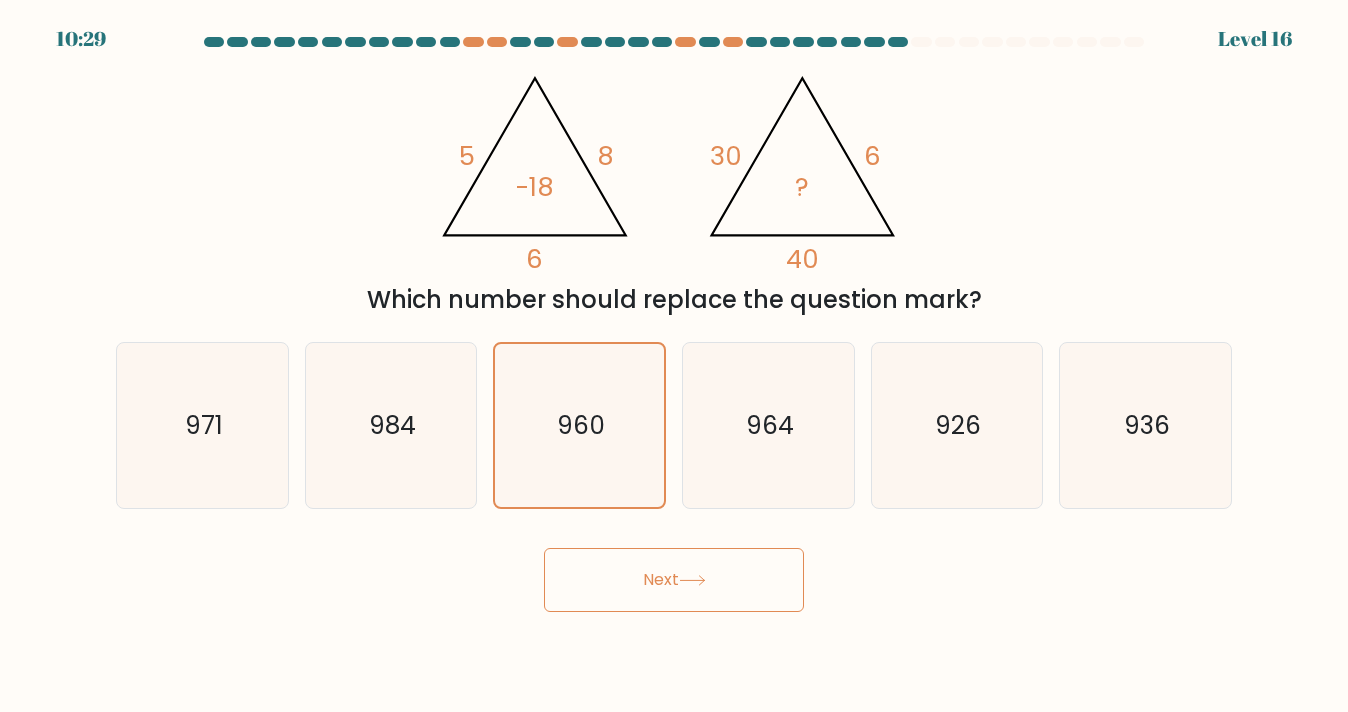 click on "Next" at bounding box center (674, 580) 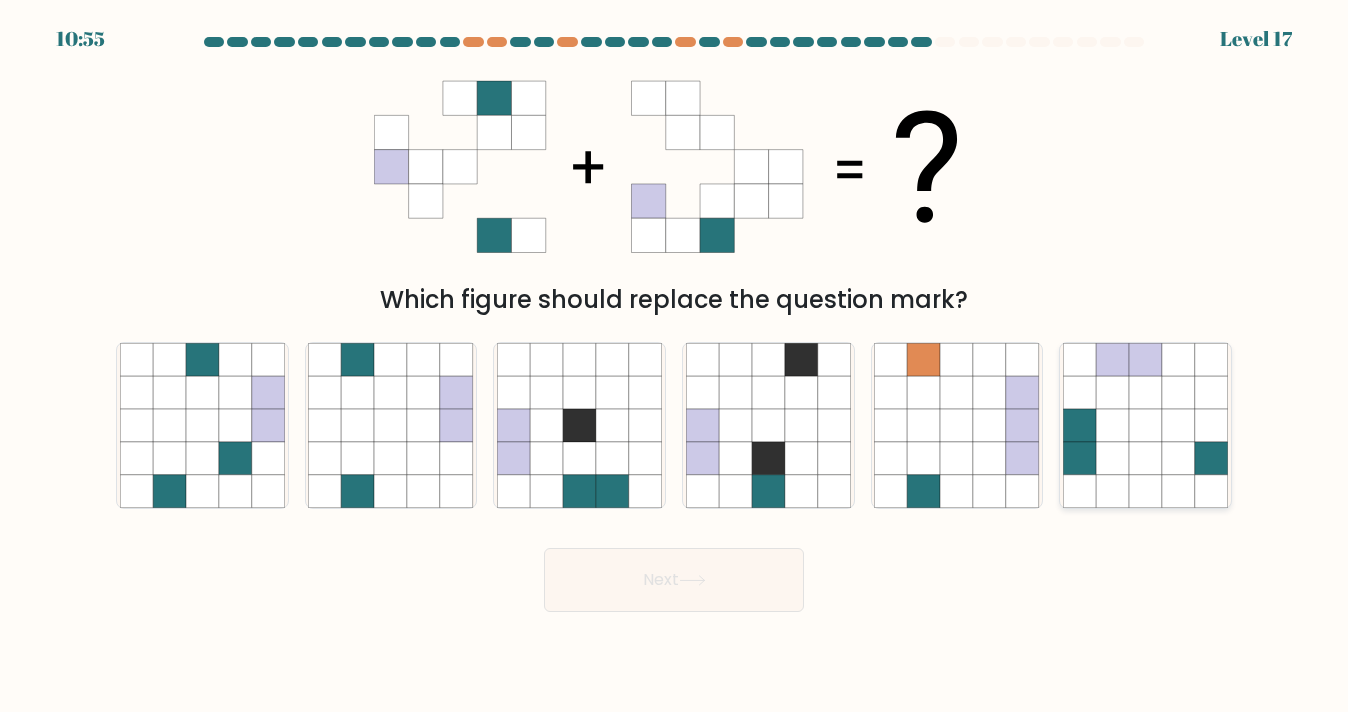click 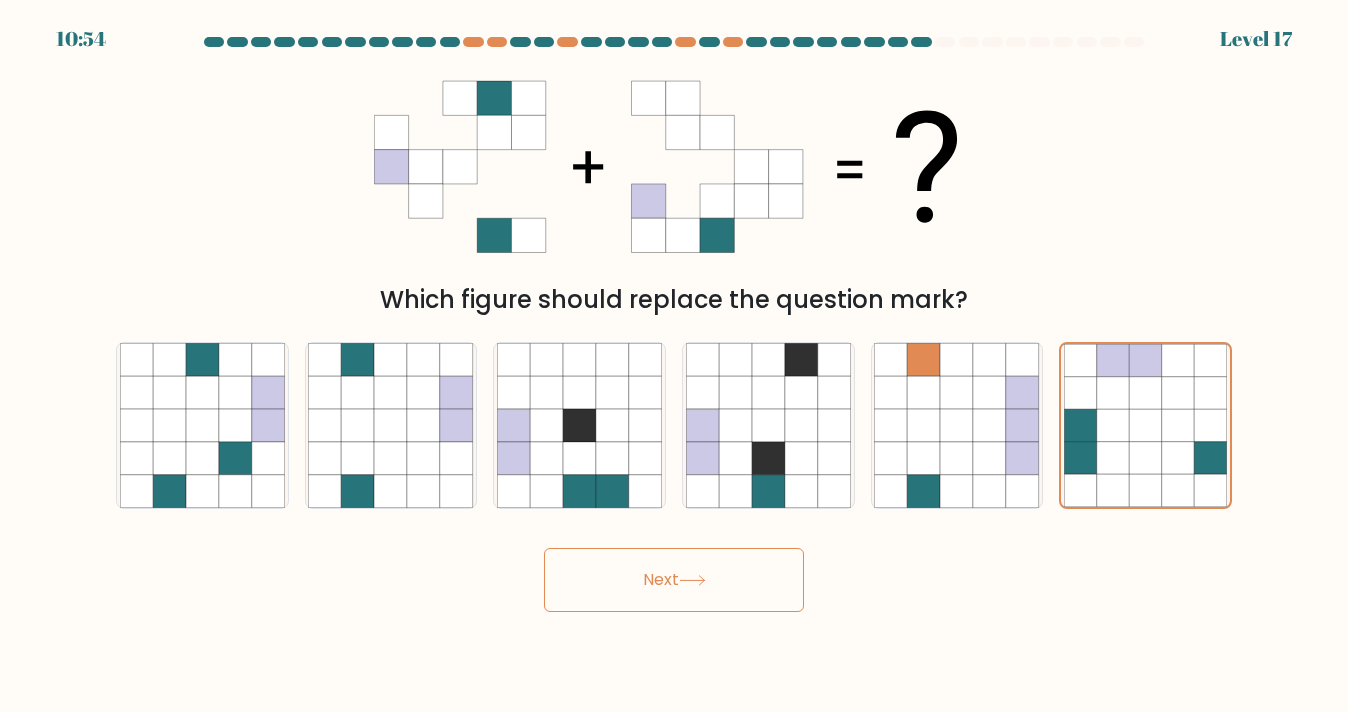 click on "Next" at bounding box center (674, 580) 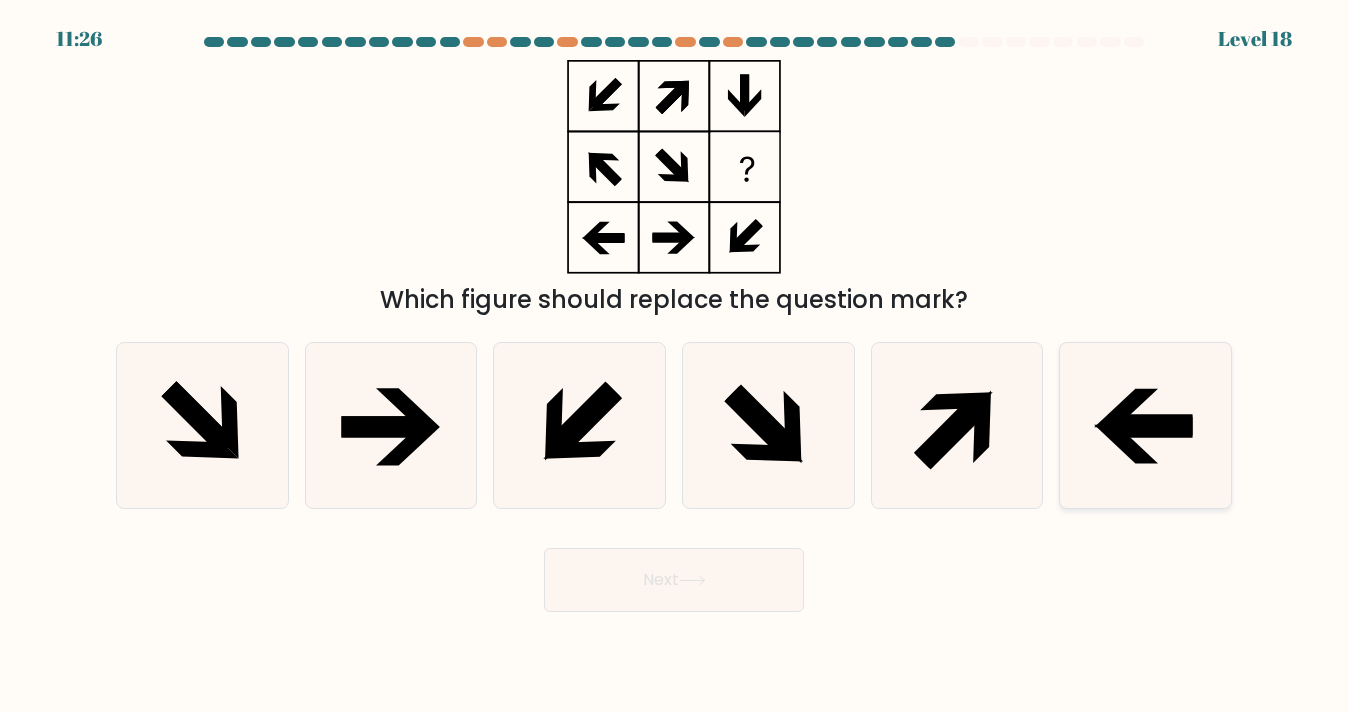 click 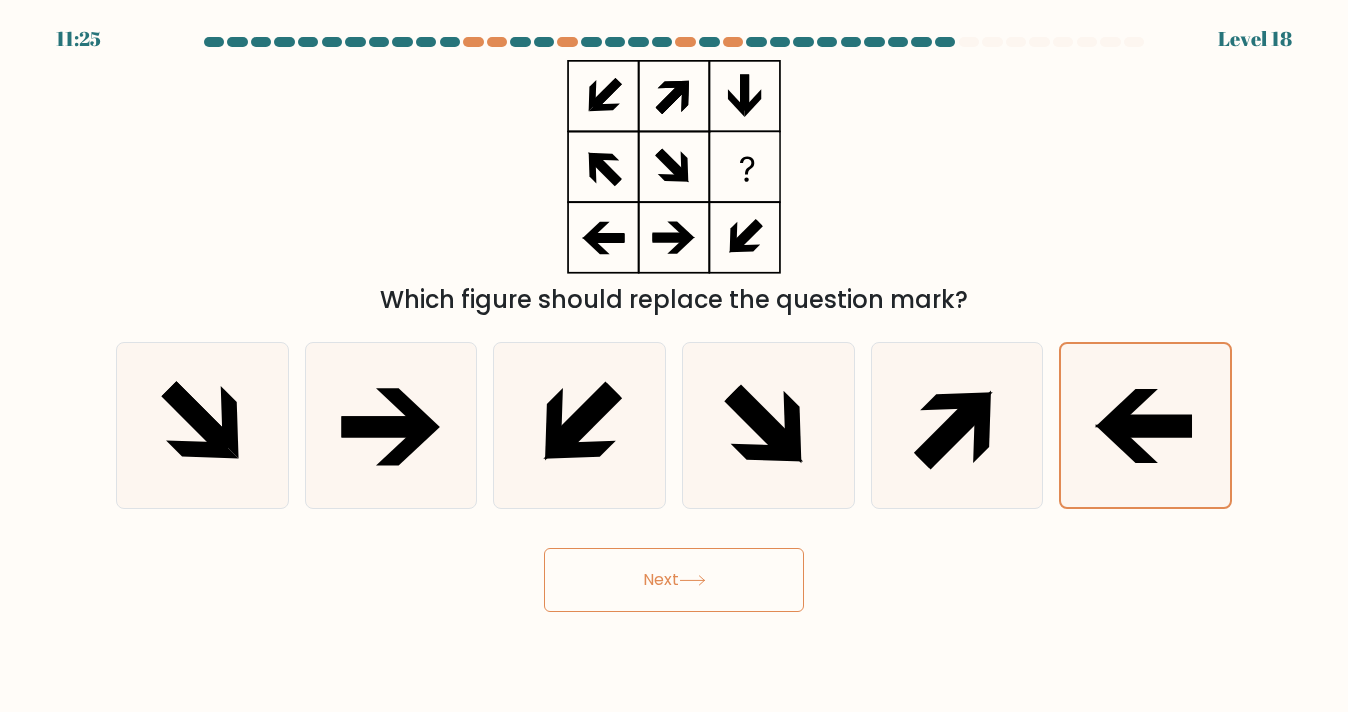 click 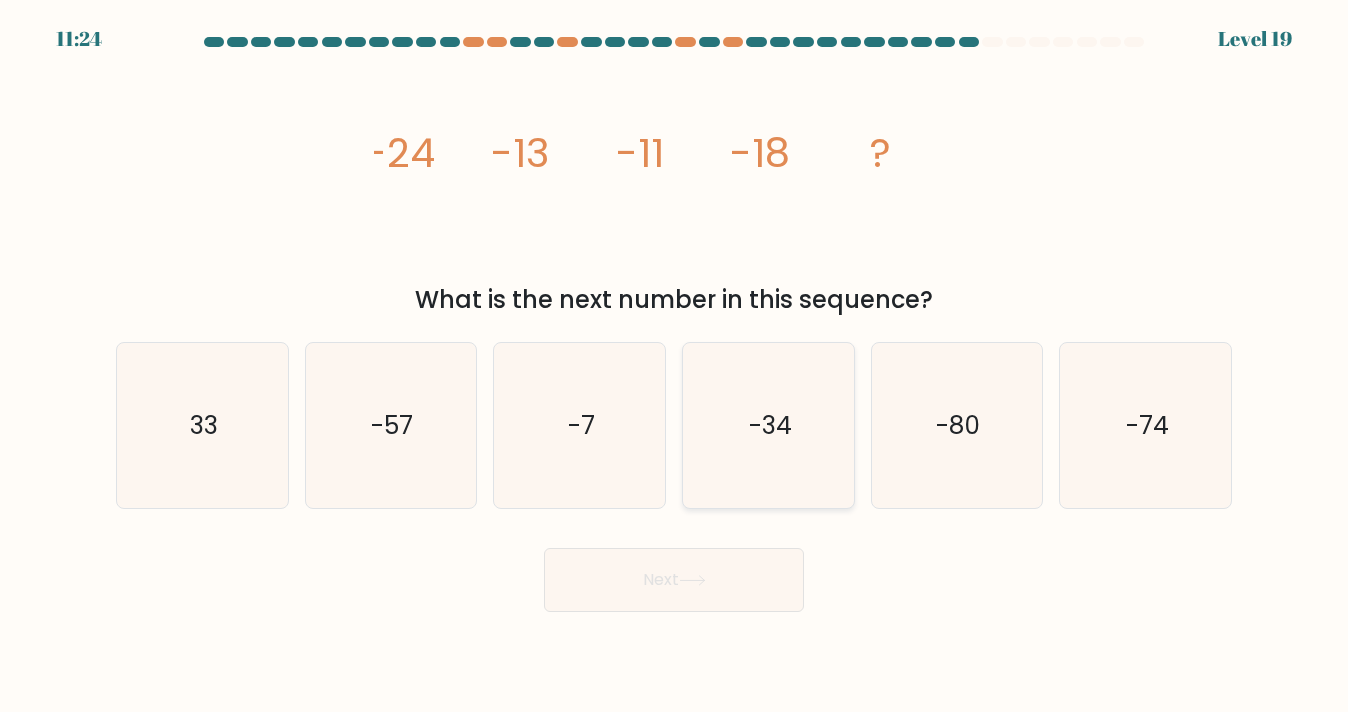 click on "-34" 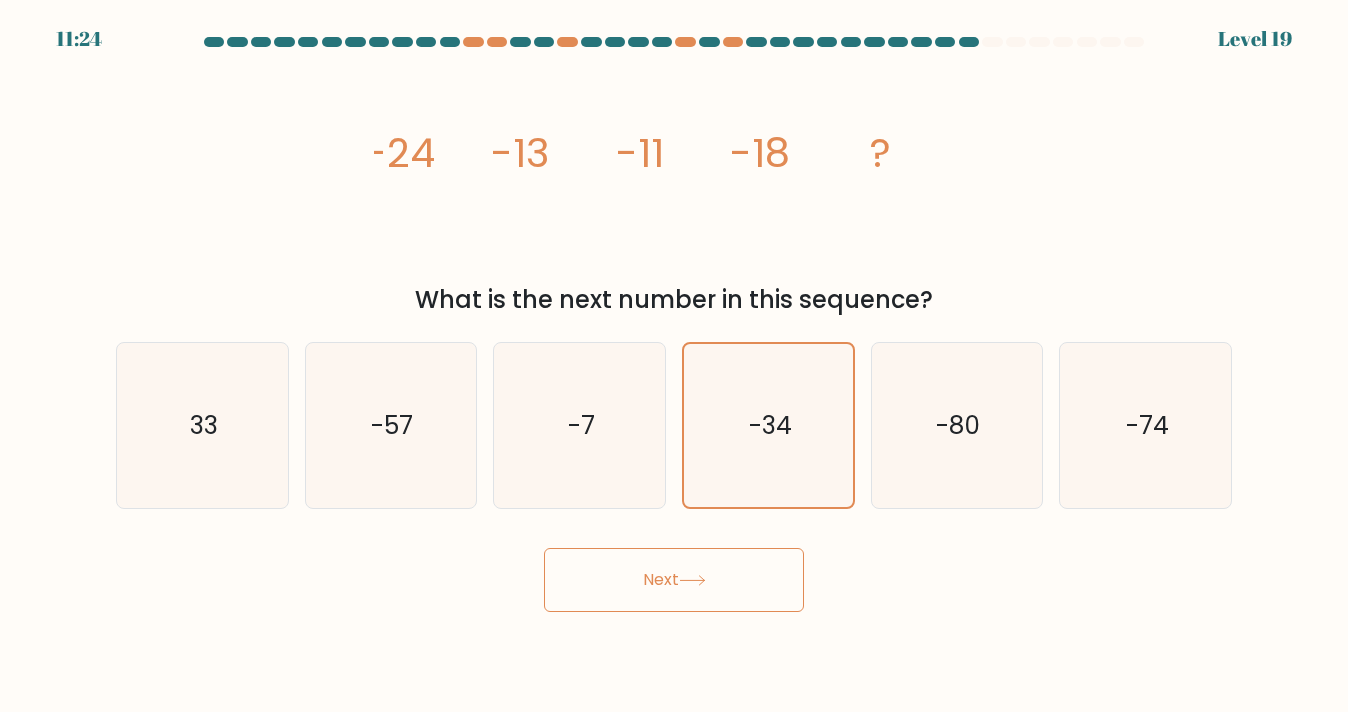 click on "Next" at bounding box center [674, 580] 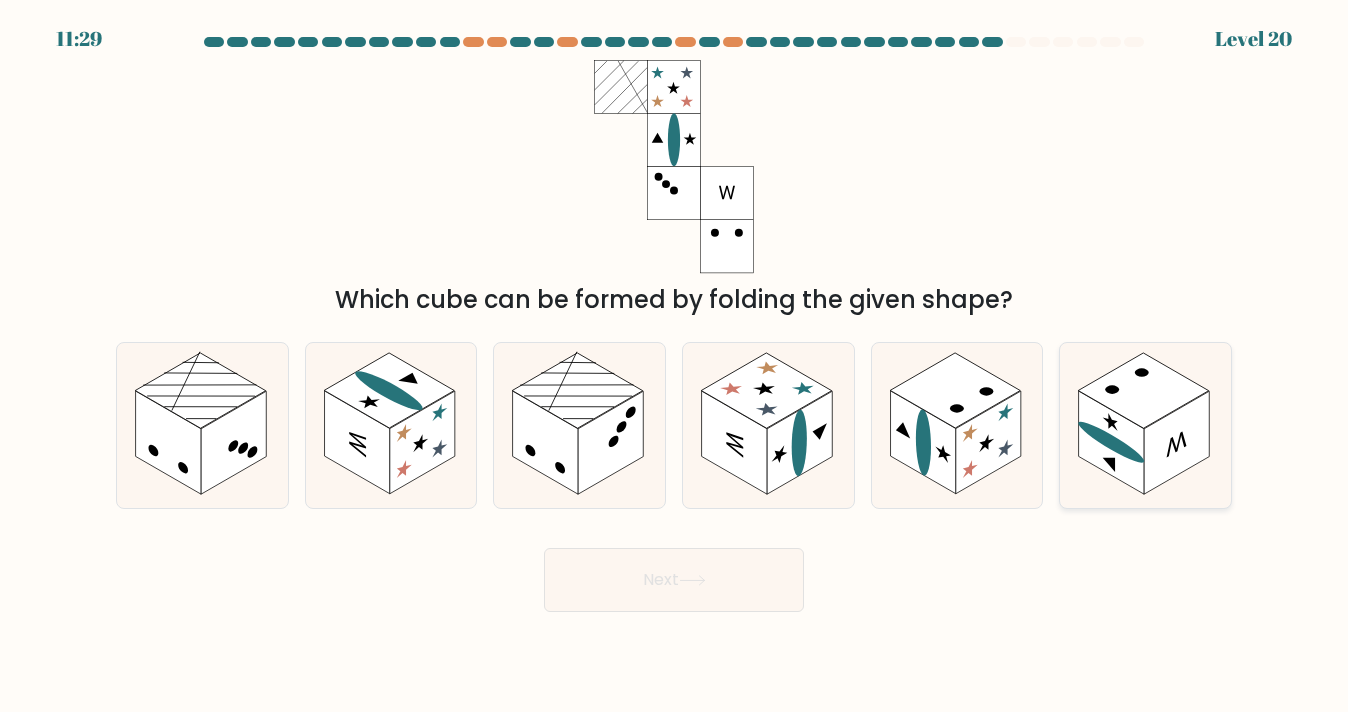 click 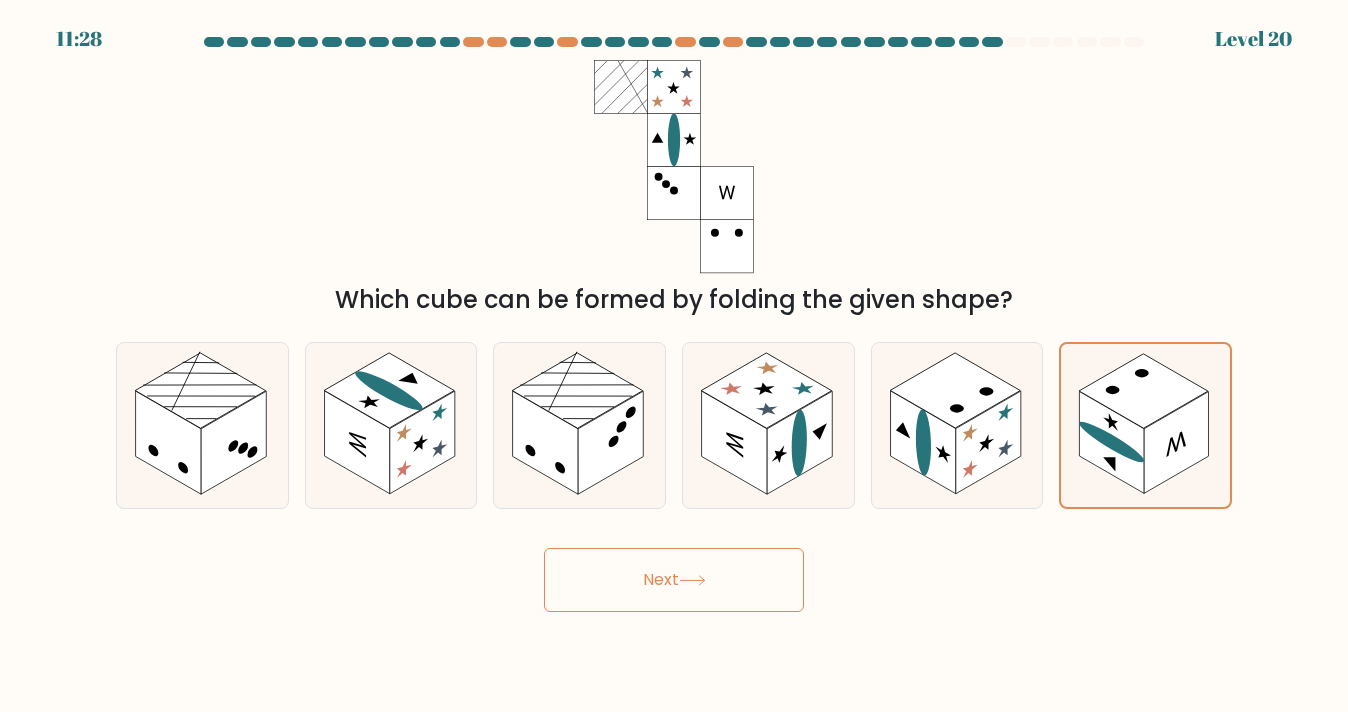 click on "Next" at bounding box center [674, 580] 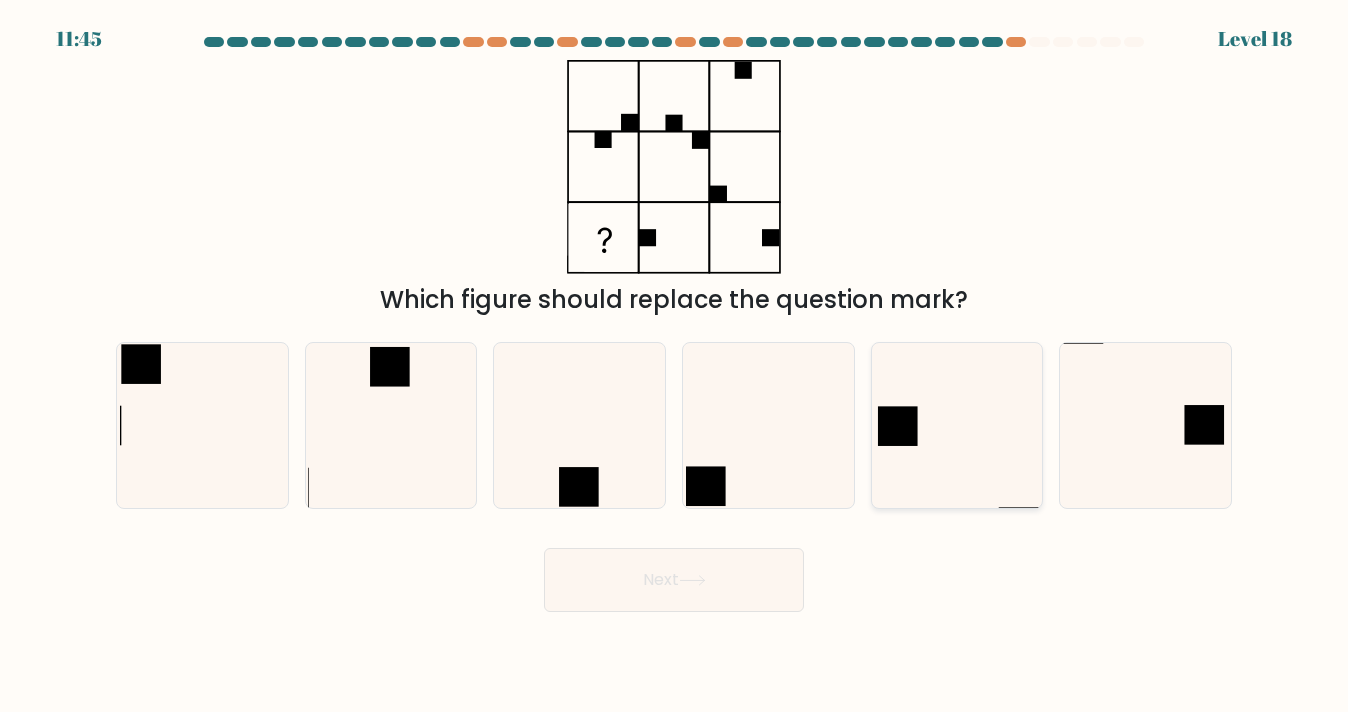 click 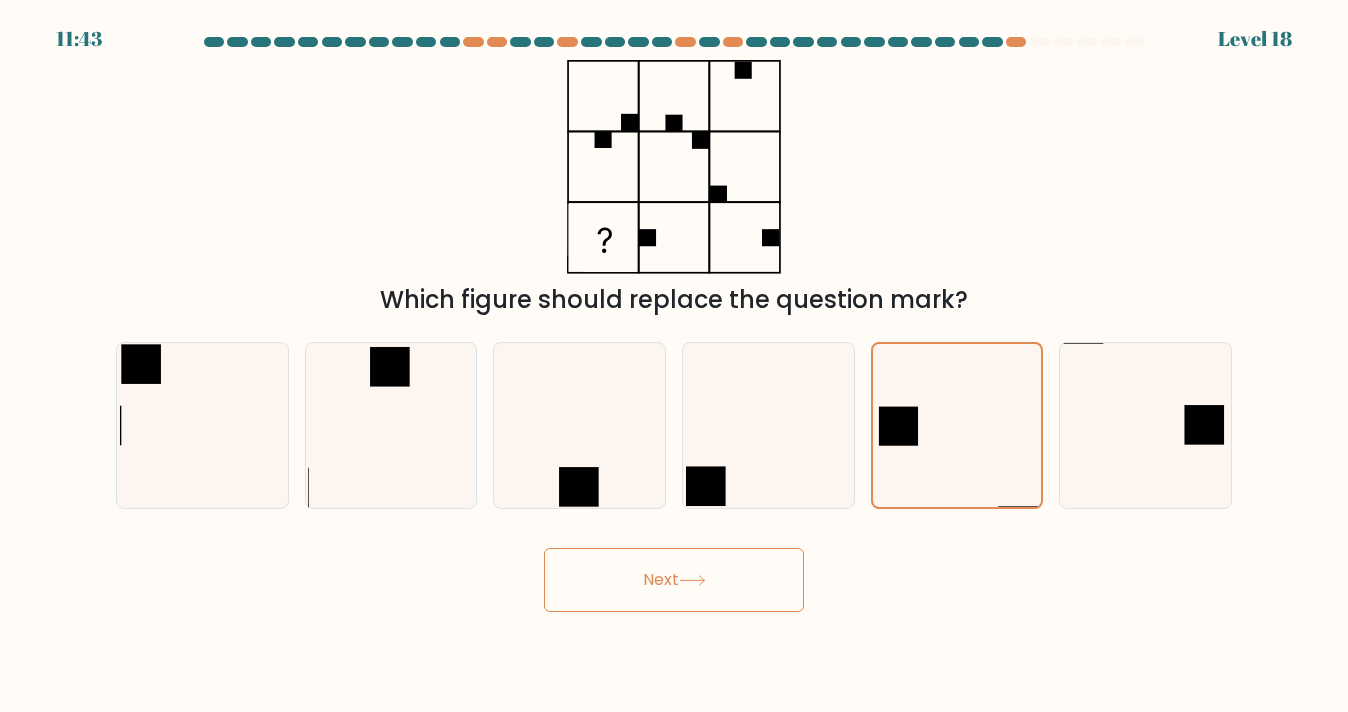 click on "Next" at bounding box center [674, 580] 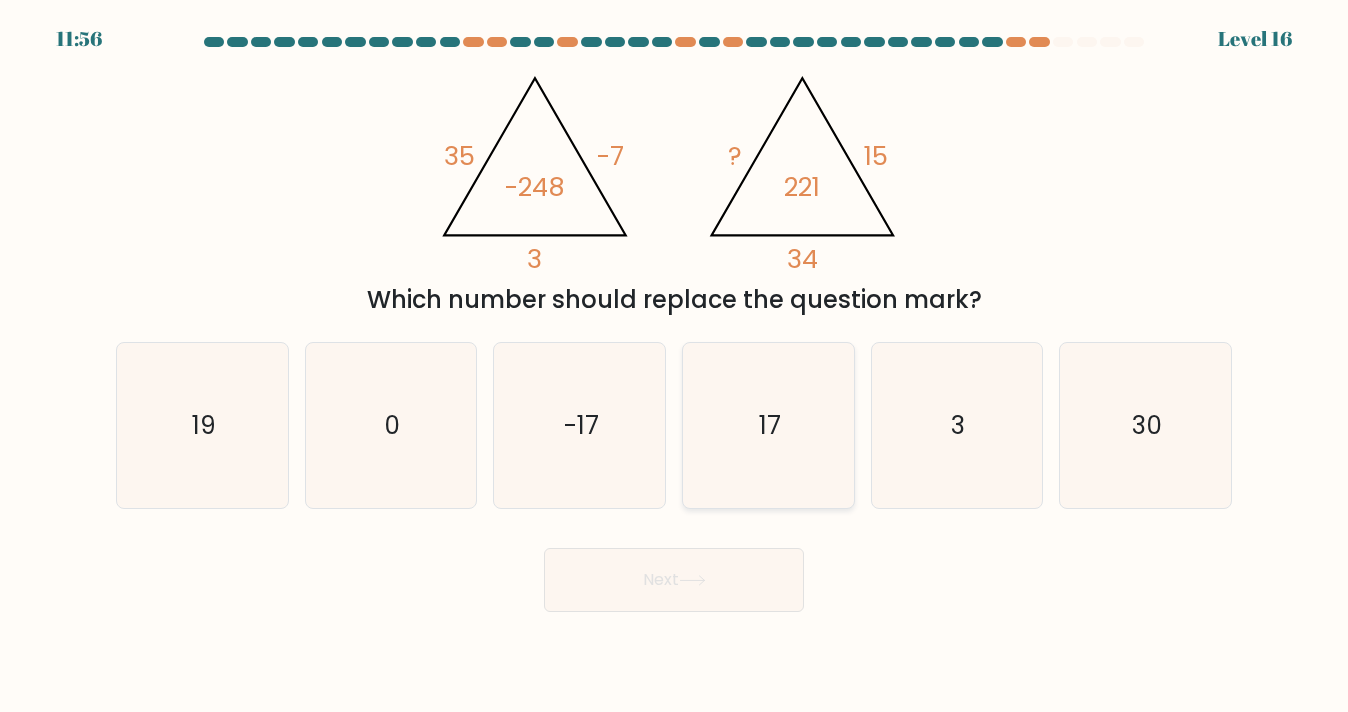 click on "17" 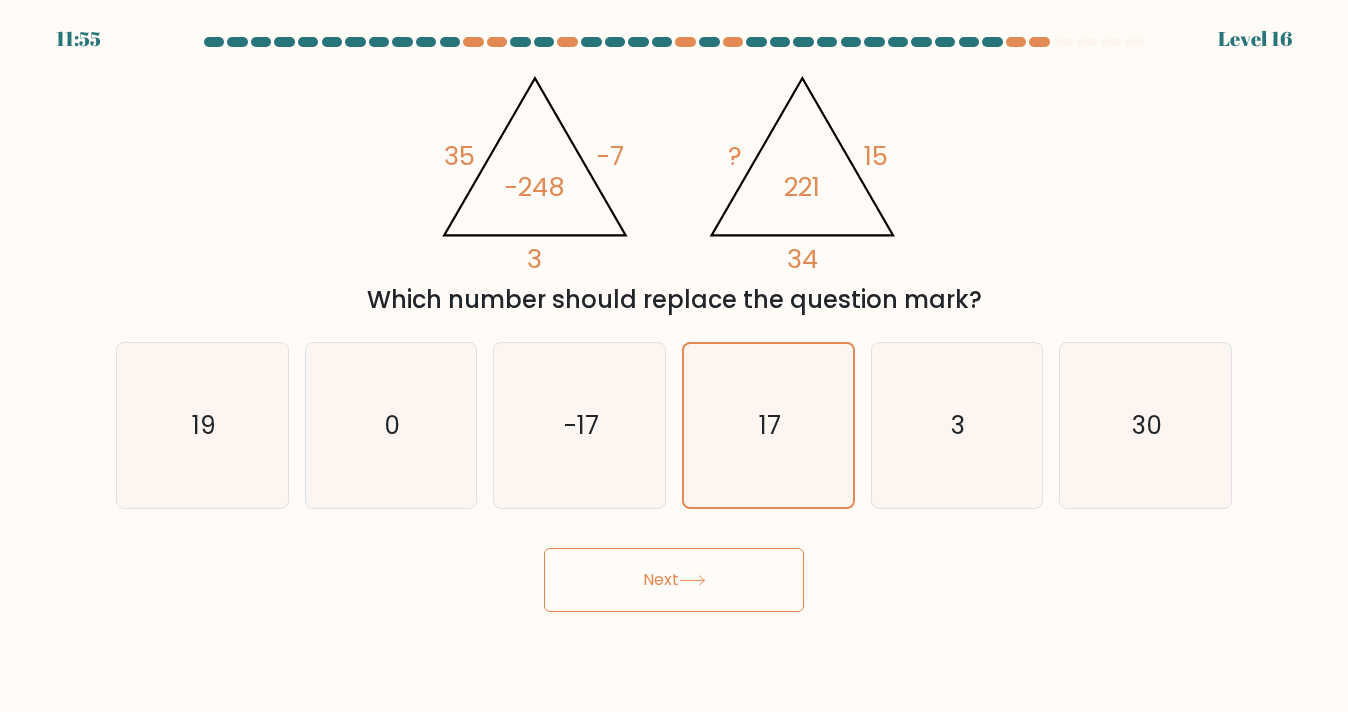 click on "Next" at bounding box center (674, 580) 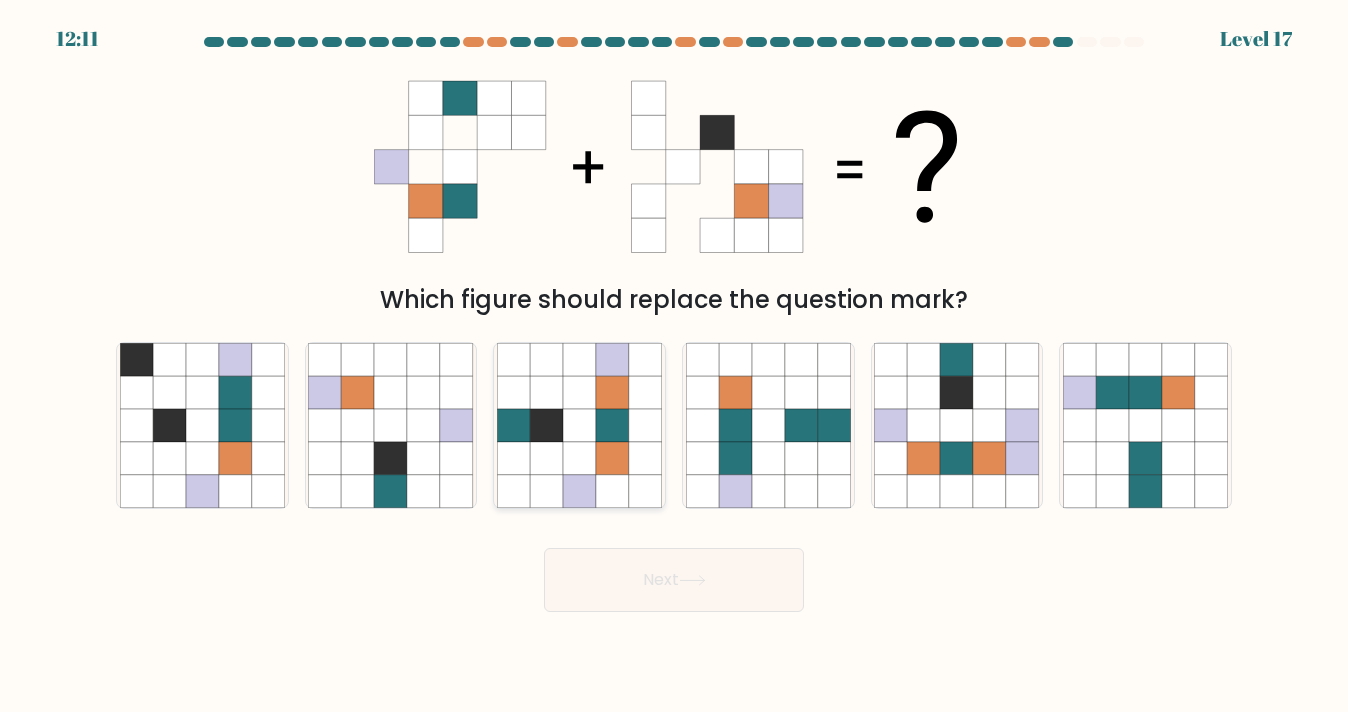 click 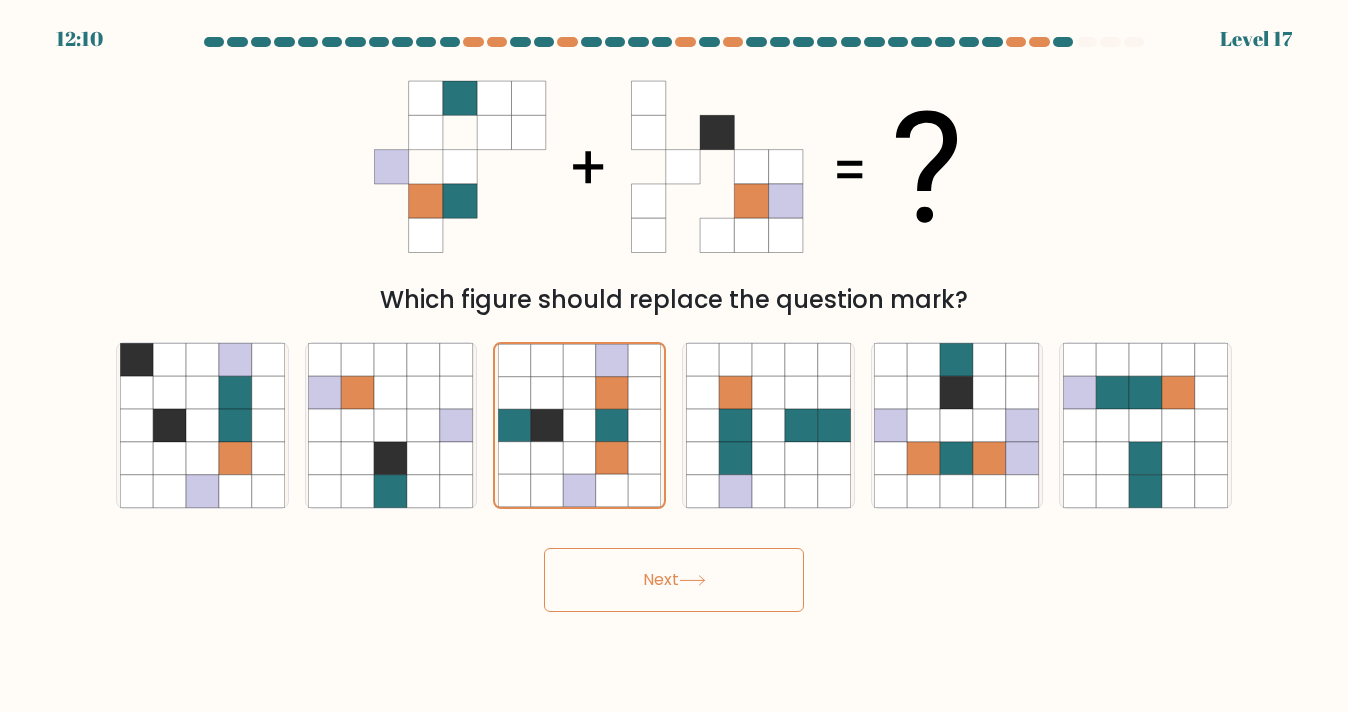 click on "Next" at bounding box center (674, 580) 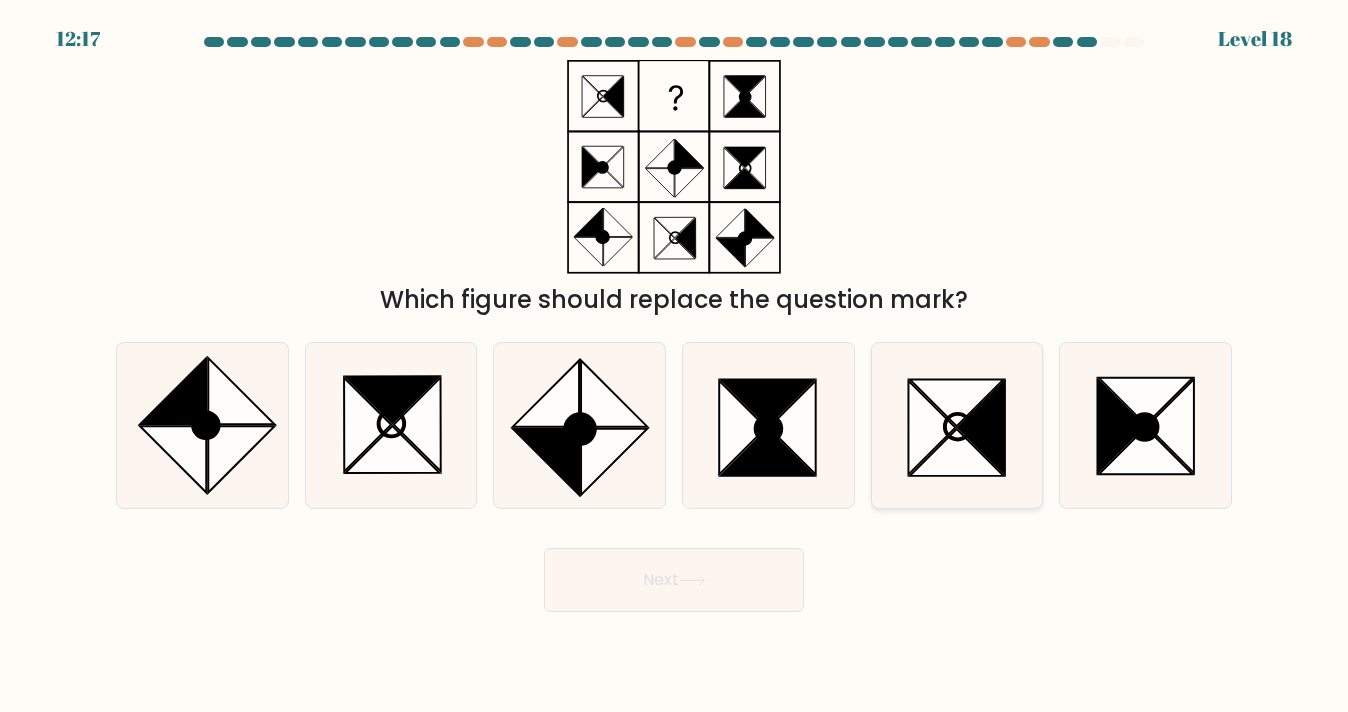 click 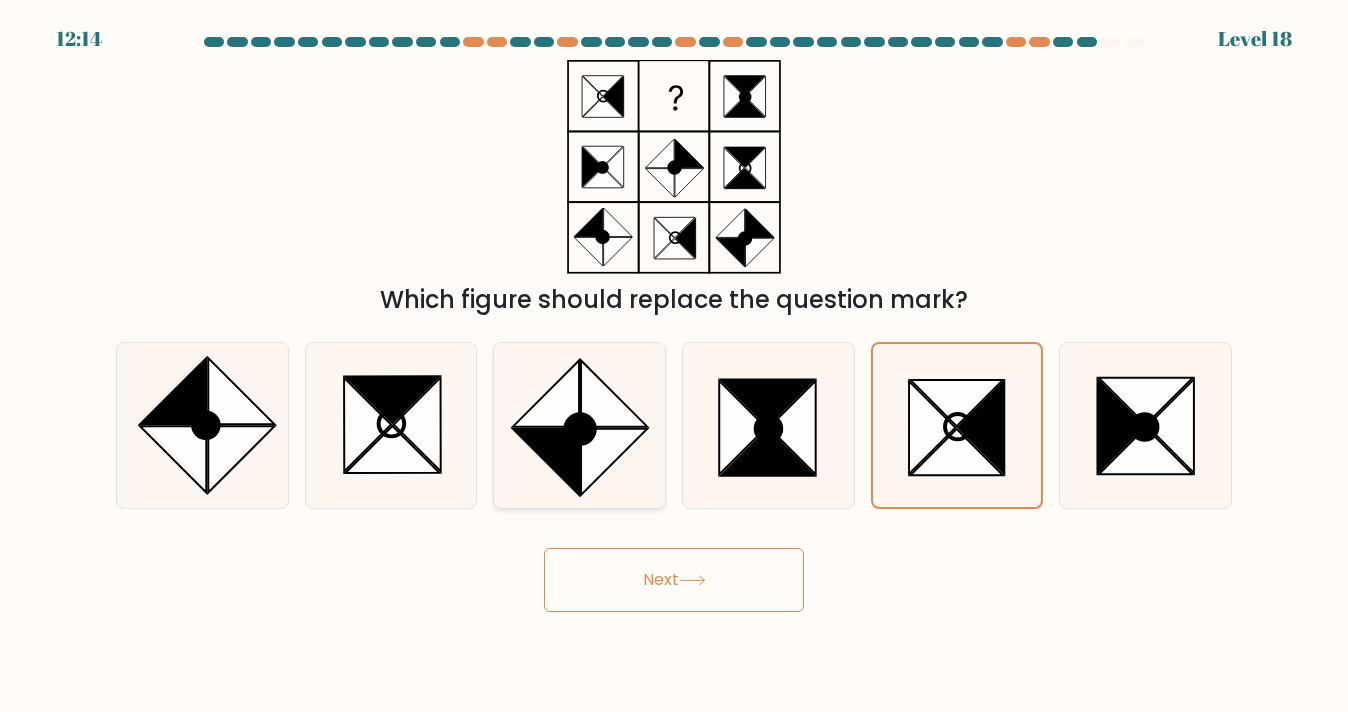 click 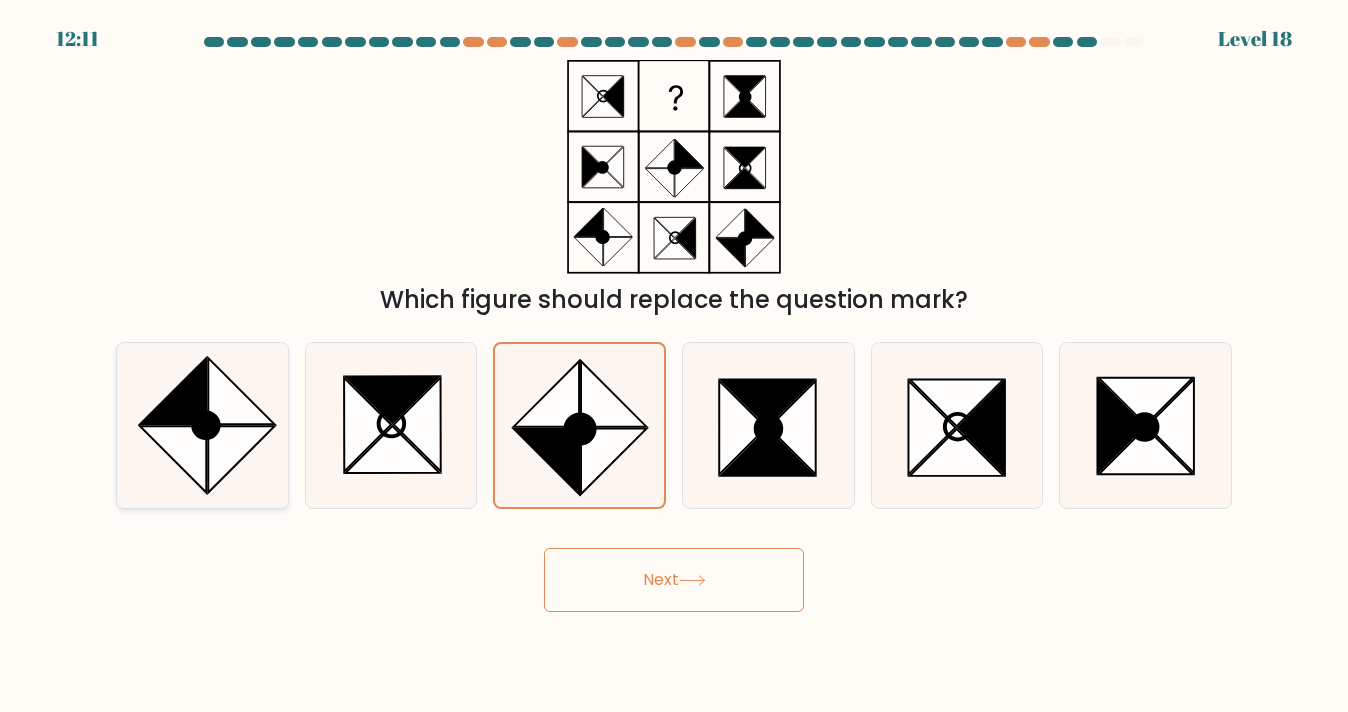 click 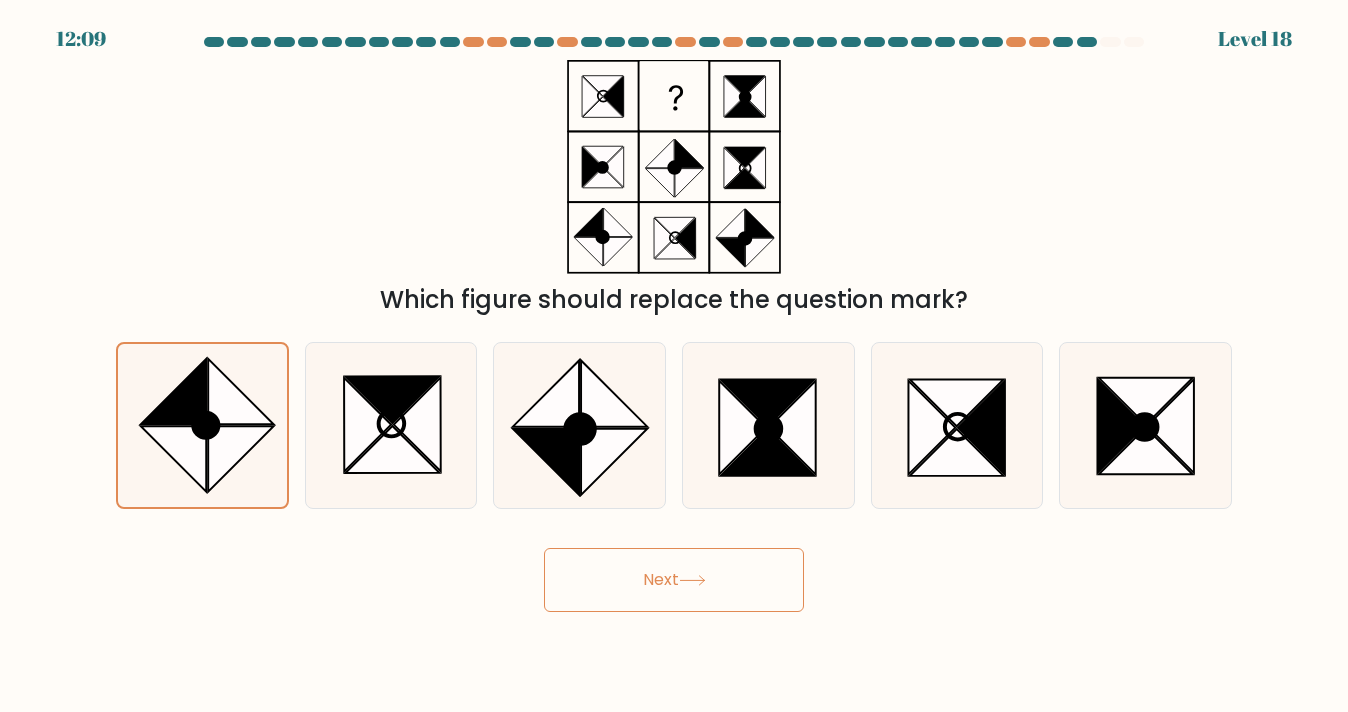 click on "Next" at bounding box center (674, 580) 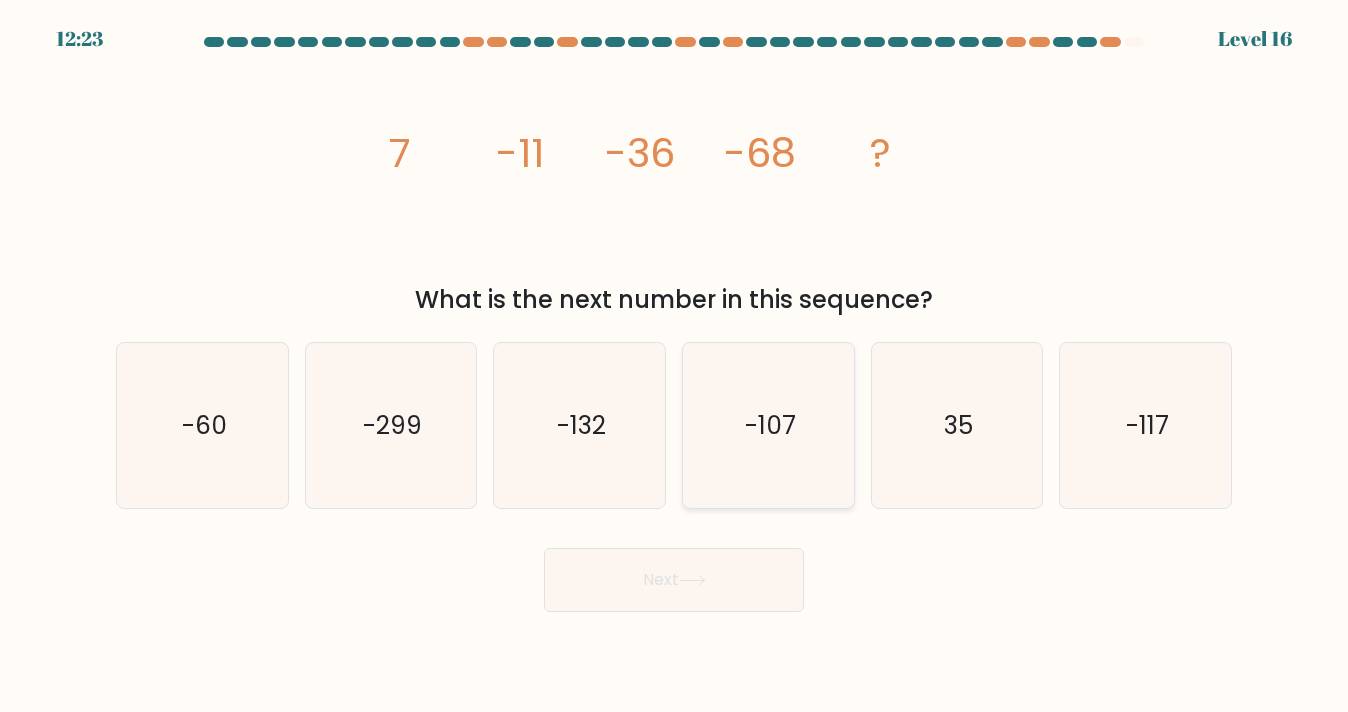 click on "-107" 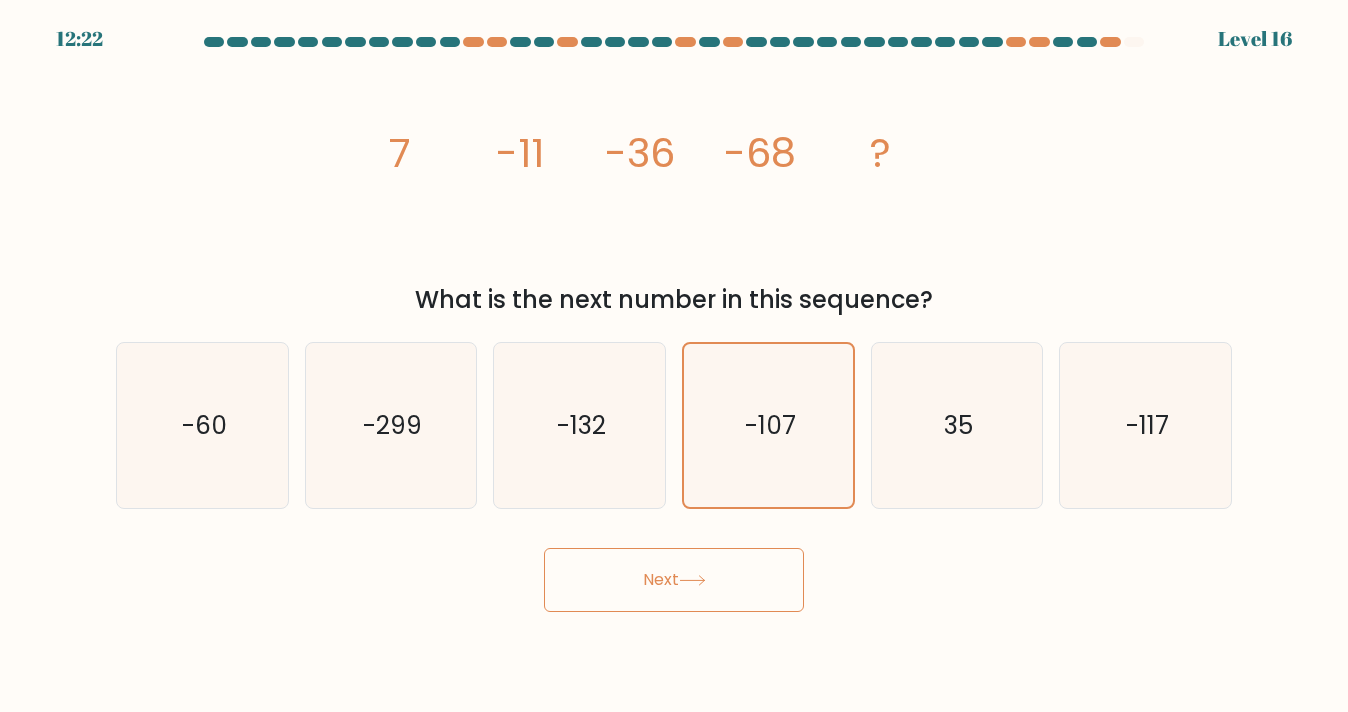 click 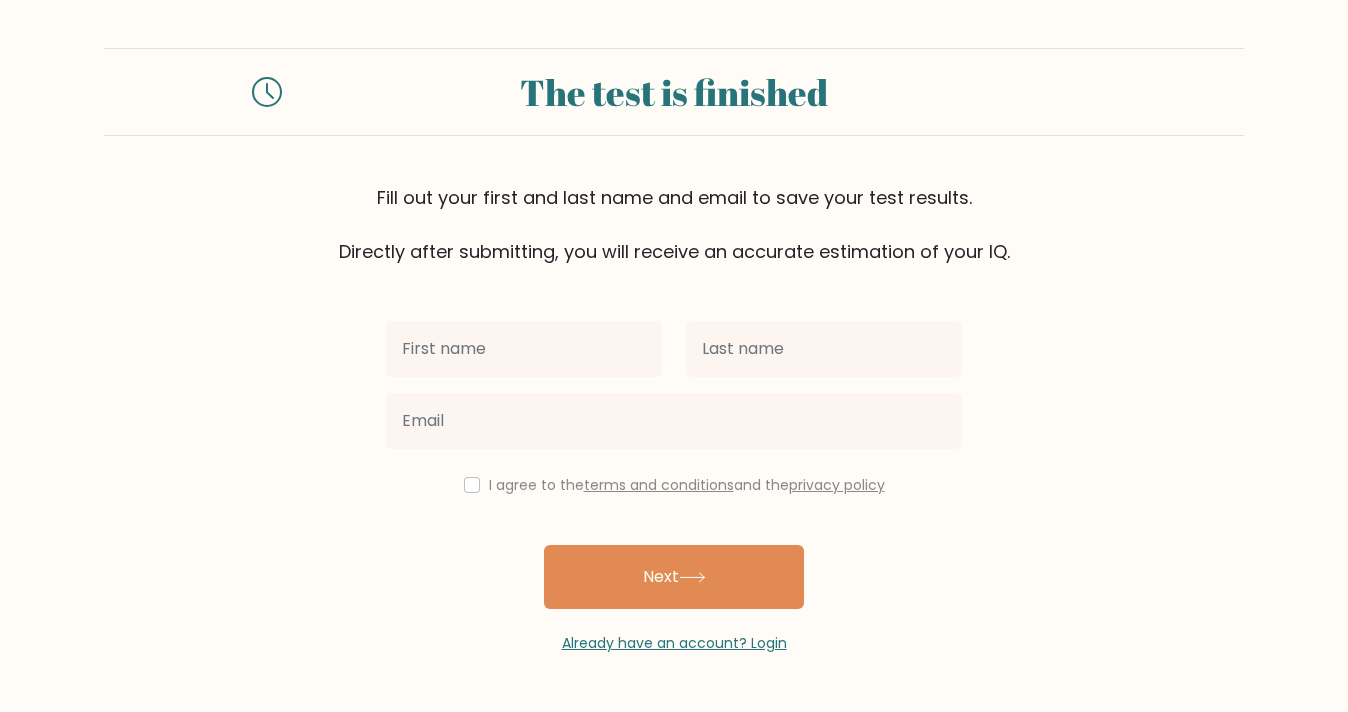 scroll, scrollTop: 0, scrollLeft: 0, axis: both 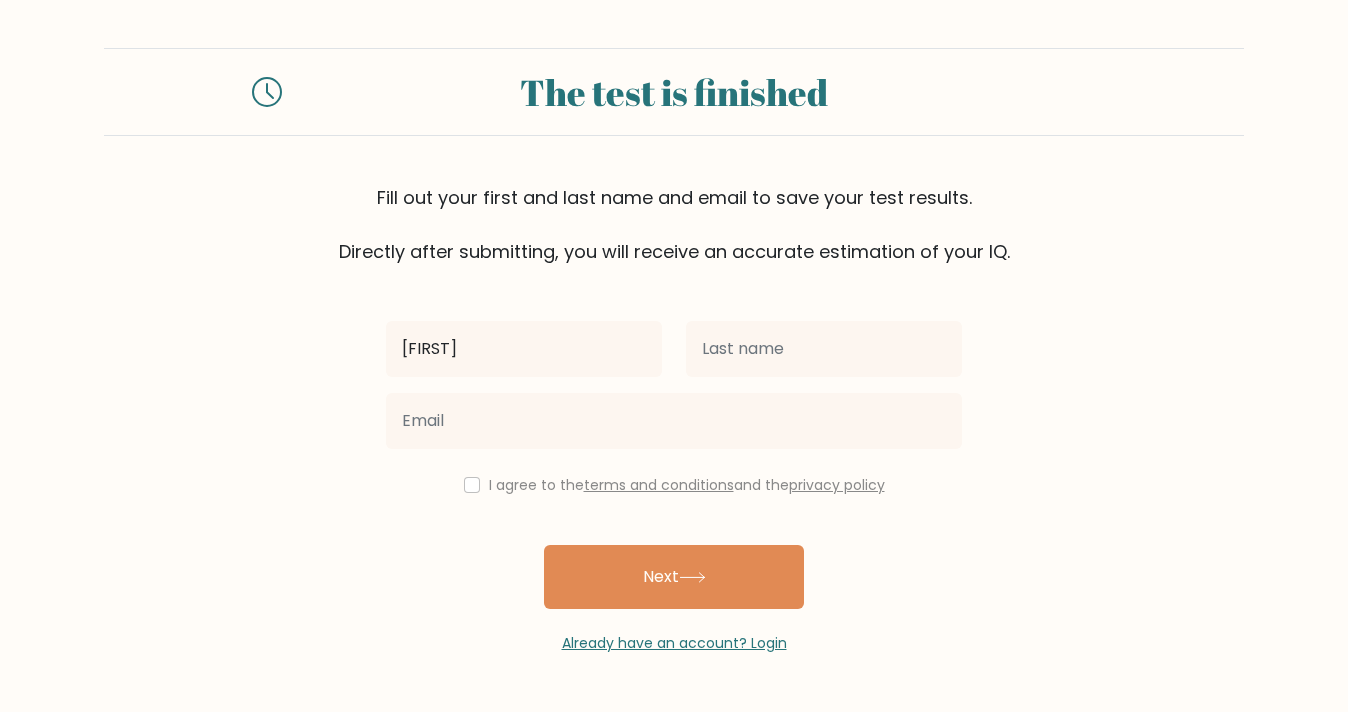 type on "Leana" 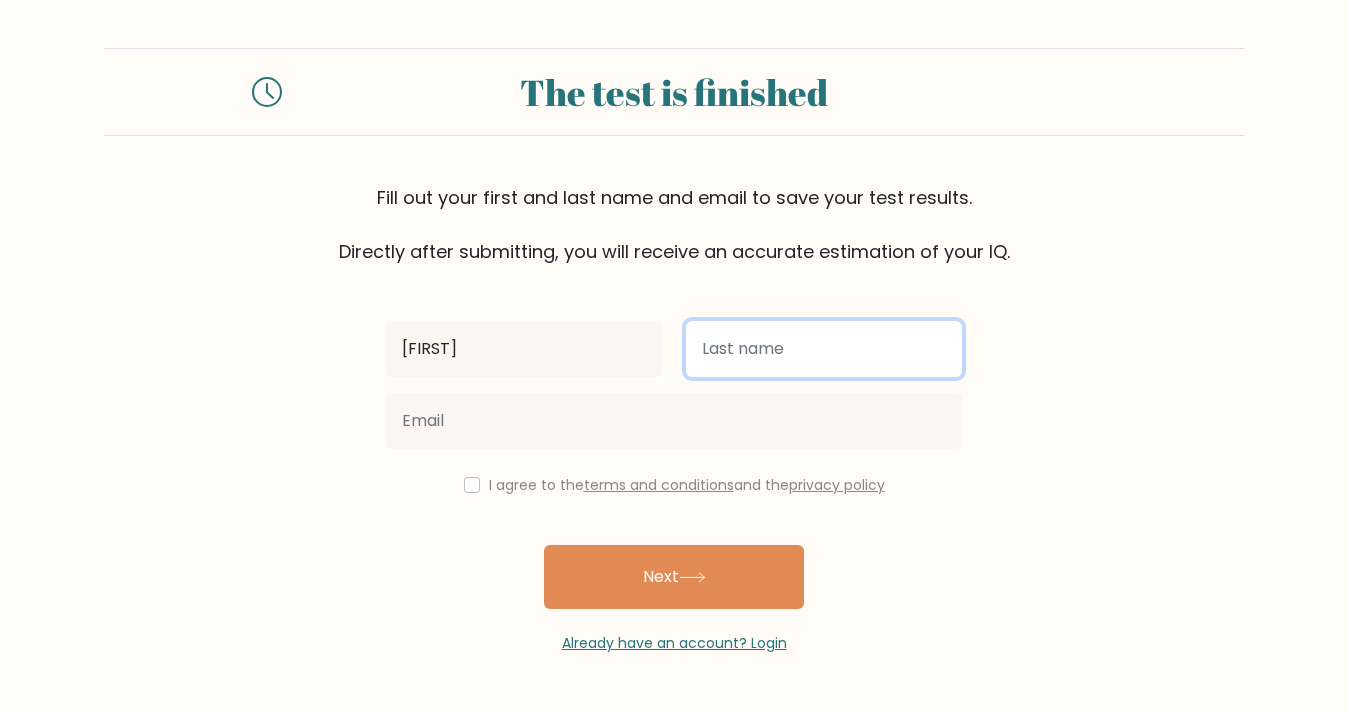 click at bounding box center [824, 349] 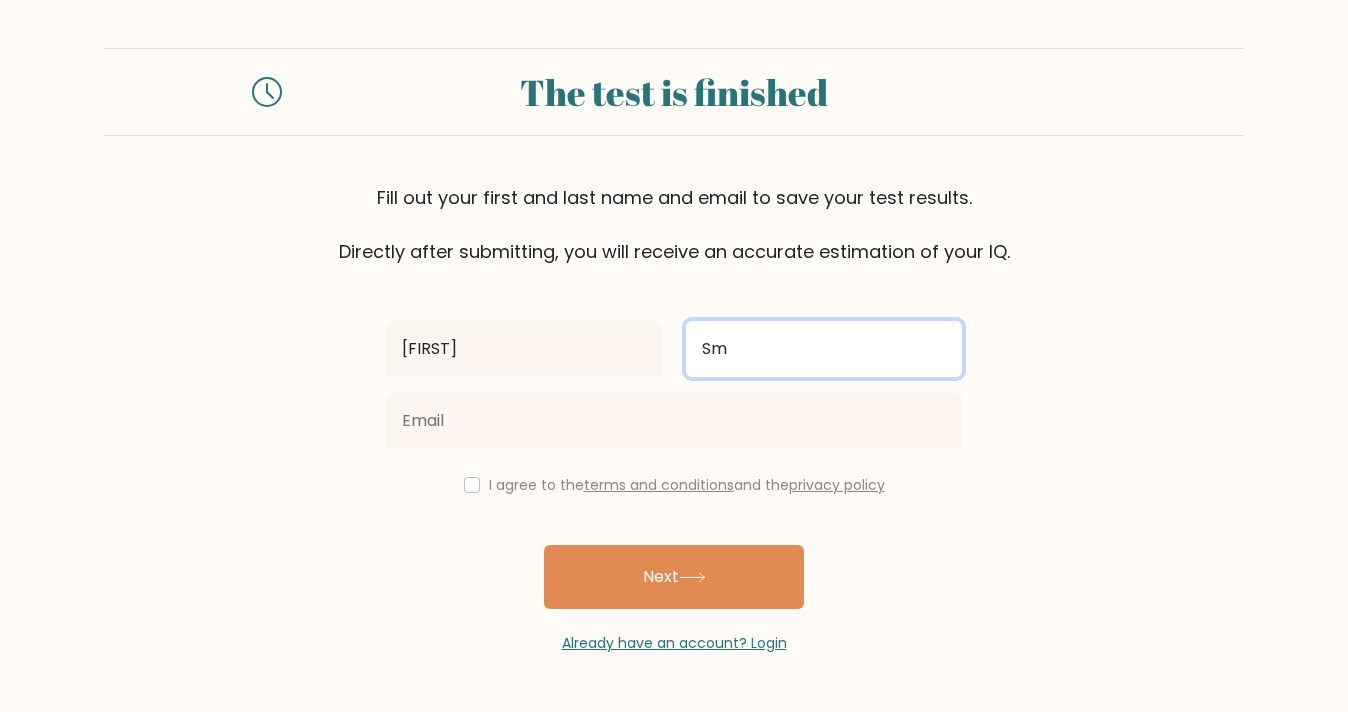 type on "S" 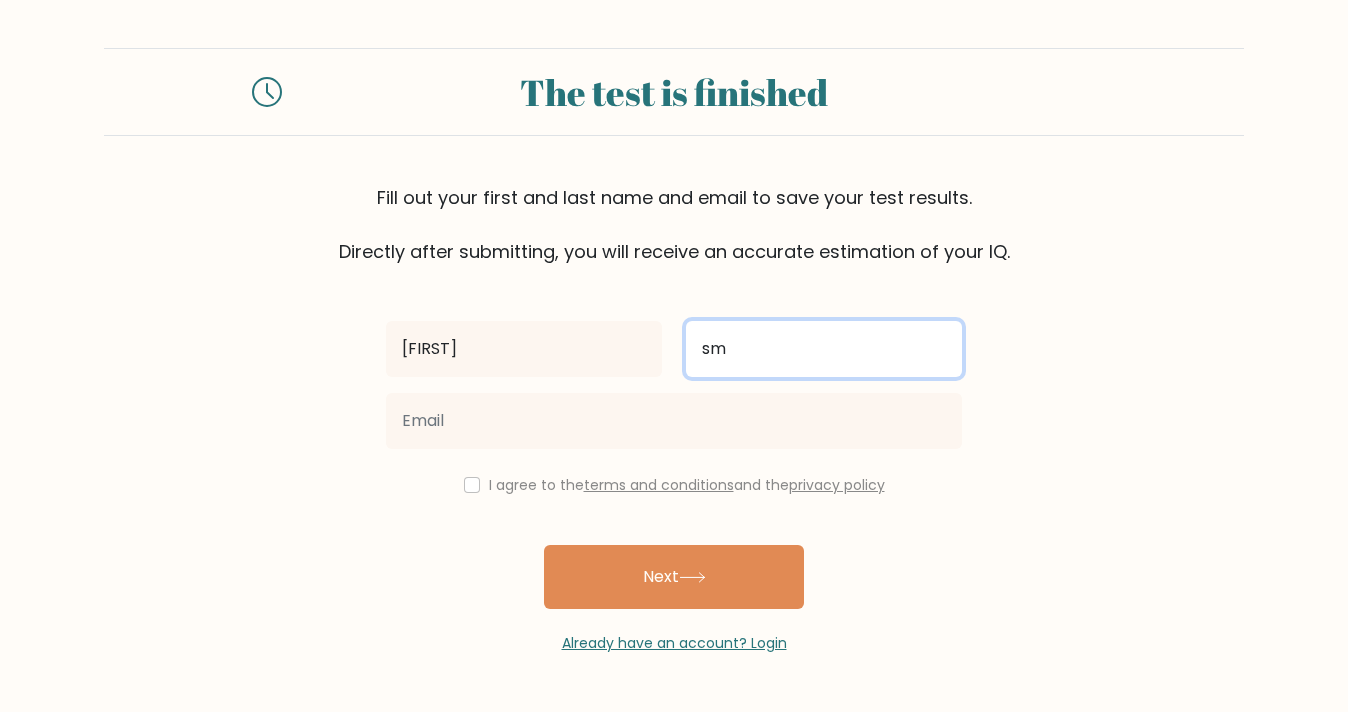 type on "sm" 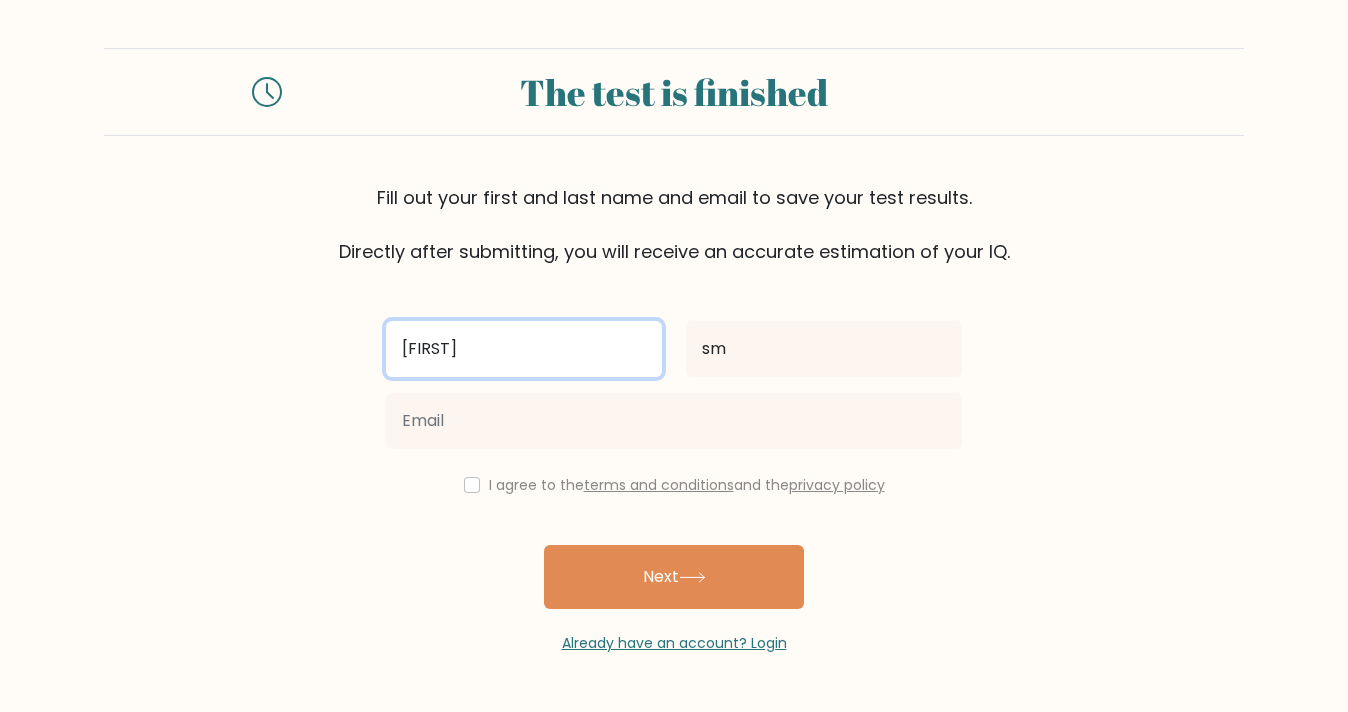 click on "Leana" at bounding box center (524, 349) 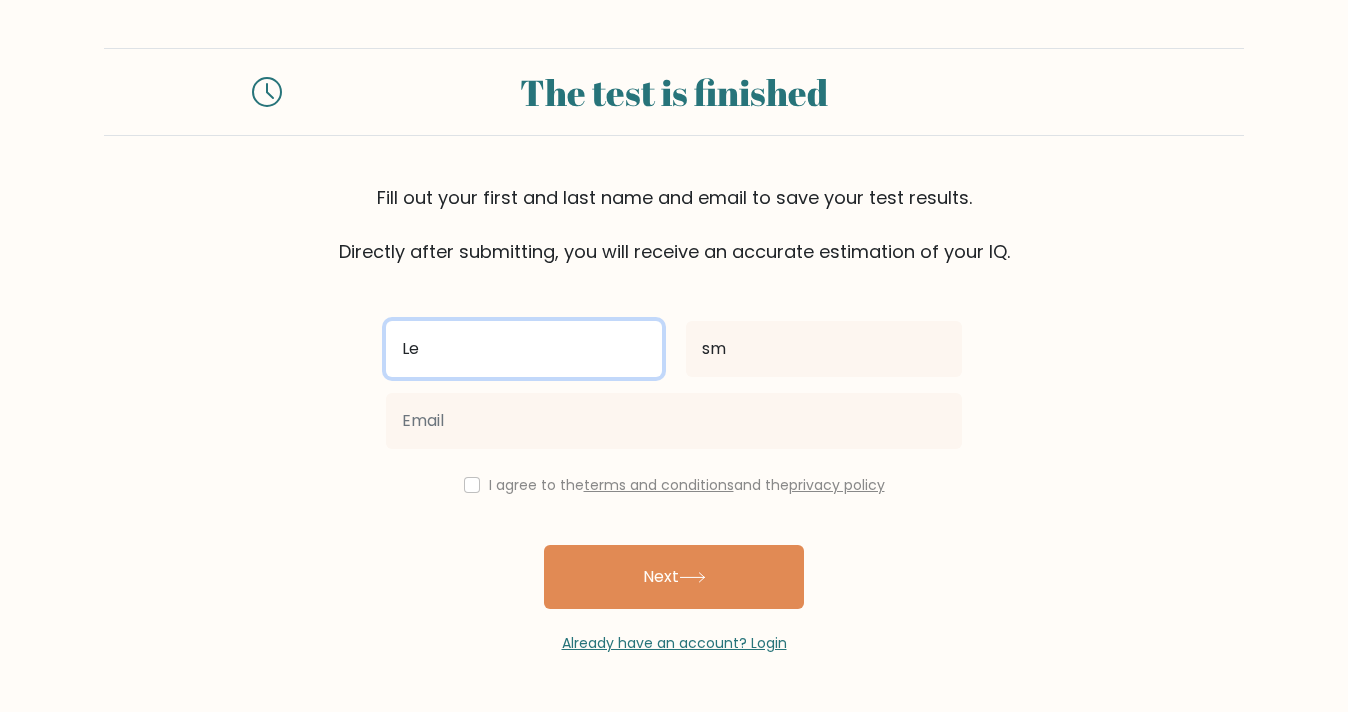 type on "Le" 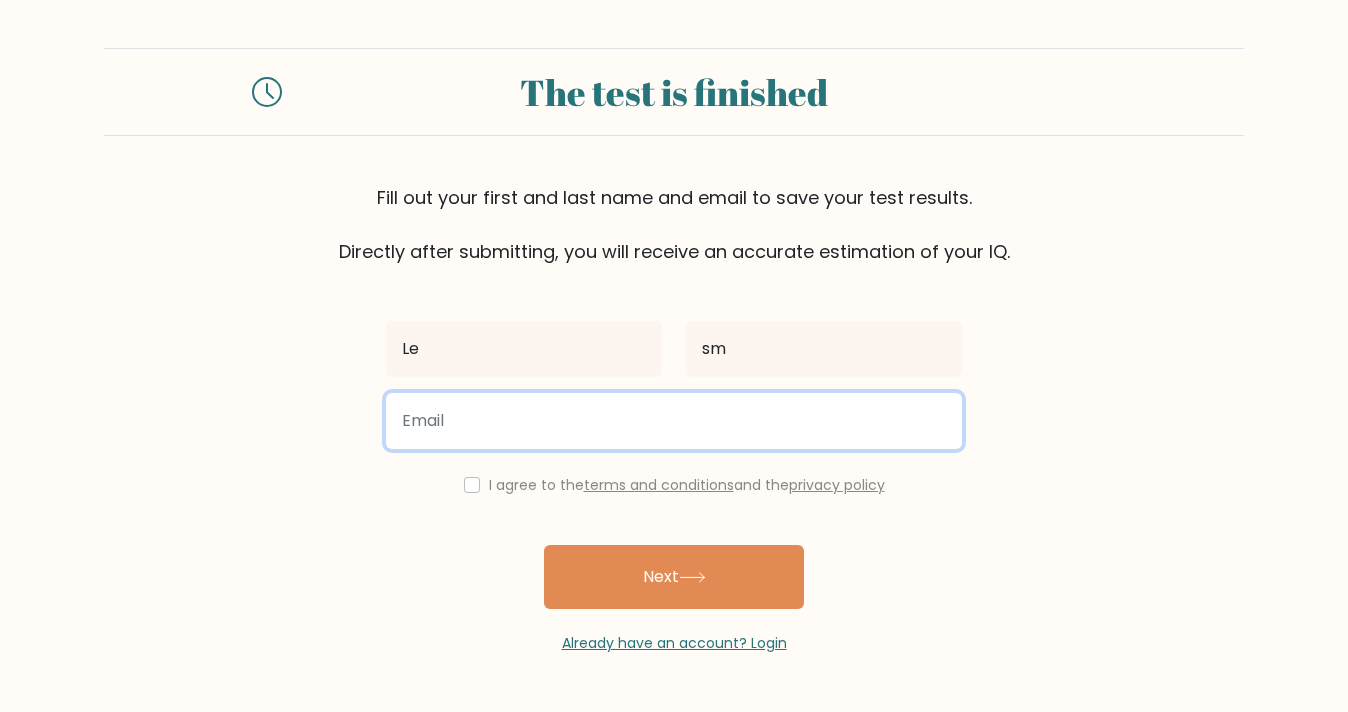 click at bounding box center [674, 421] 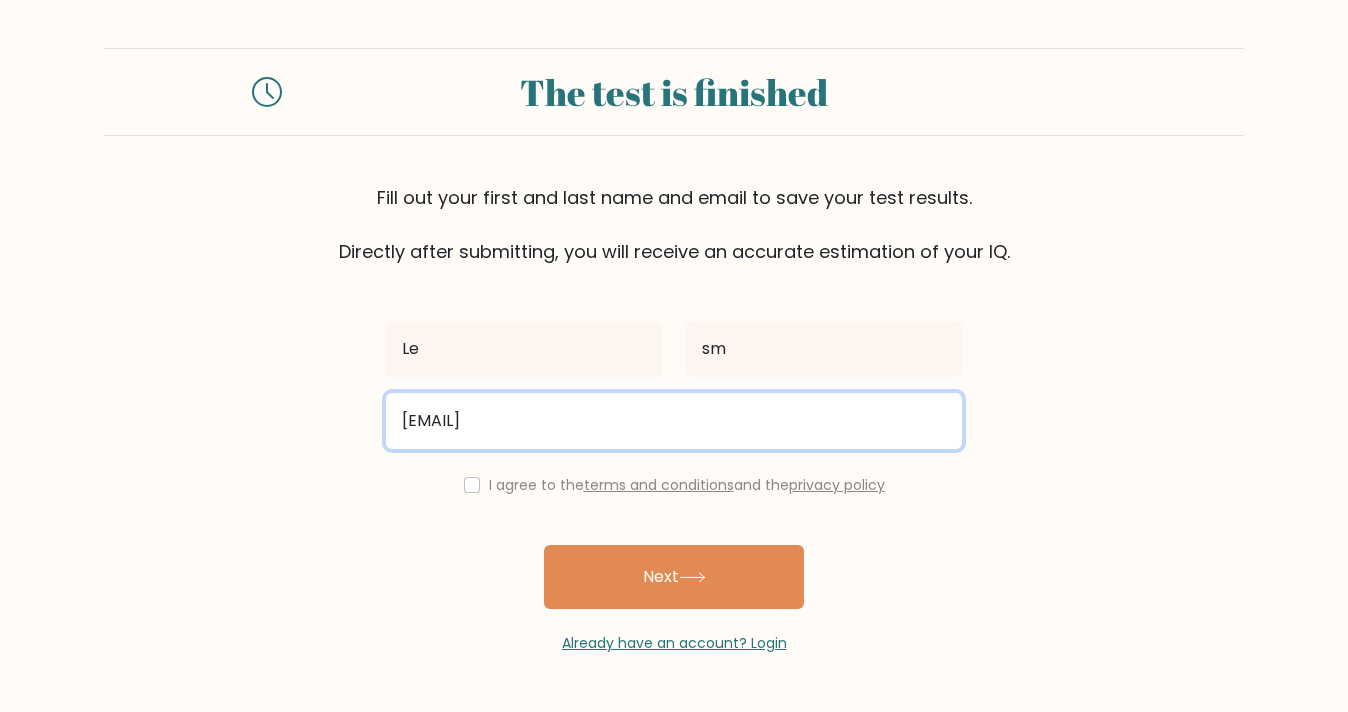drag, startPoint x: 612, startPoint y: 414, endPoint x: 448, endPoint y: 419, distance: 164.0762 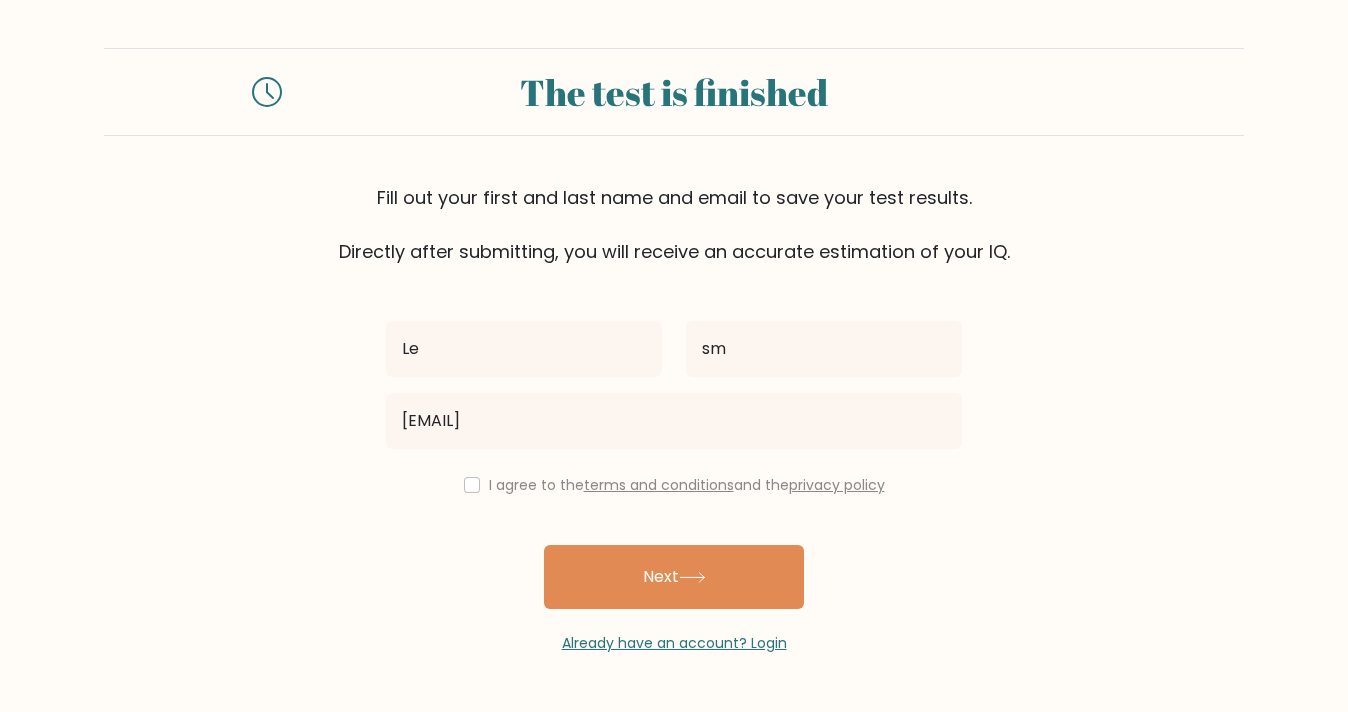 click on "I agree to the  terms and conditions  and the  privacy policy" at bounding box center (674, 485) 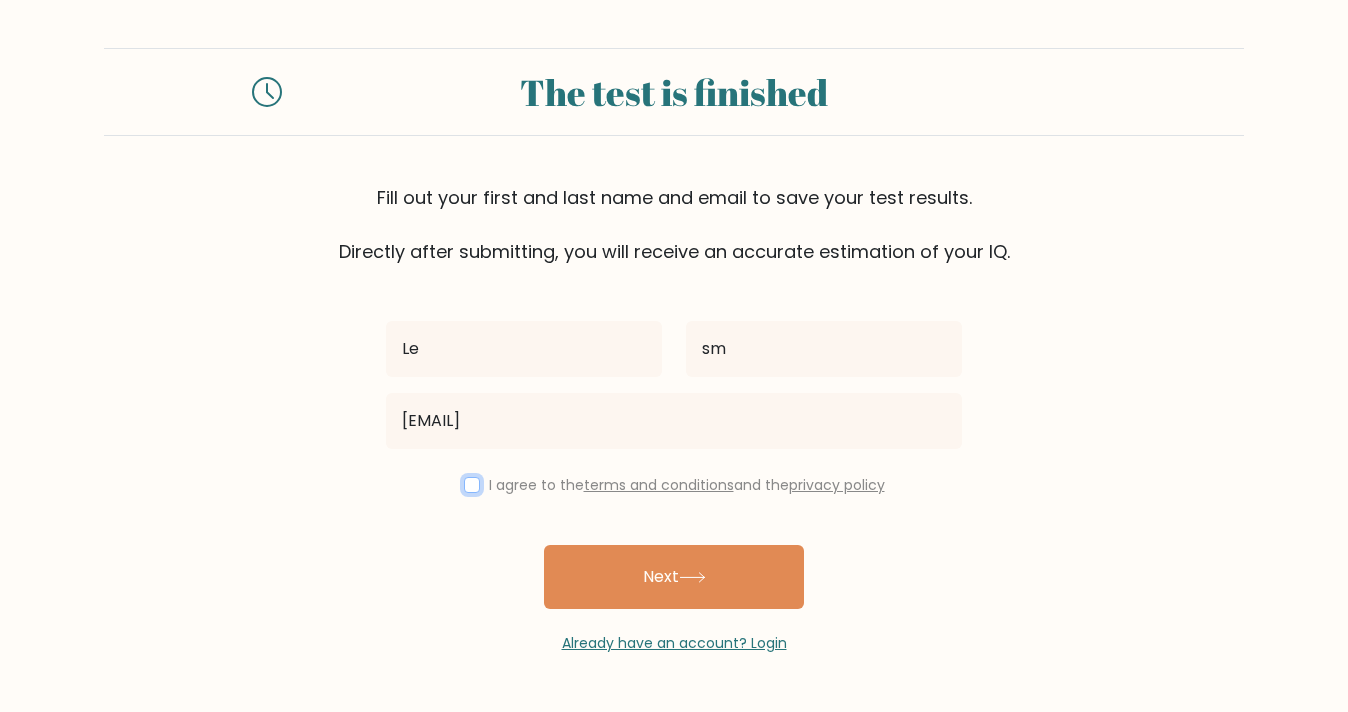 click at bounding box center (472, 485) 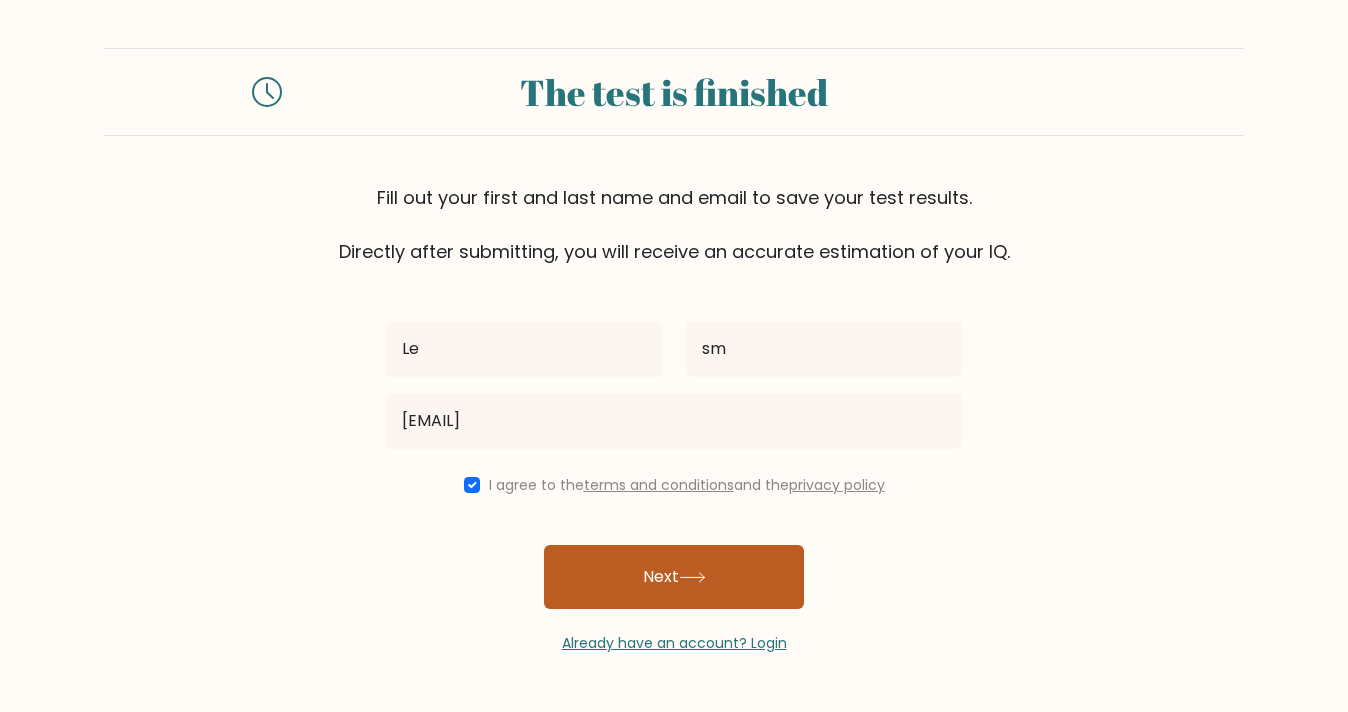 click on "Next" at bounding box center (674, 577) 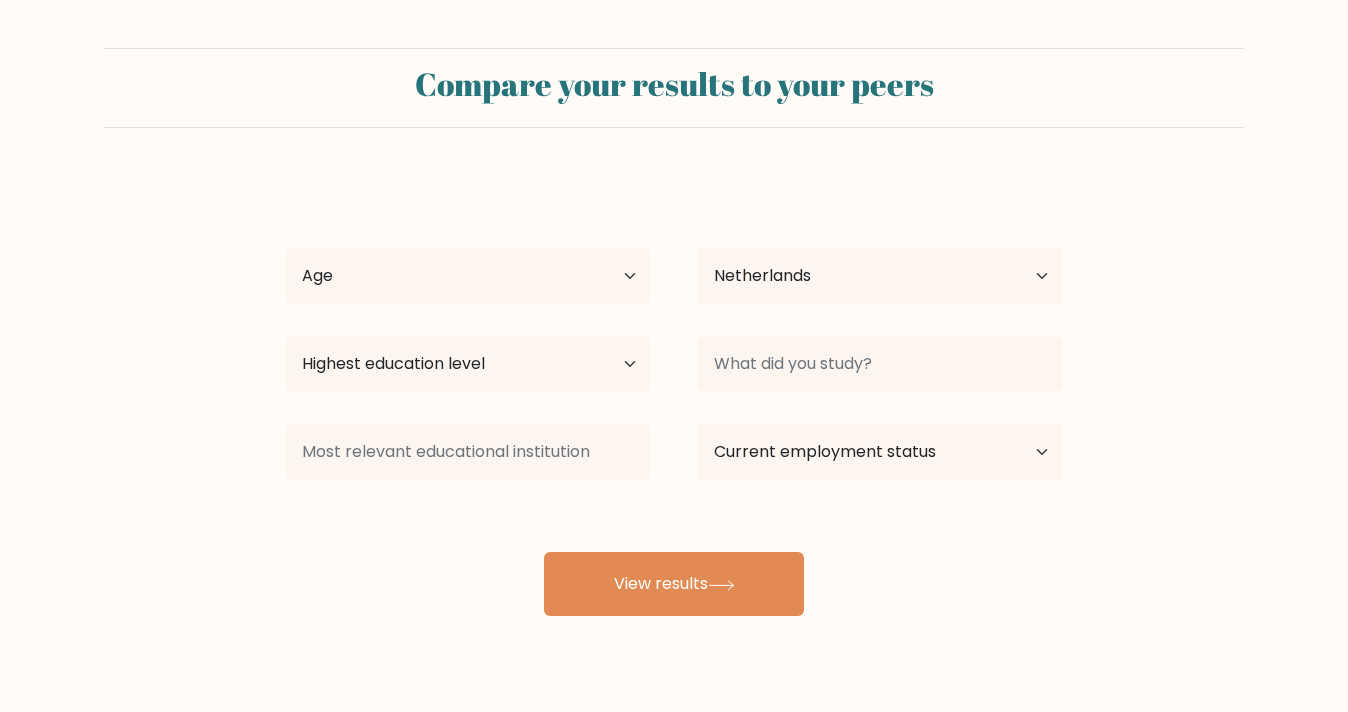 select on "NL" 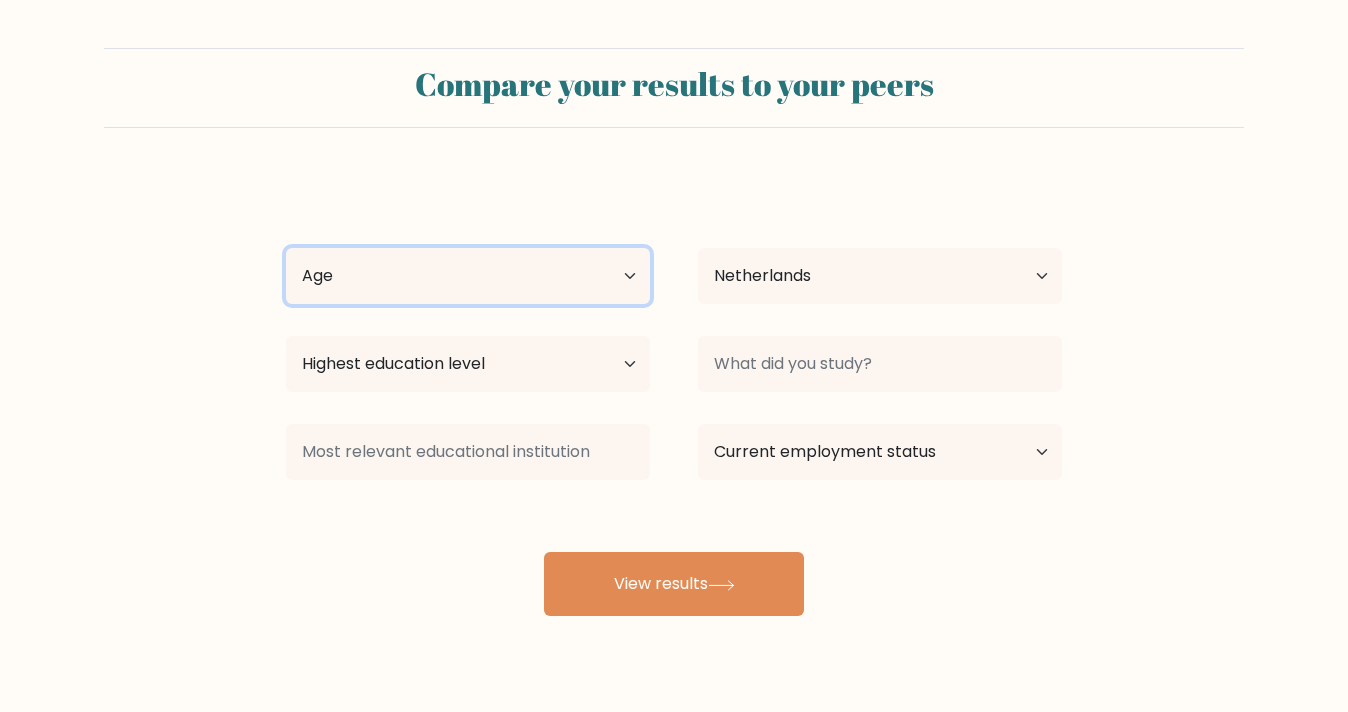 click on "Age
Under 18 years old
18-24 years old
25-34 years old
35-44 years old
45-54 years old
55-64 years old
65 years old and above" at bounding box center [468, 276] 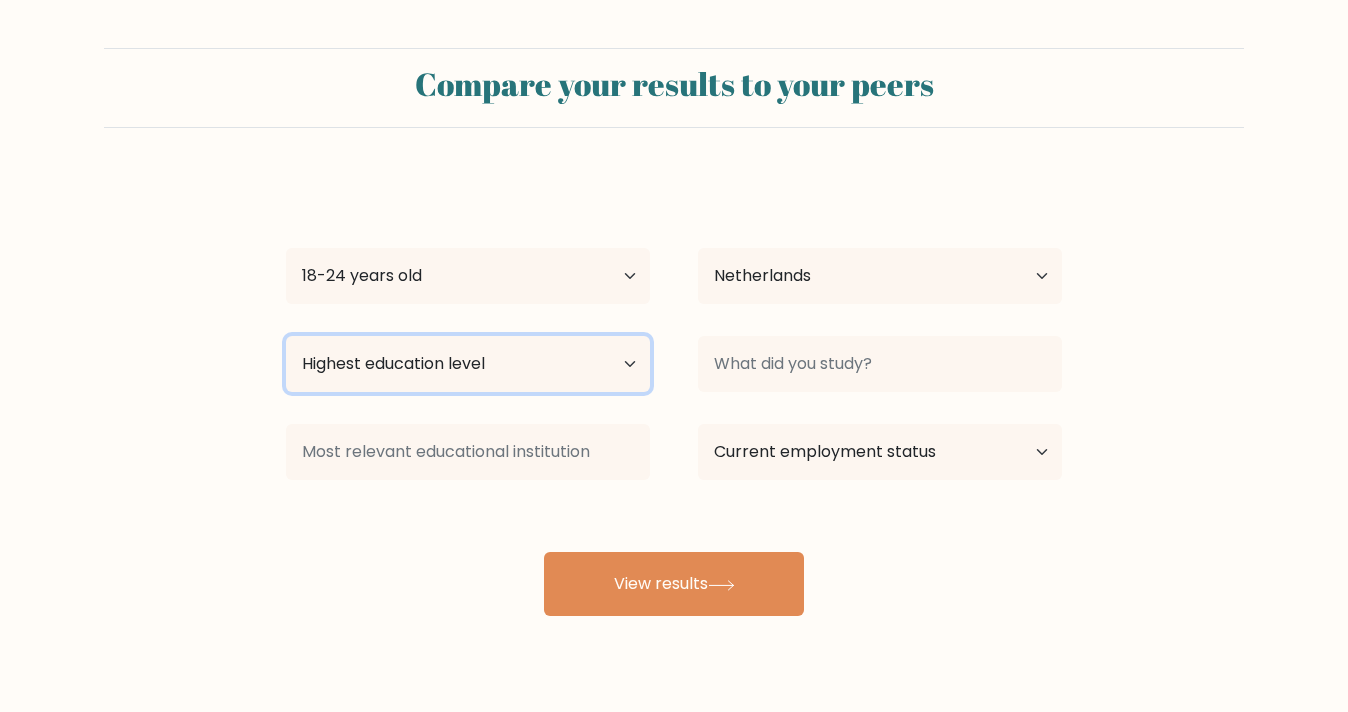 click on "Highest education level
No schooling
Primary
Lower Secondary
Upper Secondary
Occupation Specific
Bachelor's degree
Master's degree
Doctoral degree" at bounding box center (468, 364) 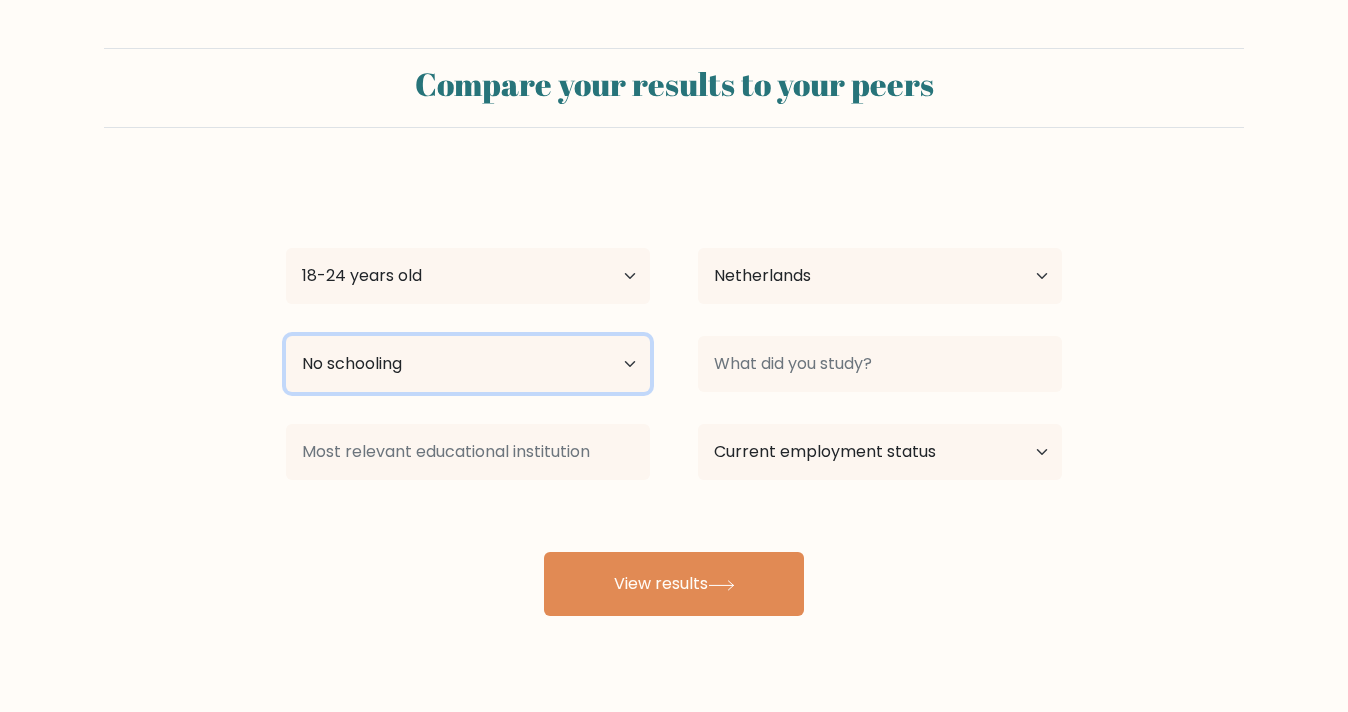 click on "Highest education level
No schooling
Primary
Lower Secondary
Upper Secondary
Occupation Specific
Bachelor's degree
Master's degree
Doctoral degree" at bounding box center [468, 364] 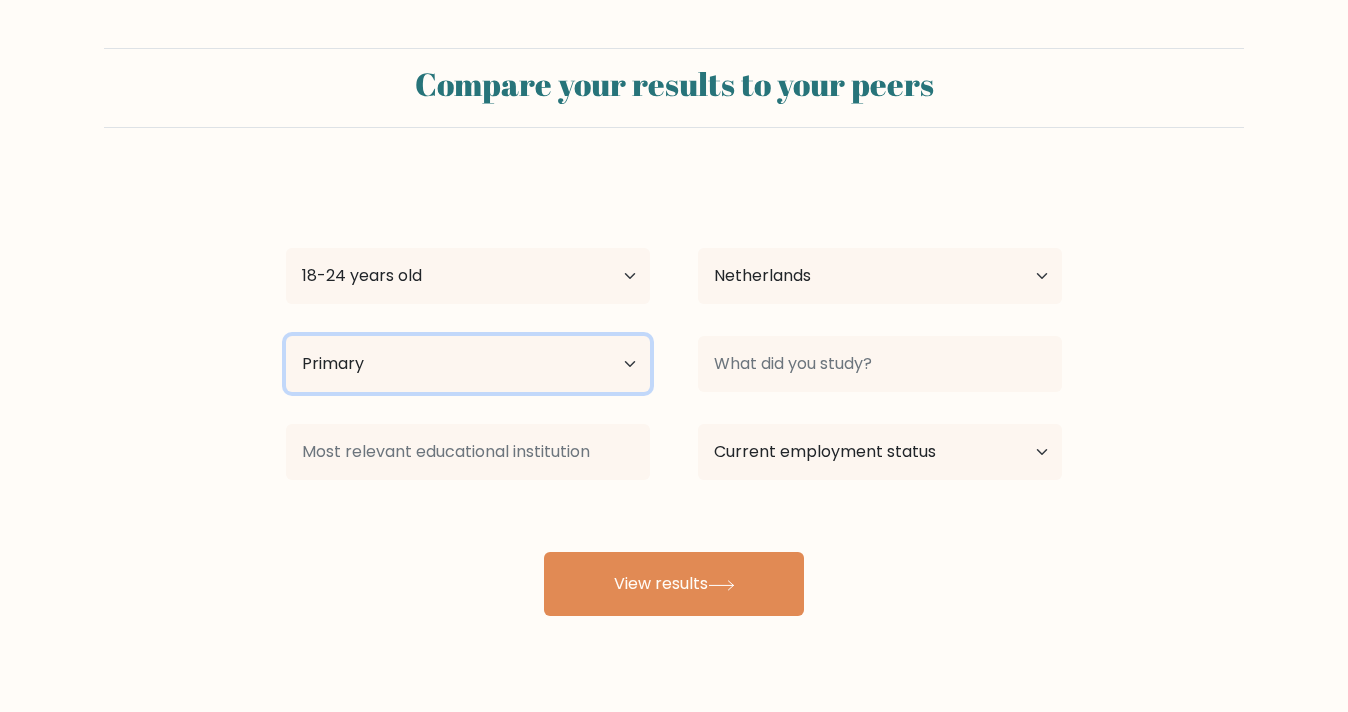 click on "Highest education level
No schooling
Primary
Lower Secondary
Upper Secondary
Occupation Specific
Bachelor's degree
Master's degree
Doctoral degree" at bounding box center [468, 364] 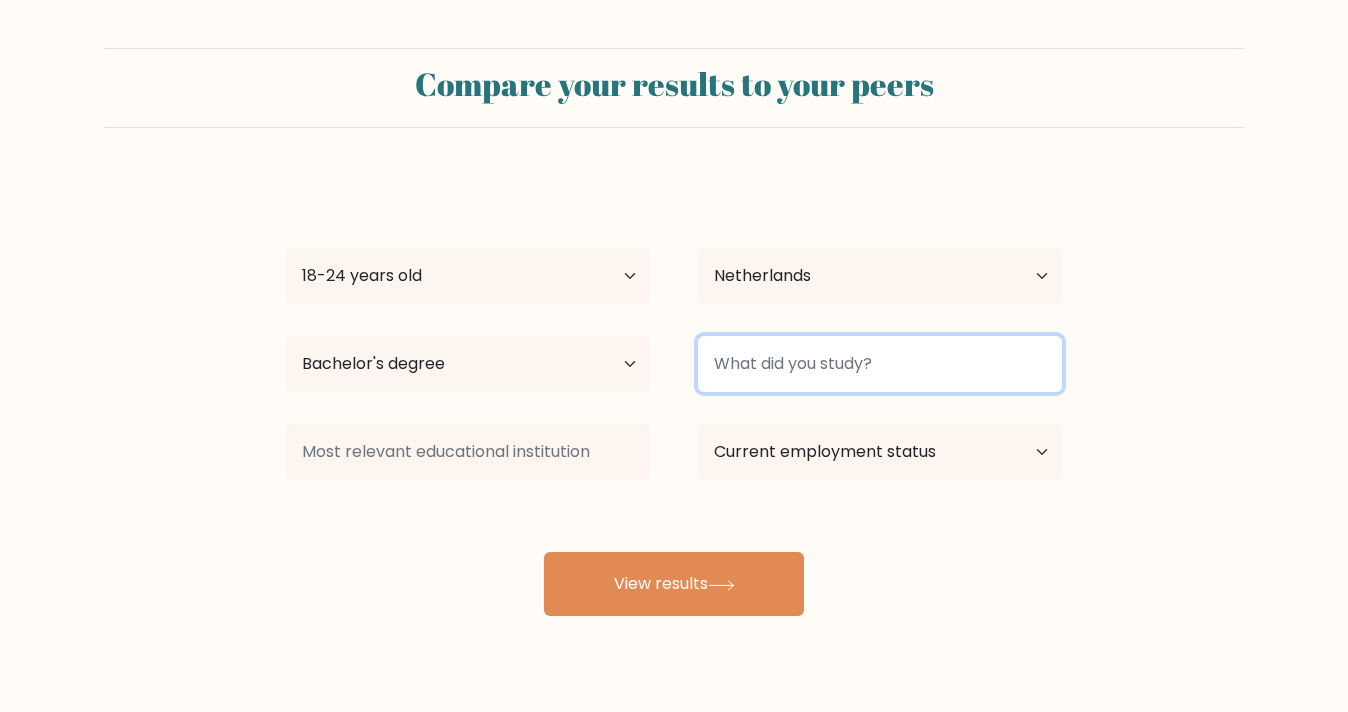 click at bounding box center (880, 364) 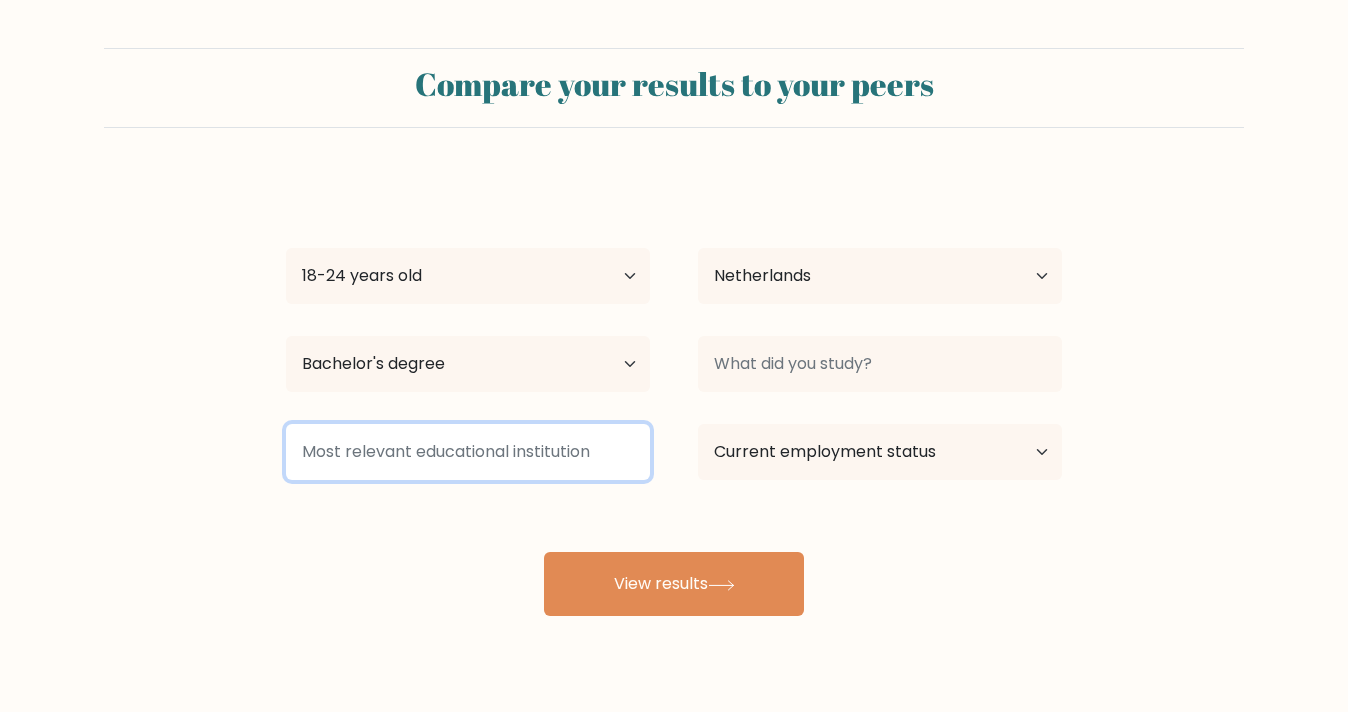 click at bounding box center [468, 452] 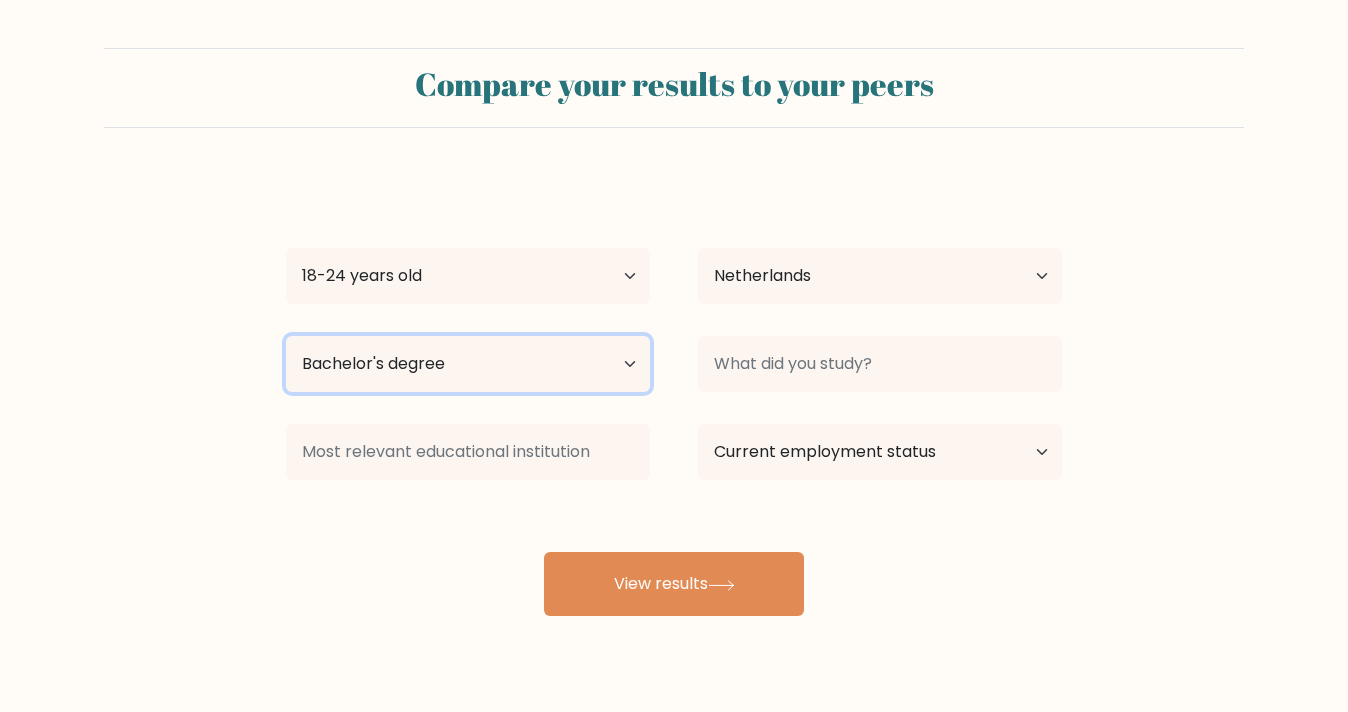 click on "Highest education level
No schooling
Primary
Lower Secondary
Upper Secondary
Occupation Specific
Bachelor's degree
Master's degree
Doctoral degree" at bounding box center (468, 364) 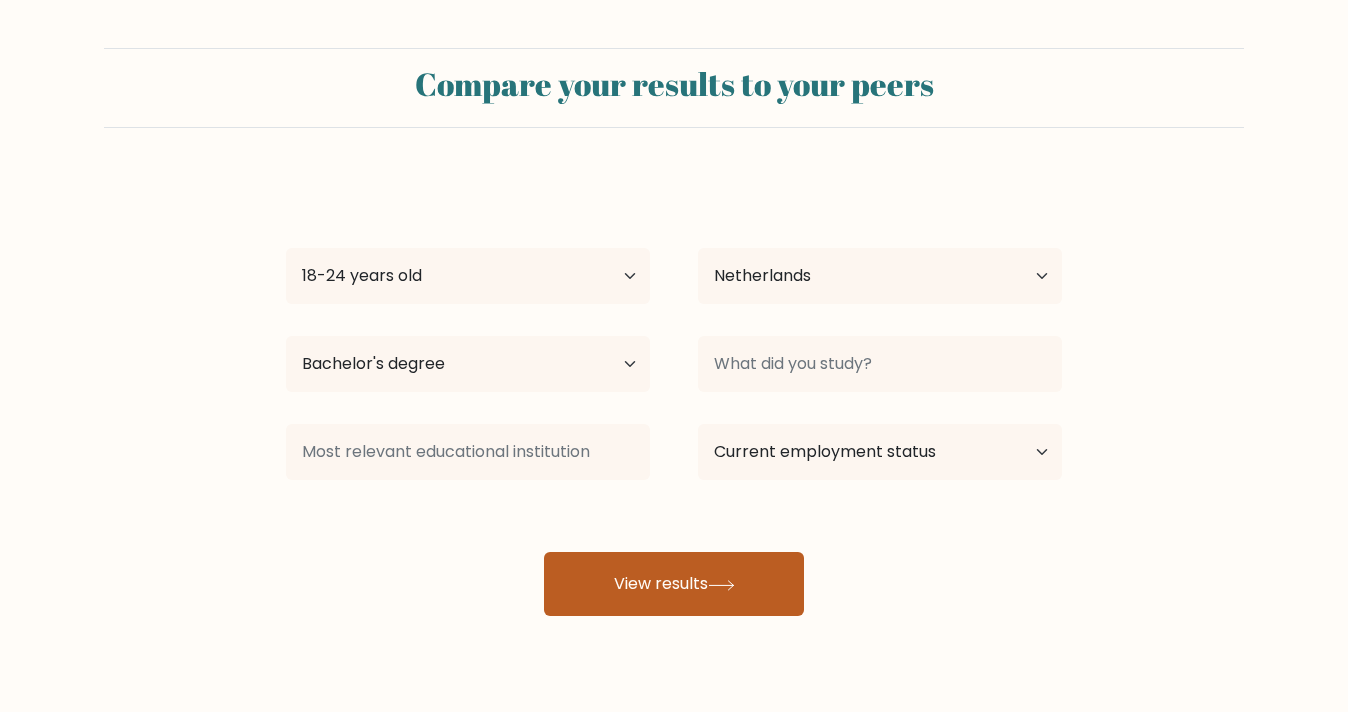 click 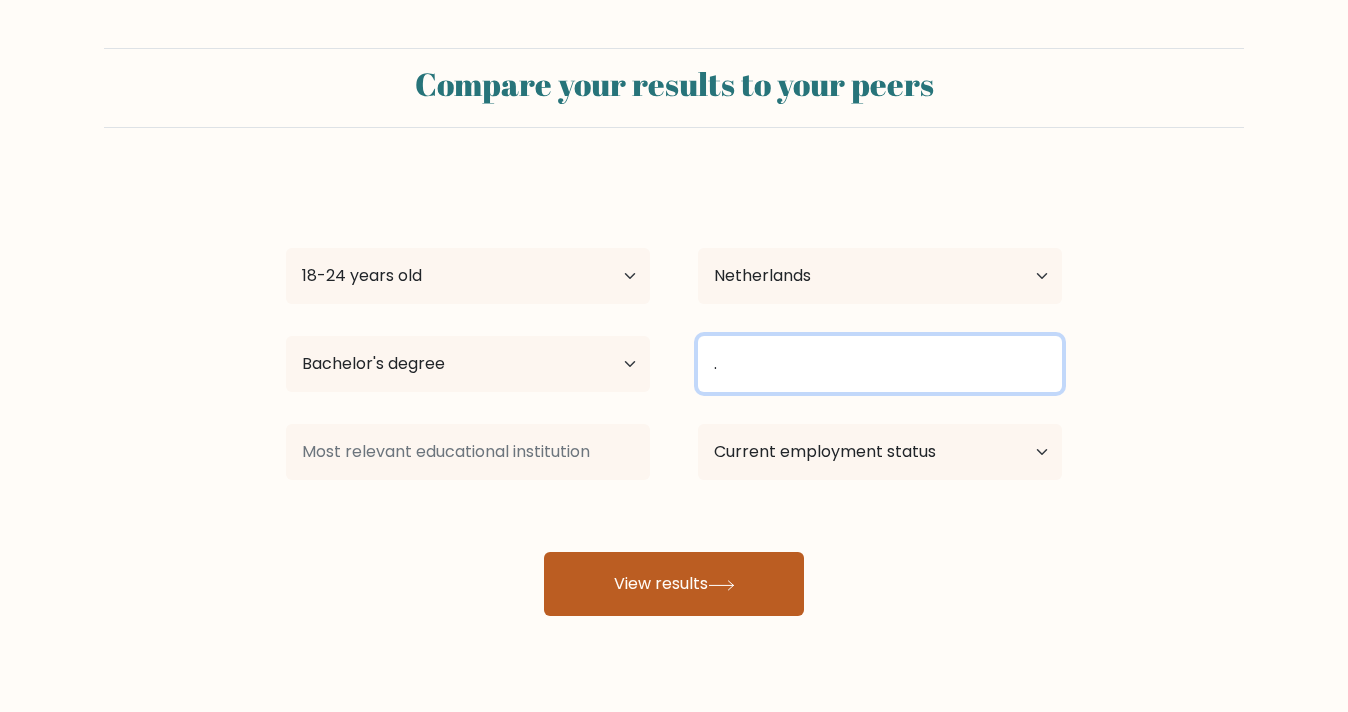 type on "." 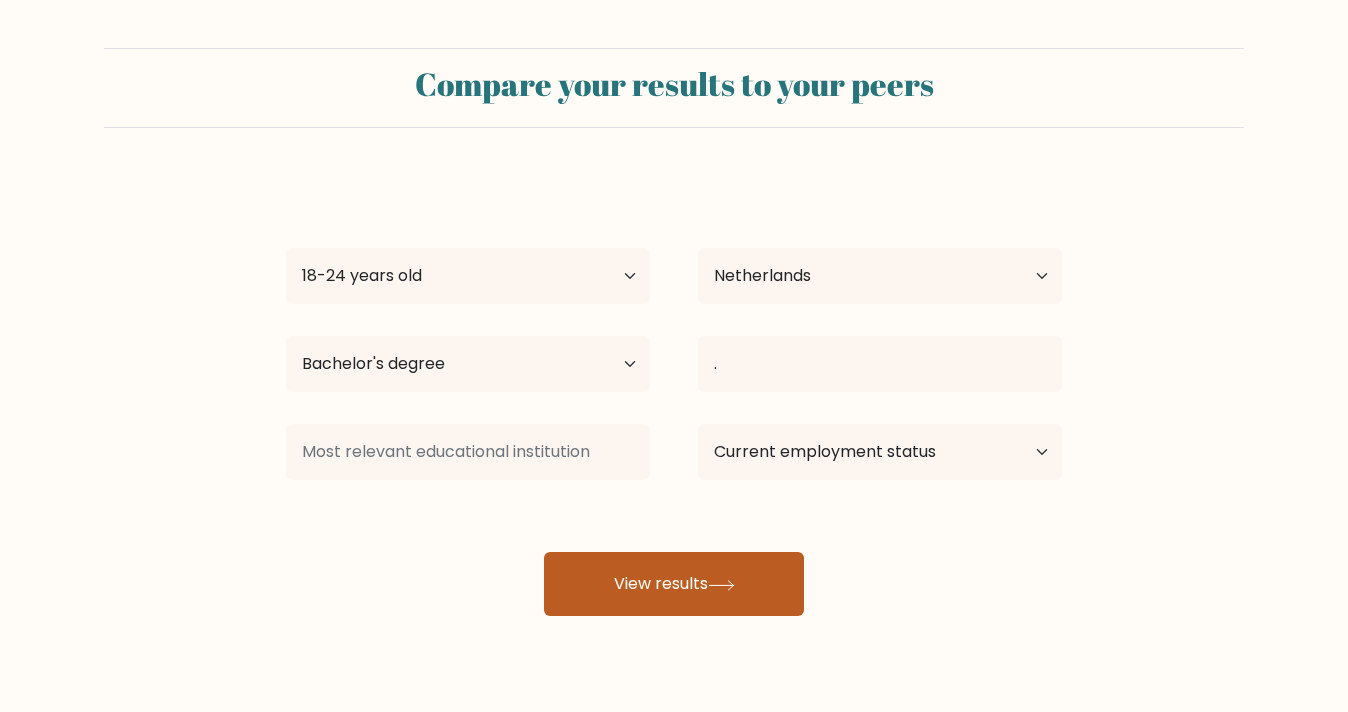 click on "View results" at bounding box center (674, 584) 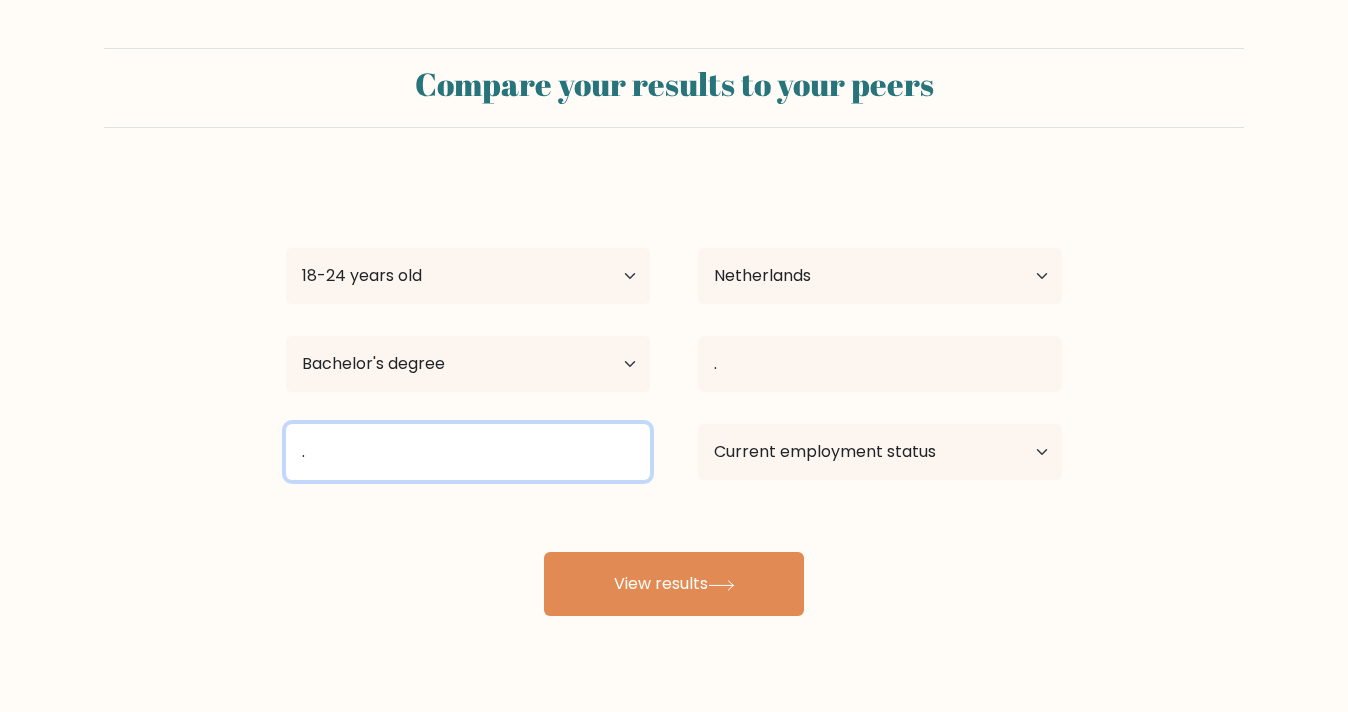 type on "." 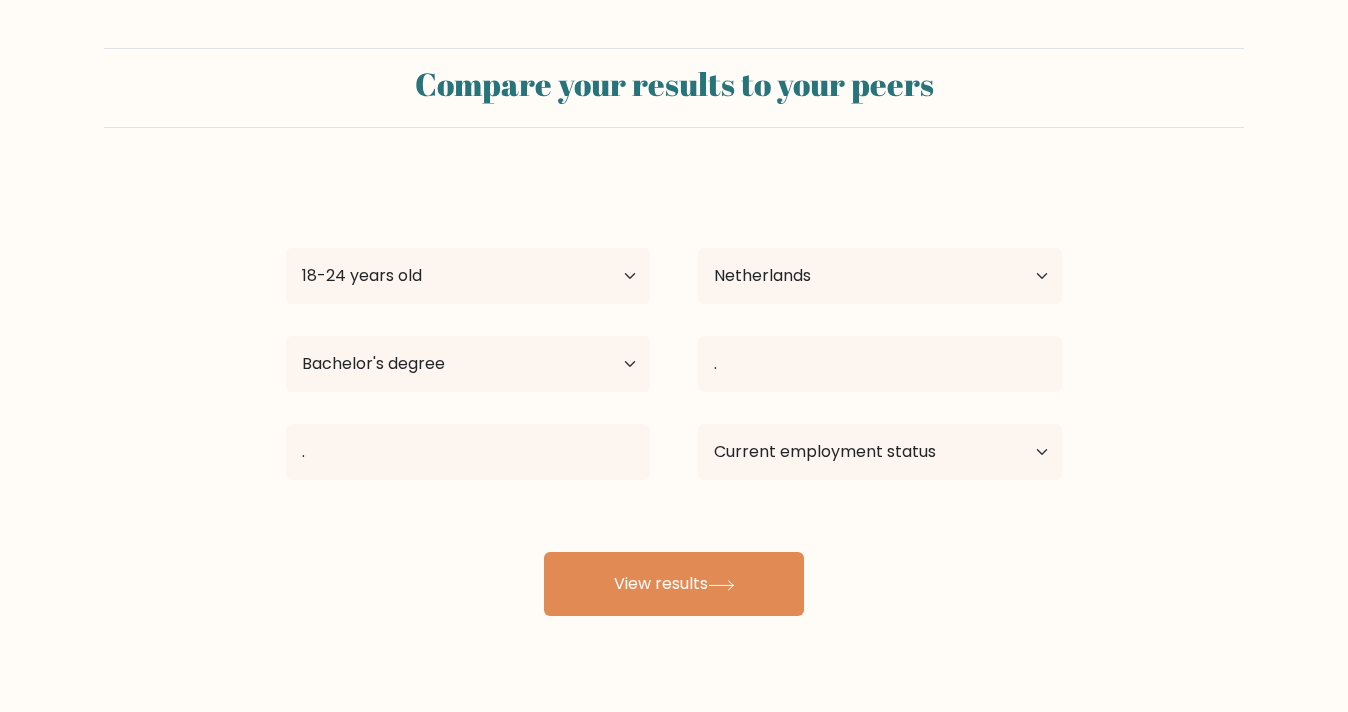 click on "Compare your results to your peers
Le
sm
Age
Under 18 years old
18-24 years old
25-34 years old
35-44 years old
45-54 years old
55-64 years old
65 years old and above
Country
Afghanistan
Albania
Algeria
American Samoa
Andorra
Angola
Anguilla
Antarctica
Antigua and Barbuda
Argentina
Armenia
Aruba
. ." at bounding box center [674, 379] 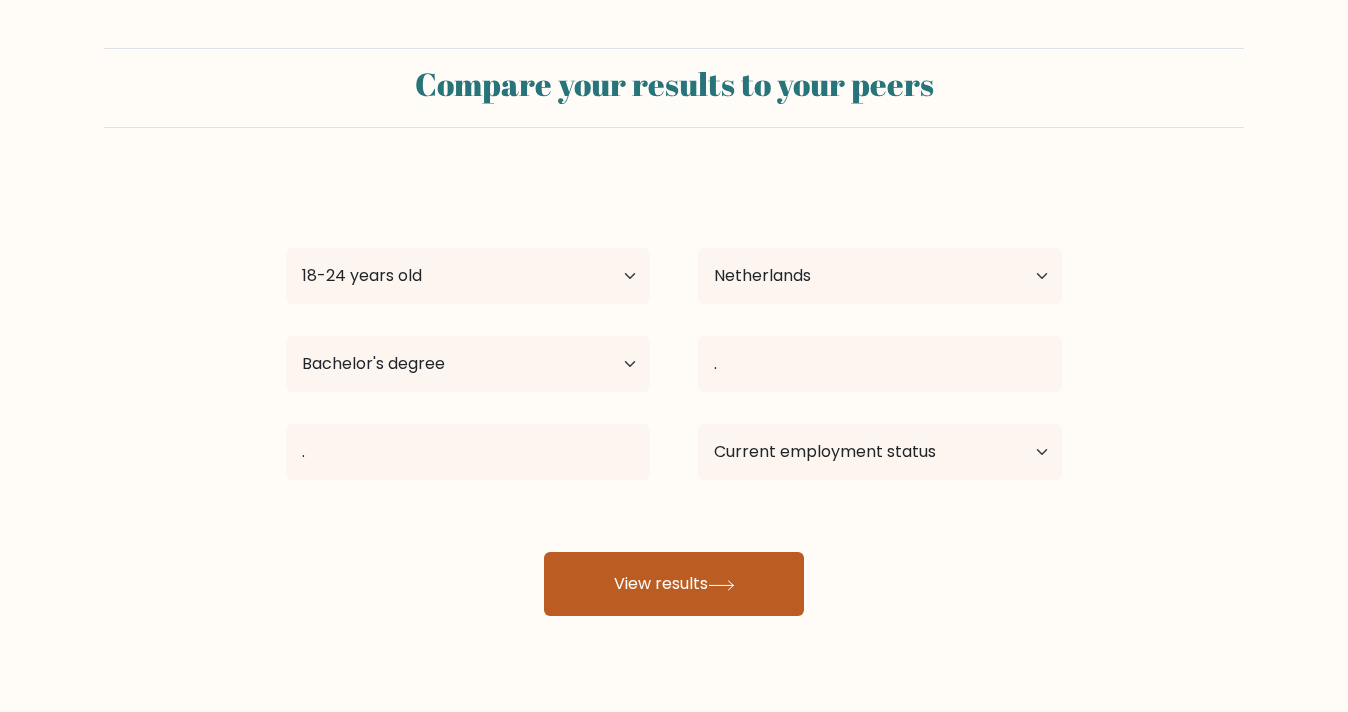 click on "View results" at bounding box center [674, 584] 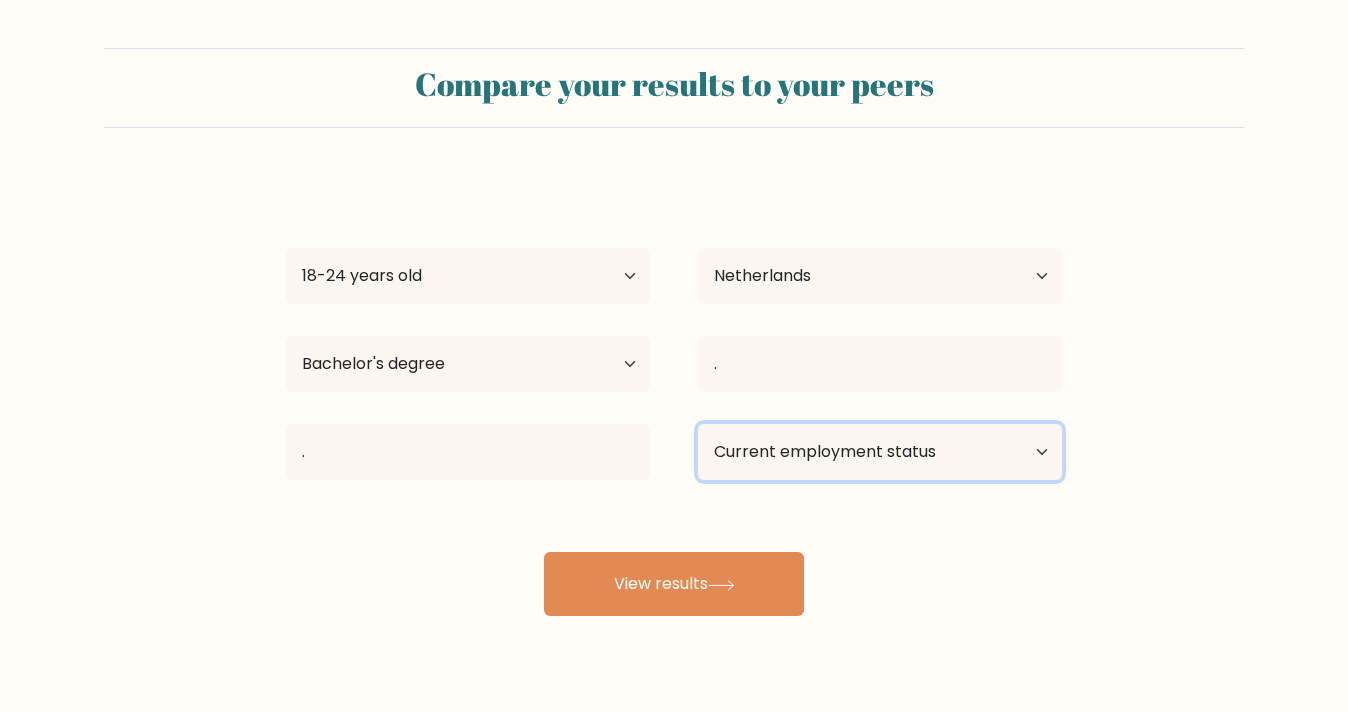 click on "Current employment status
Employed
Student
Retired
Other / prefer not to answer" at bounding box center [880, 452] 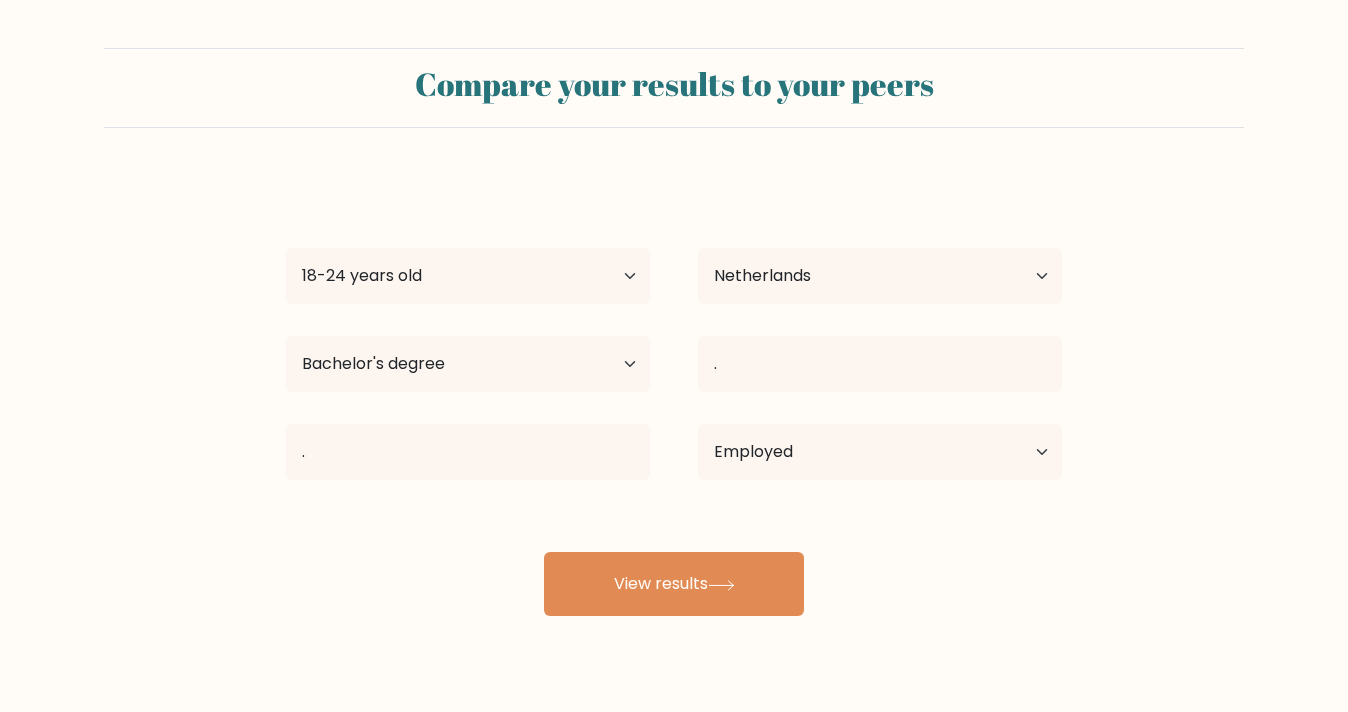 click on "Le
sm
Age
Under 18 years old
18-24 years old
25-34 years old
35-44 years old
45-54 years old
55-64 years old
65 years old and above
Country
Afghanistan
Albania
Algeria
American Samoa
Andorra
Angola
Anguilla
Antarctica
Antigua and Barbuda
Argentina
Armenia
Aruba
Australia
Austria
Azerbaijan
Bahamas
Bahrain
Bangladesh
Barbados
Belarus
Belgium
Belize
Benin
Bermuda
Bhutan
Bolivia
Bonaire, Sint Eustatius and Saba
Bosnia and Herzegovina
Botswana
Bouvet Island
Brazil
Brunei" at bounding box center (674, 396) 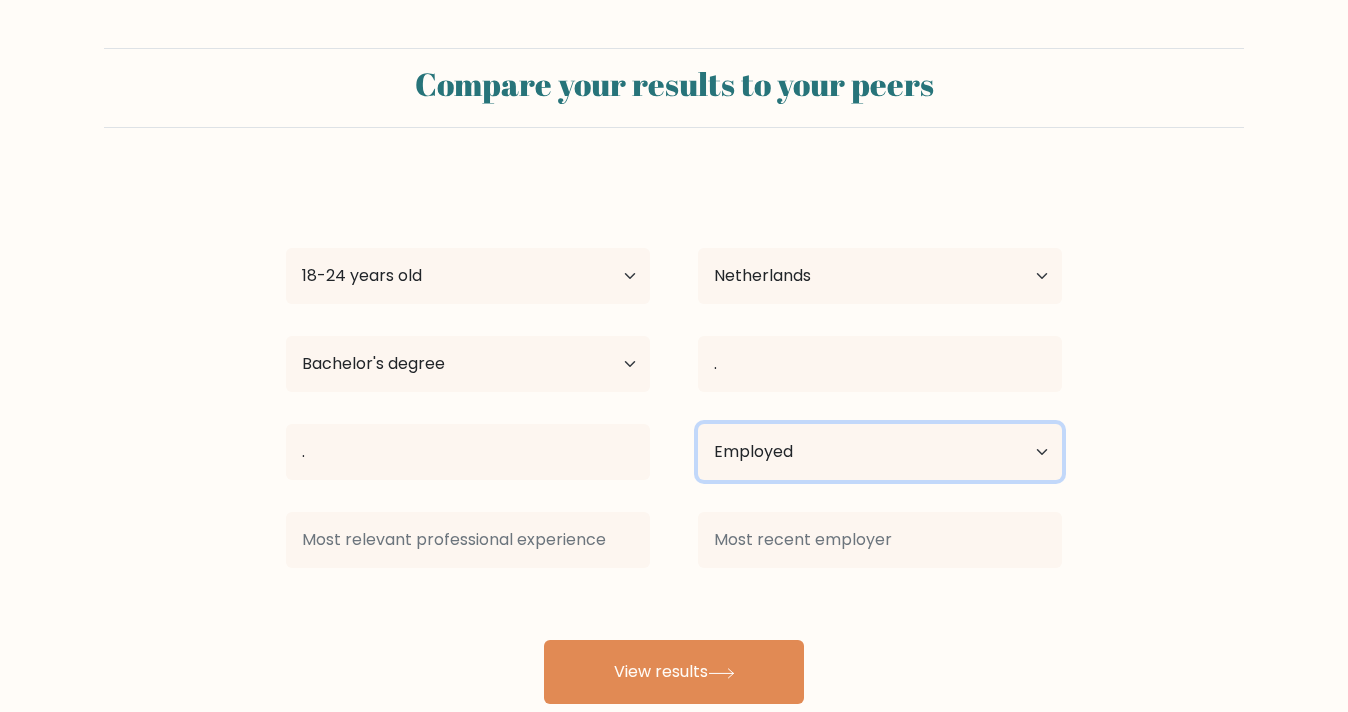 click on "Current employment status
Employed
Student
Retired
Other / prefer not to answer" at bounding box center (880, 452) 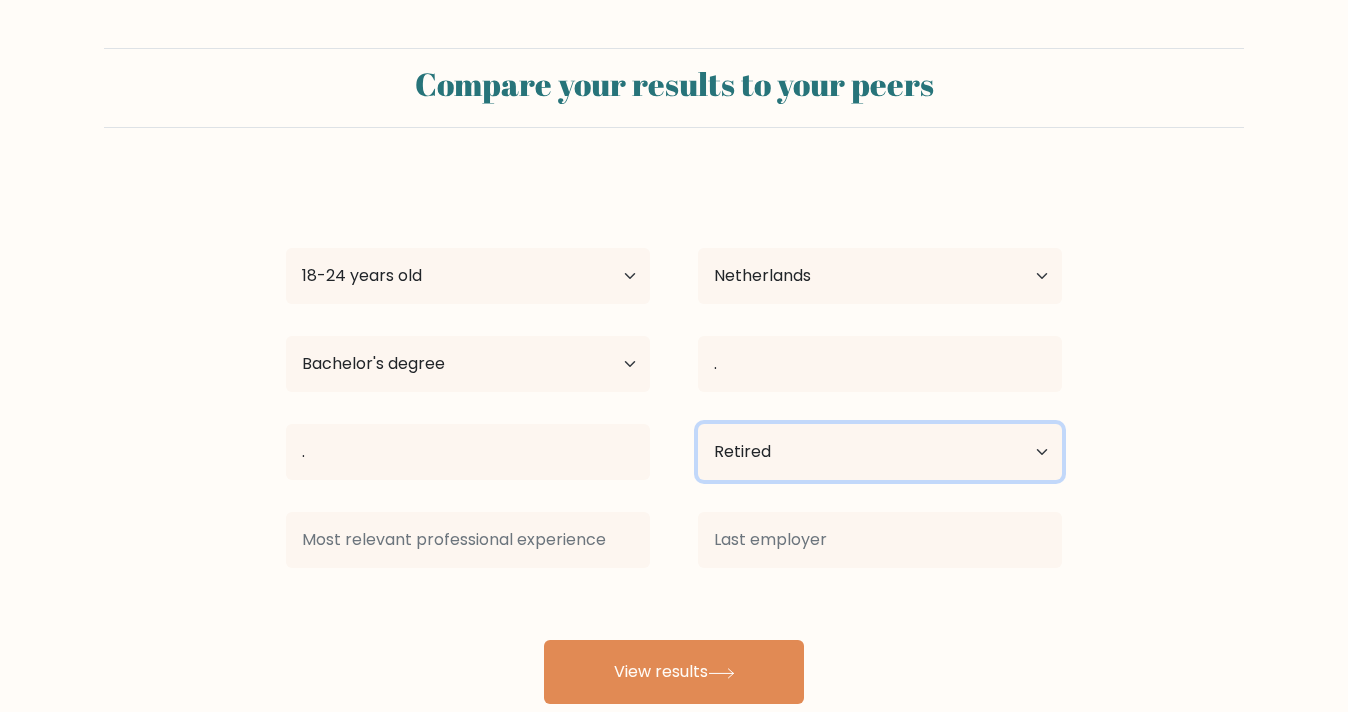 click on "Current employment status
Employed
Student
Retired
Other / prefer not to answer" at bounding box center (880, 452) 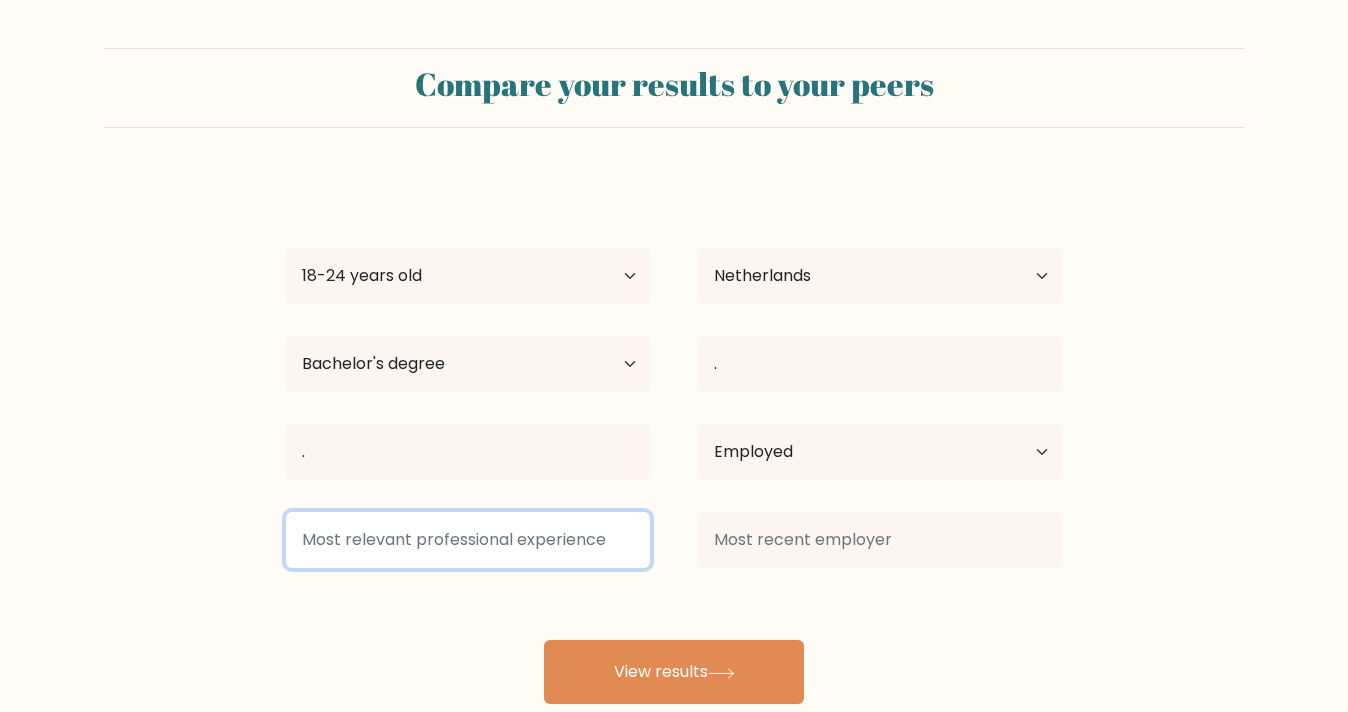 click at bounding box center (468, 540) 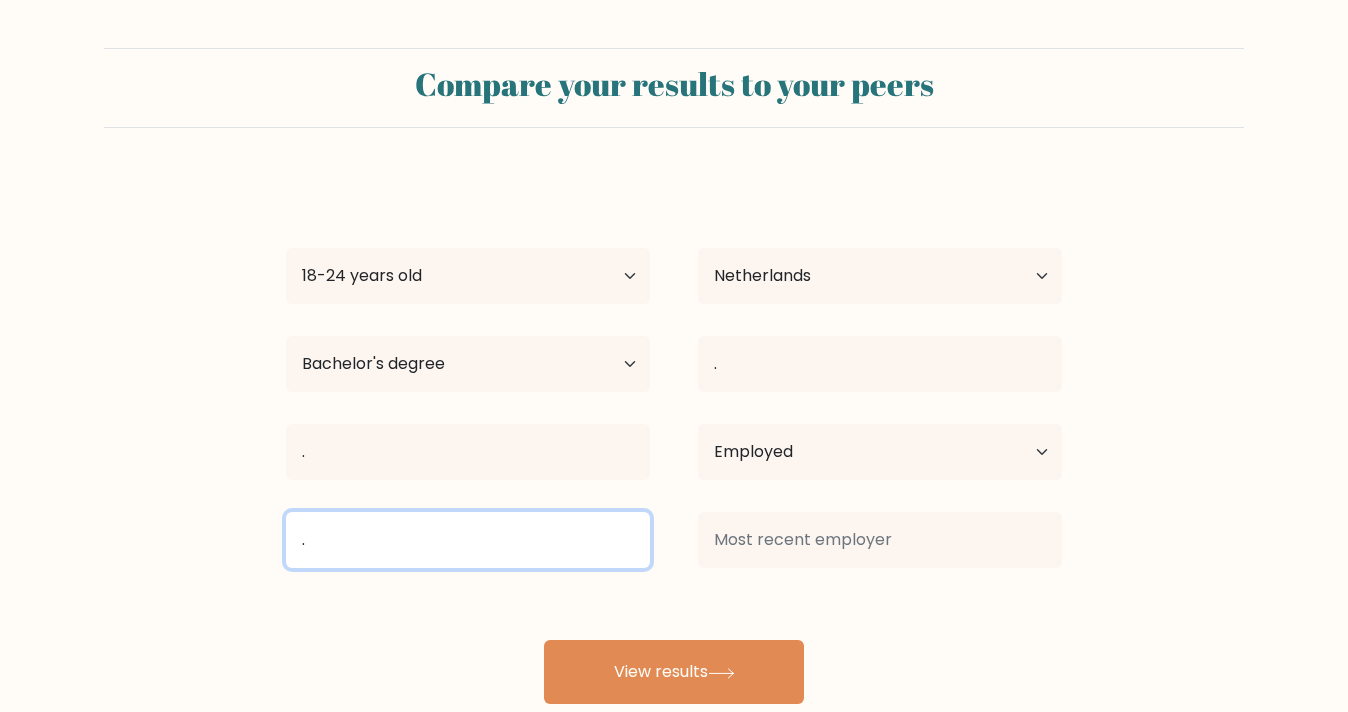 type on "." 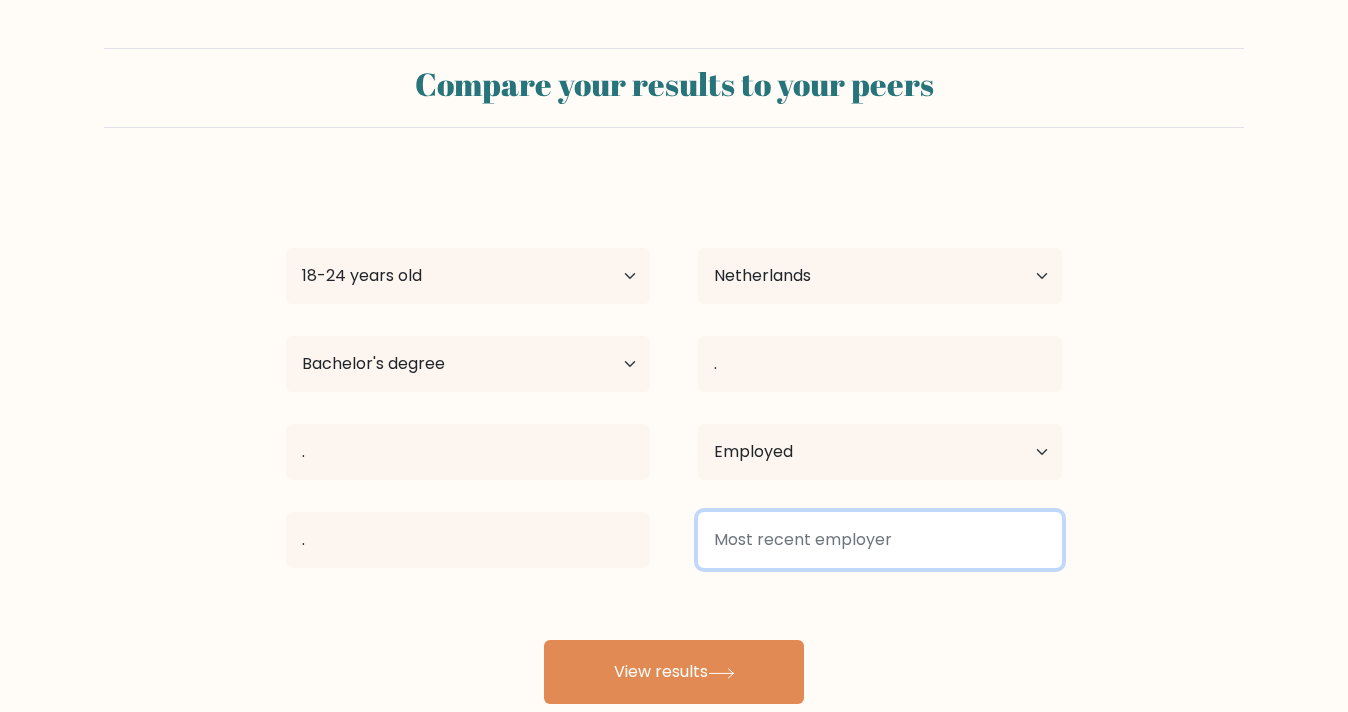 click at bounding box center [880, 540] 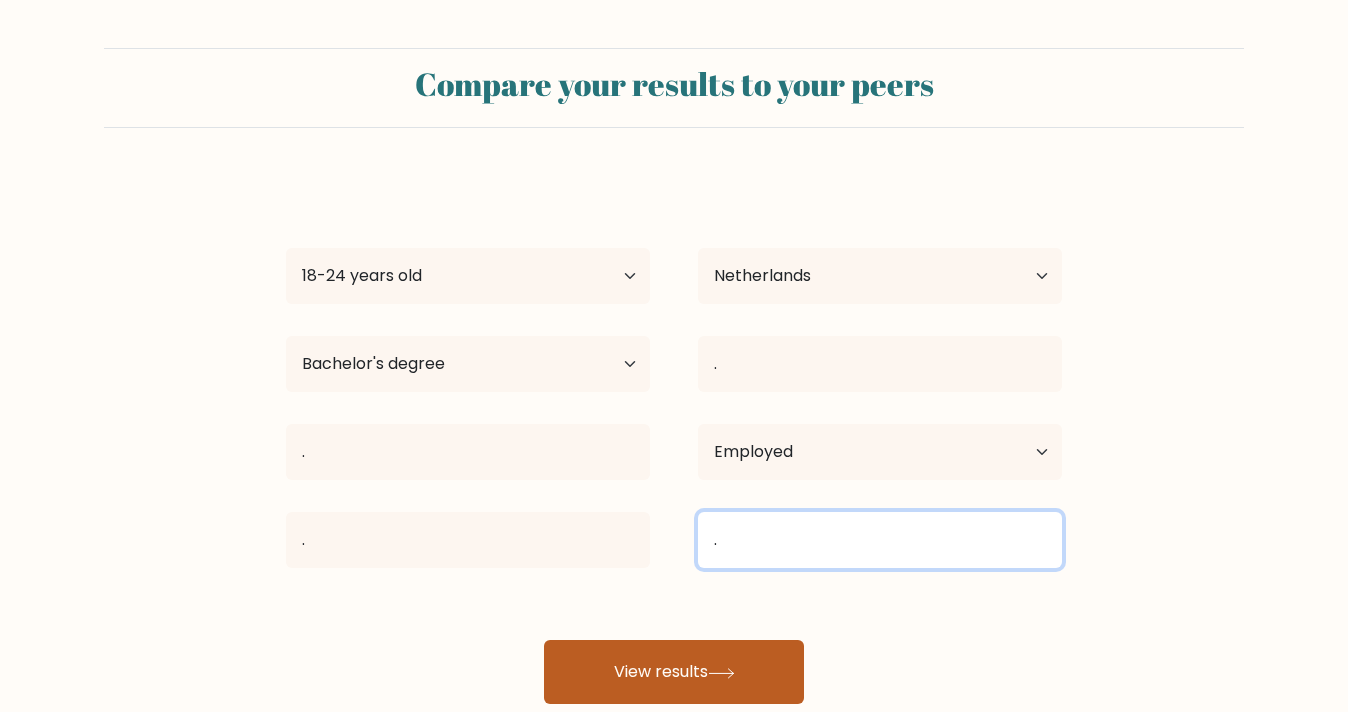 type on "." 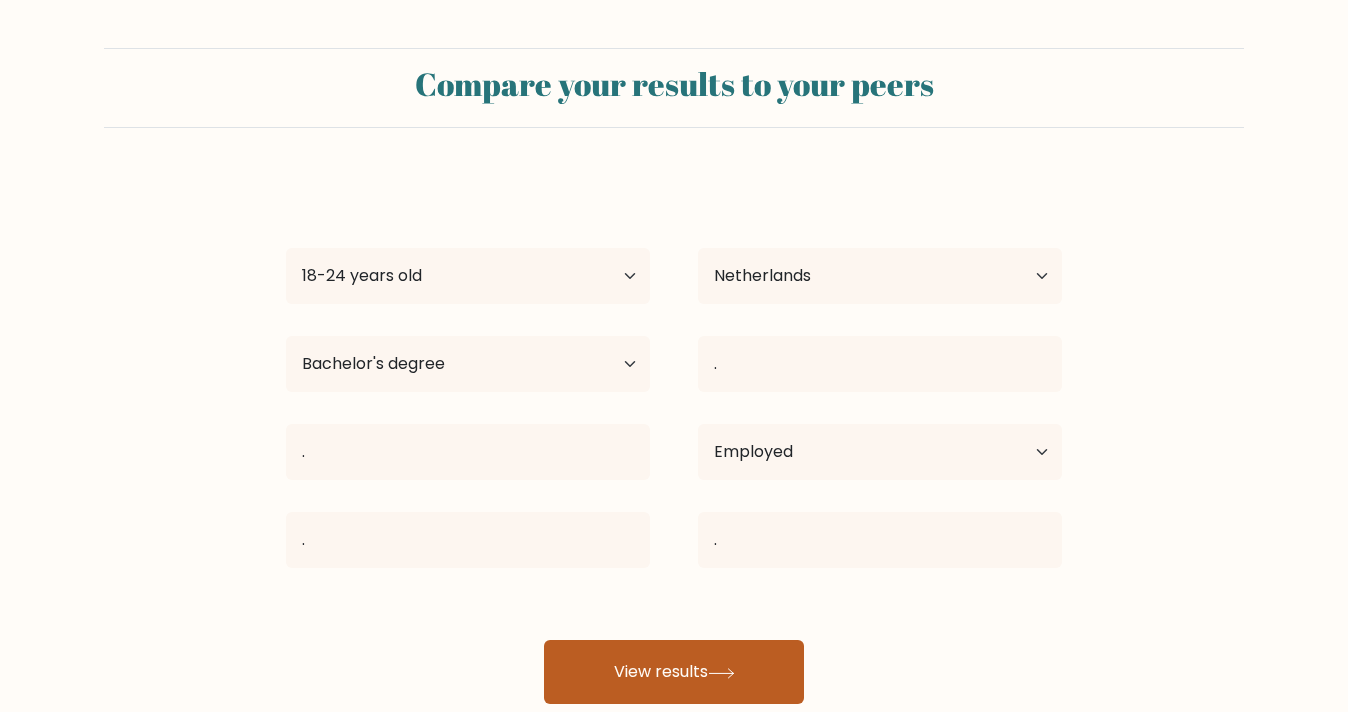 click on "View results" at bounding box center (674, 672) 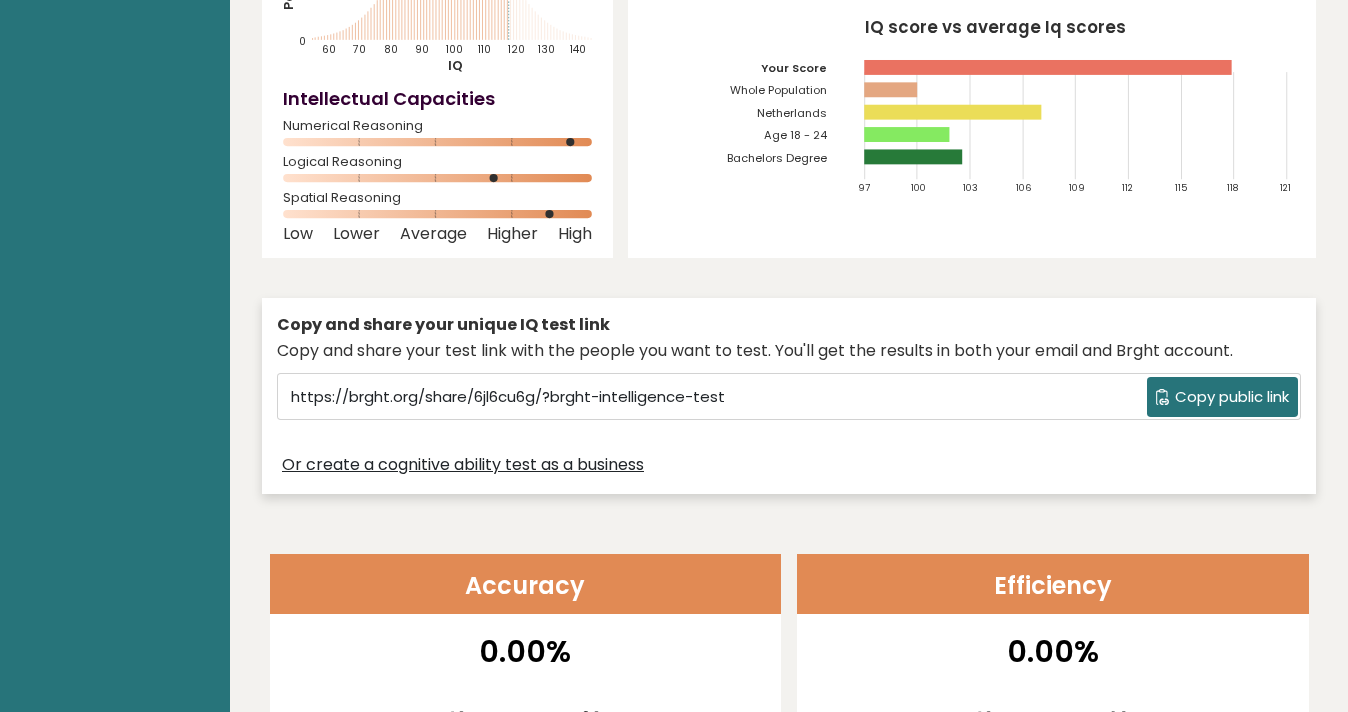 scroll, scrollTop: 0, scrollLeft: 0, axis: both 